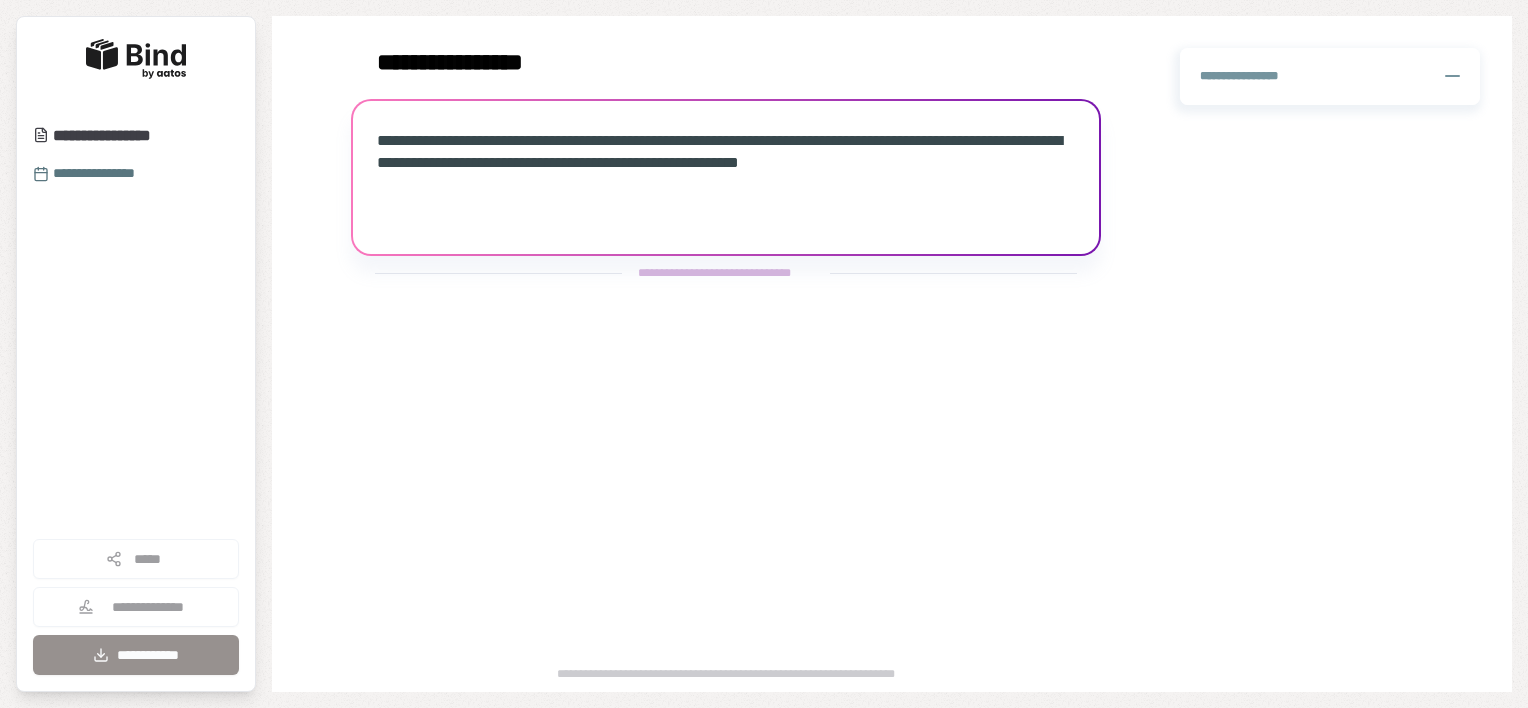 scroll, scrollTop: 0, scrollLeft: 0, axis: both 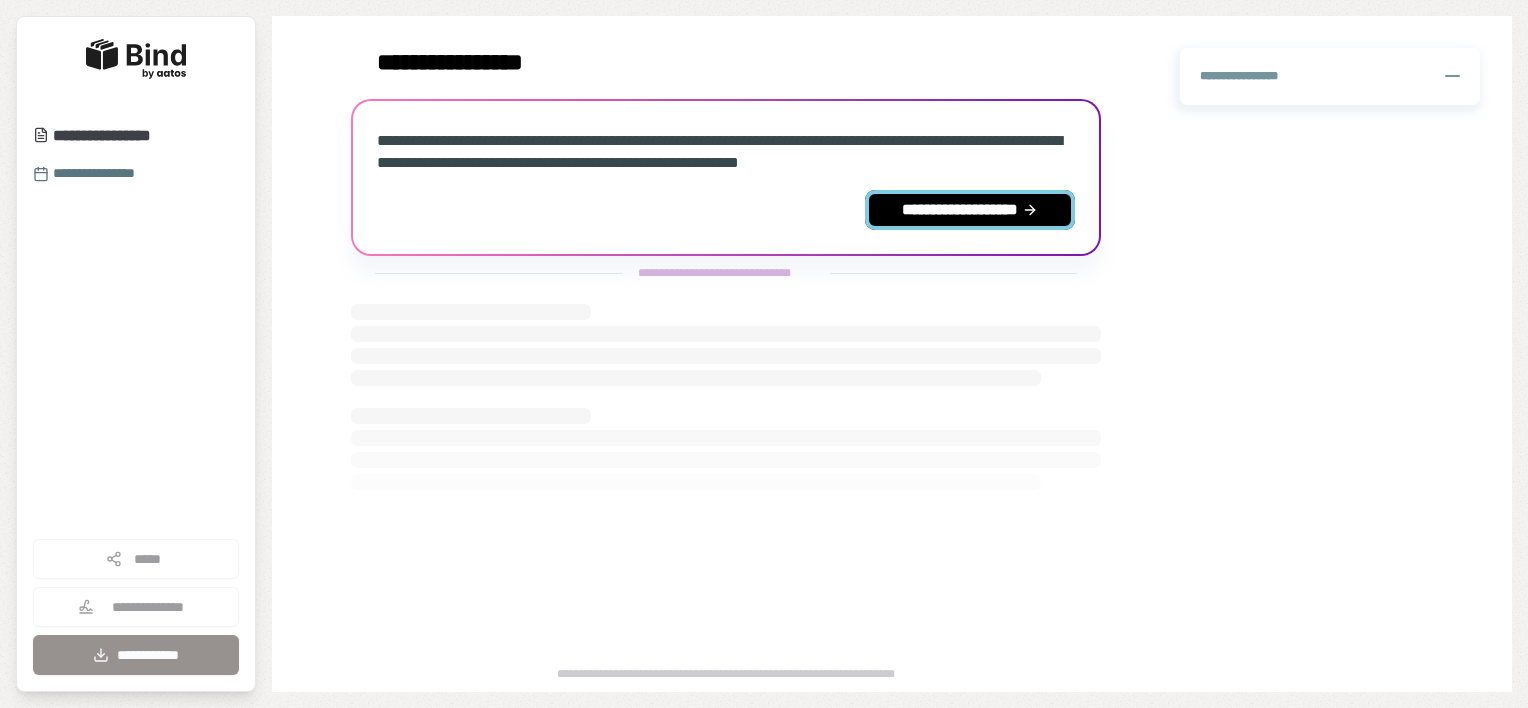 click on "**********" at bounding box center (970, 210) 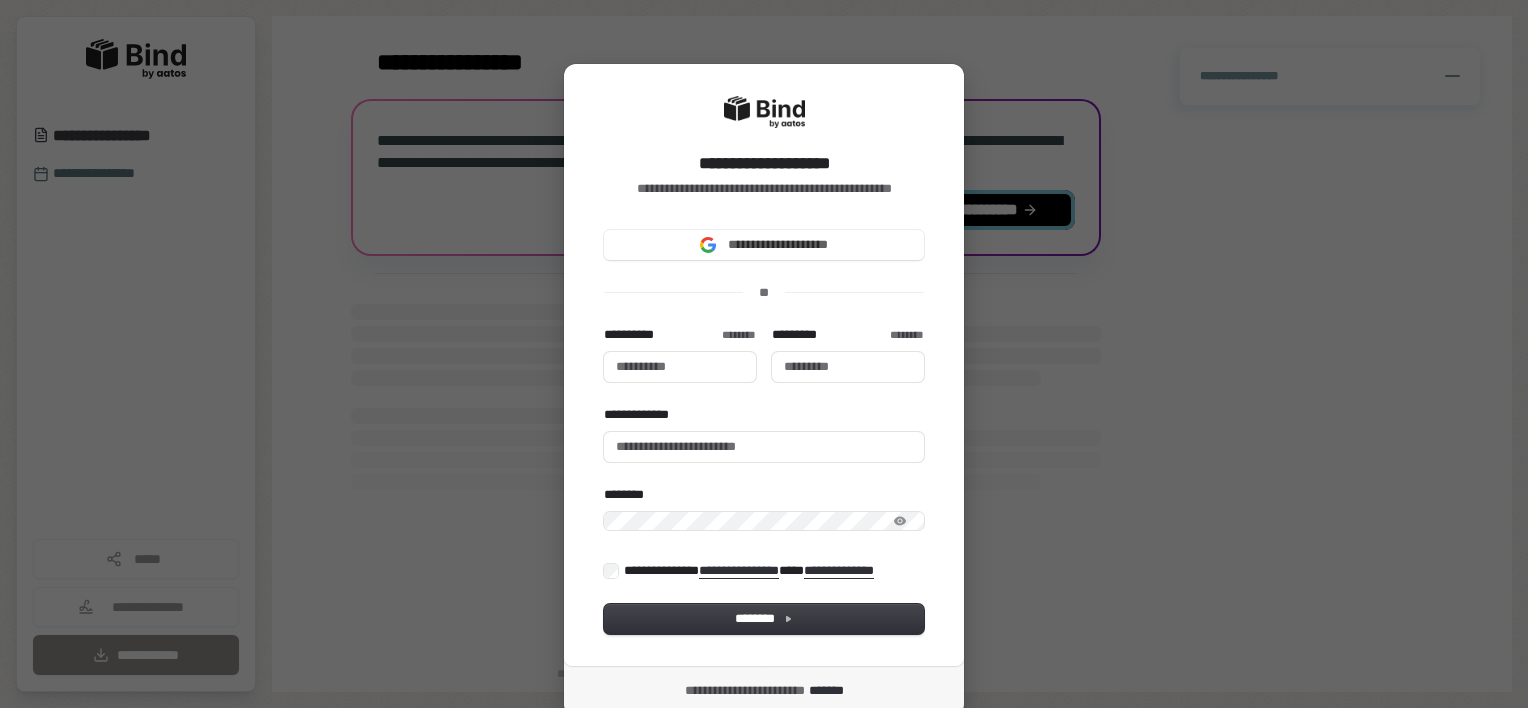 type 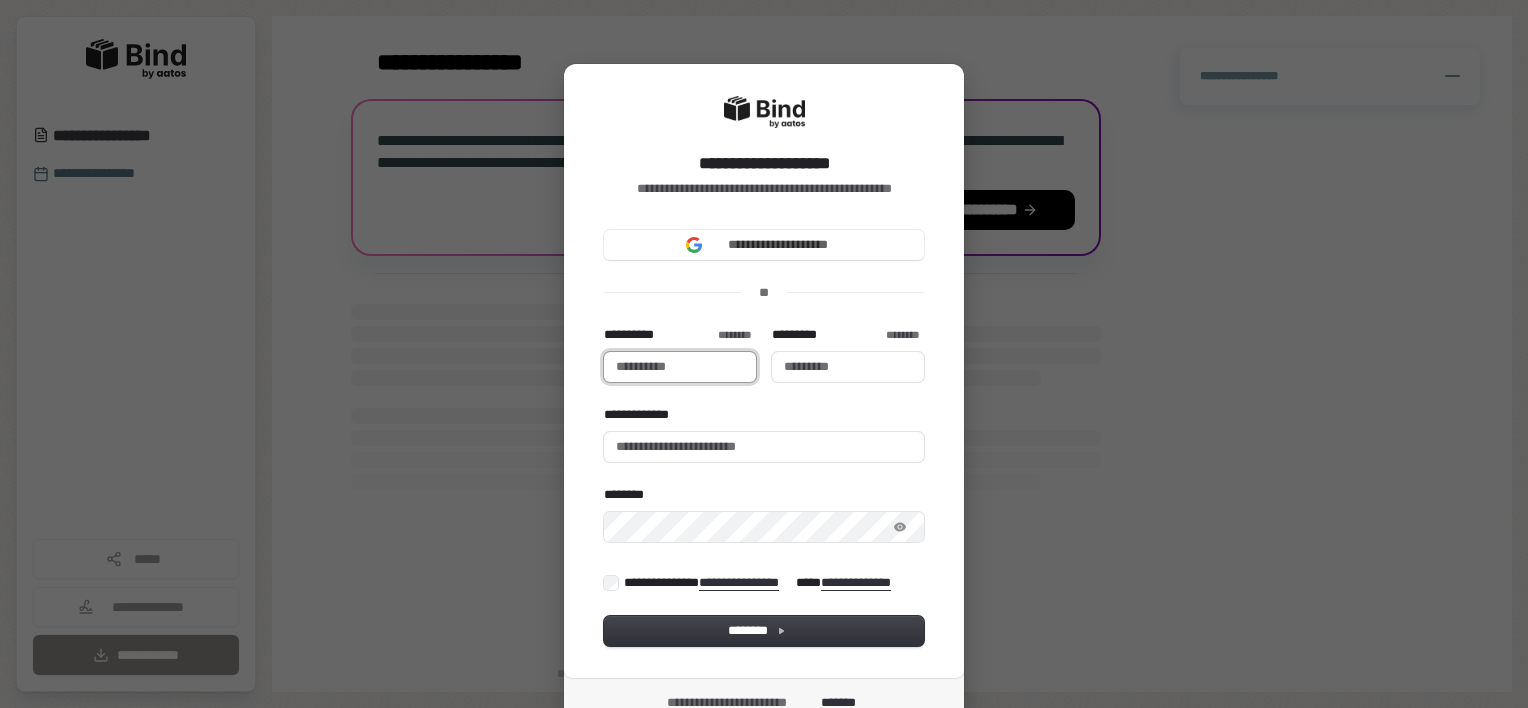 type 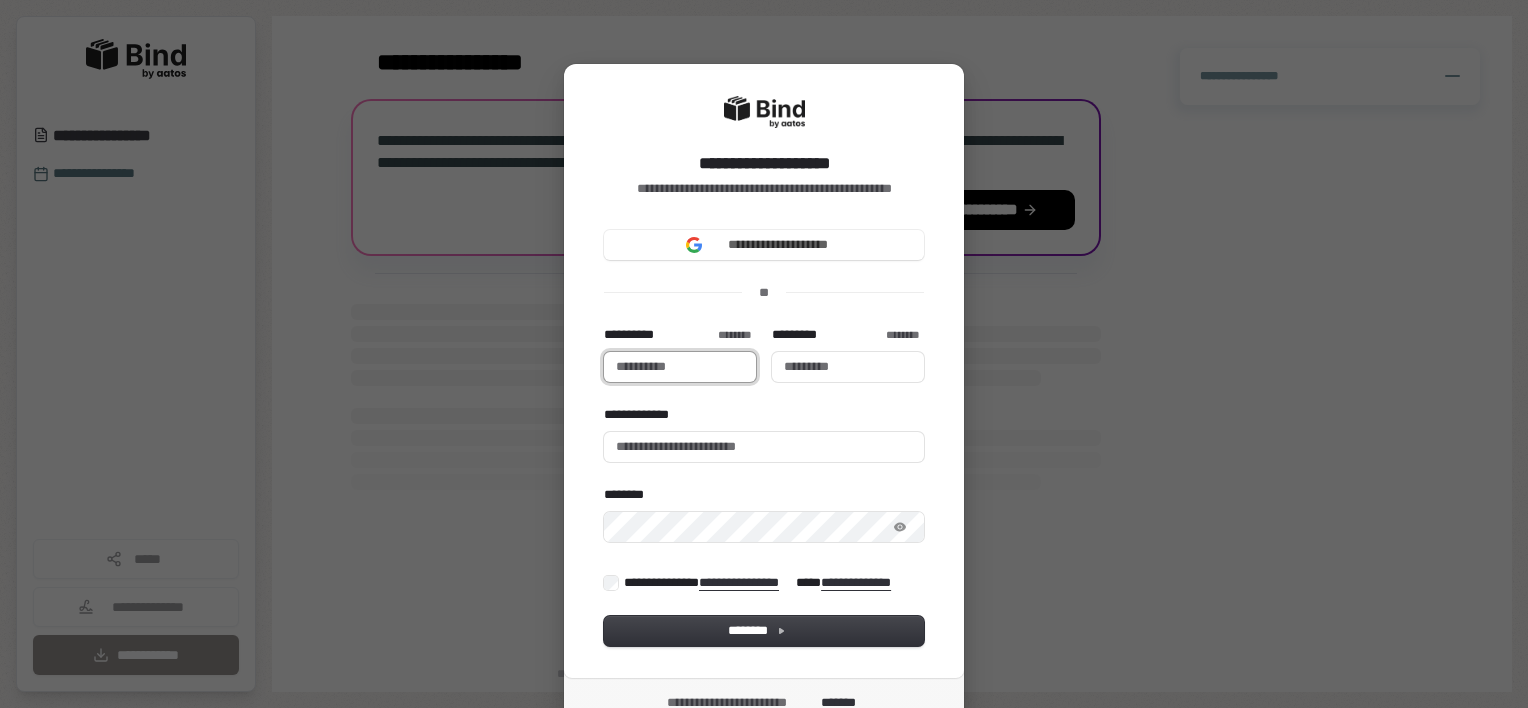 type on "******" 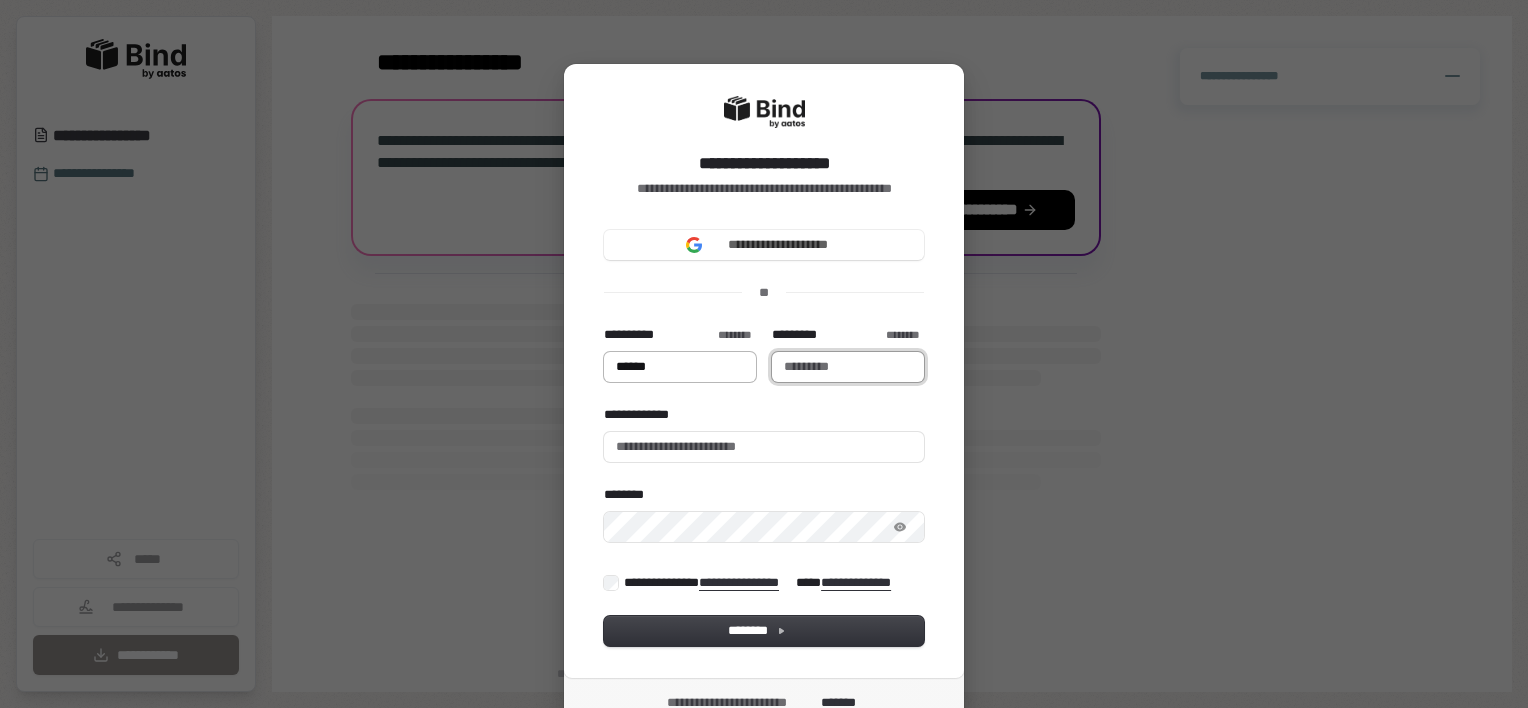 type on "******" 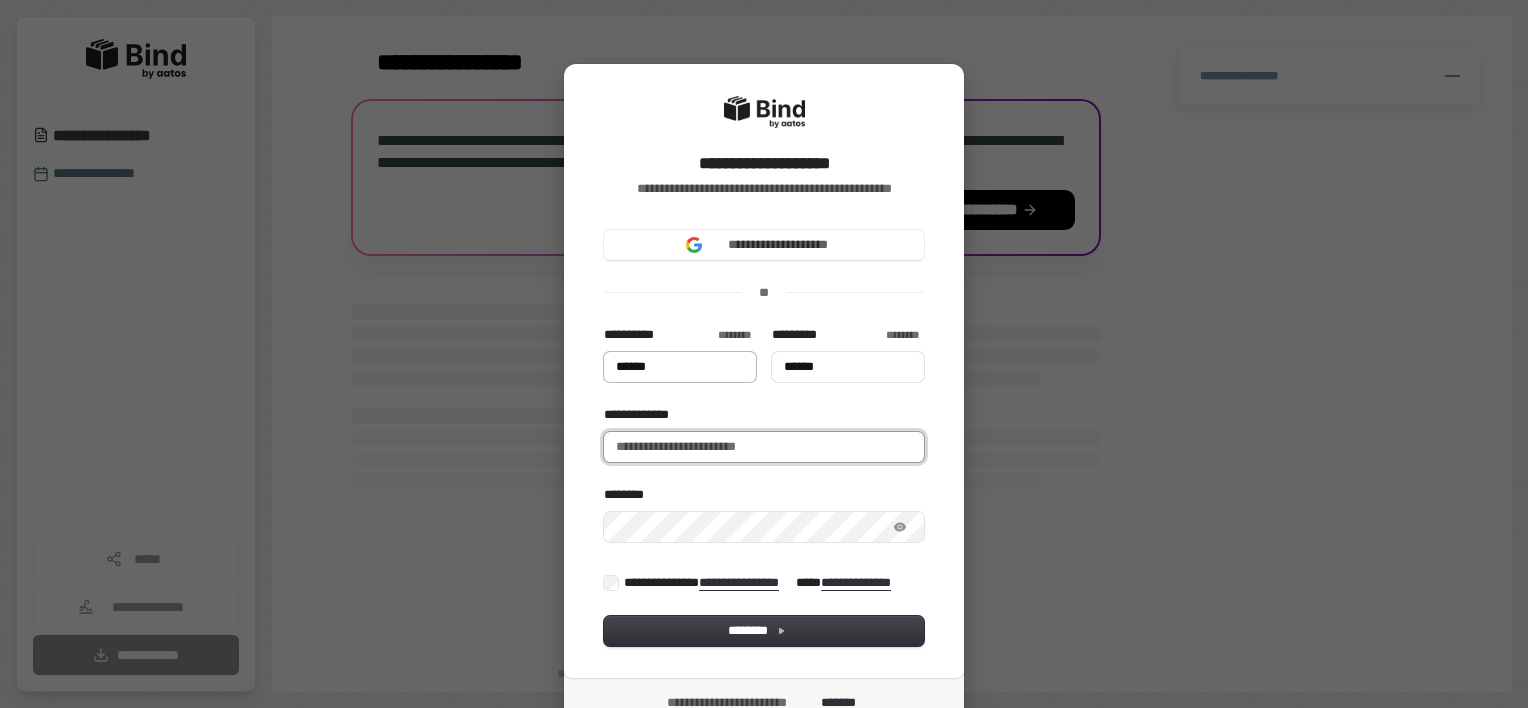 type on "**********" 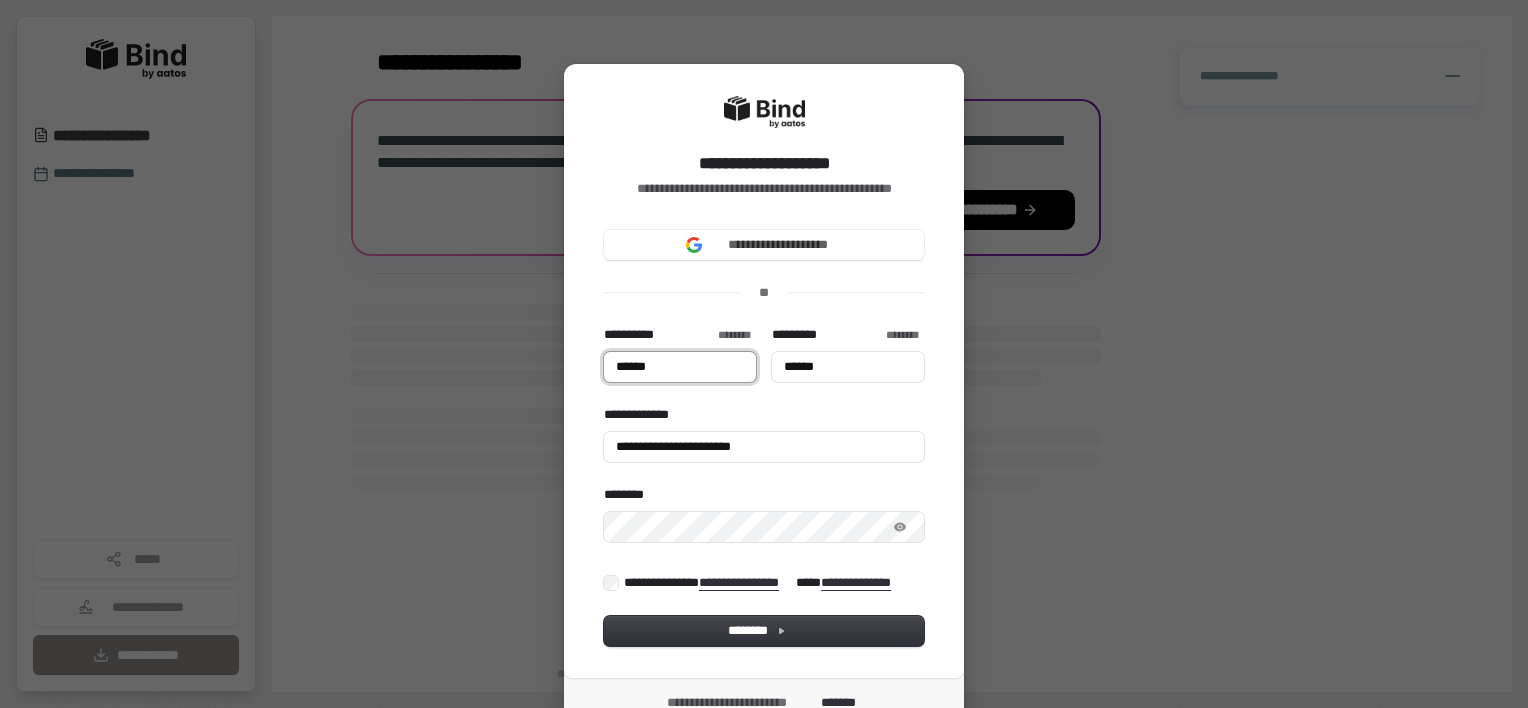 type on "******" 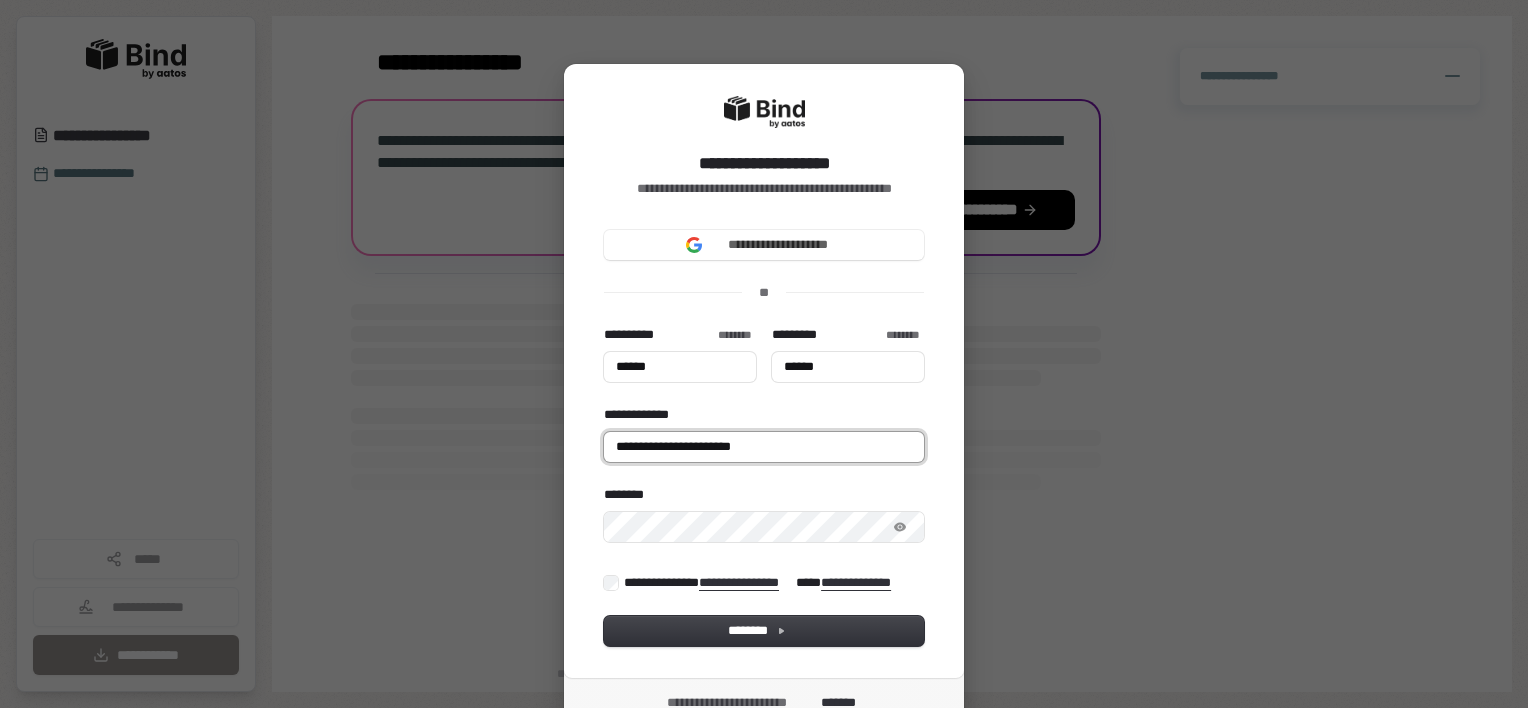 type on "******" 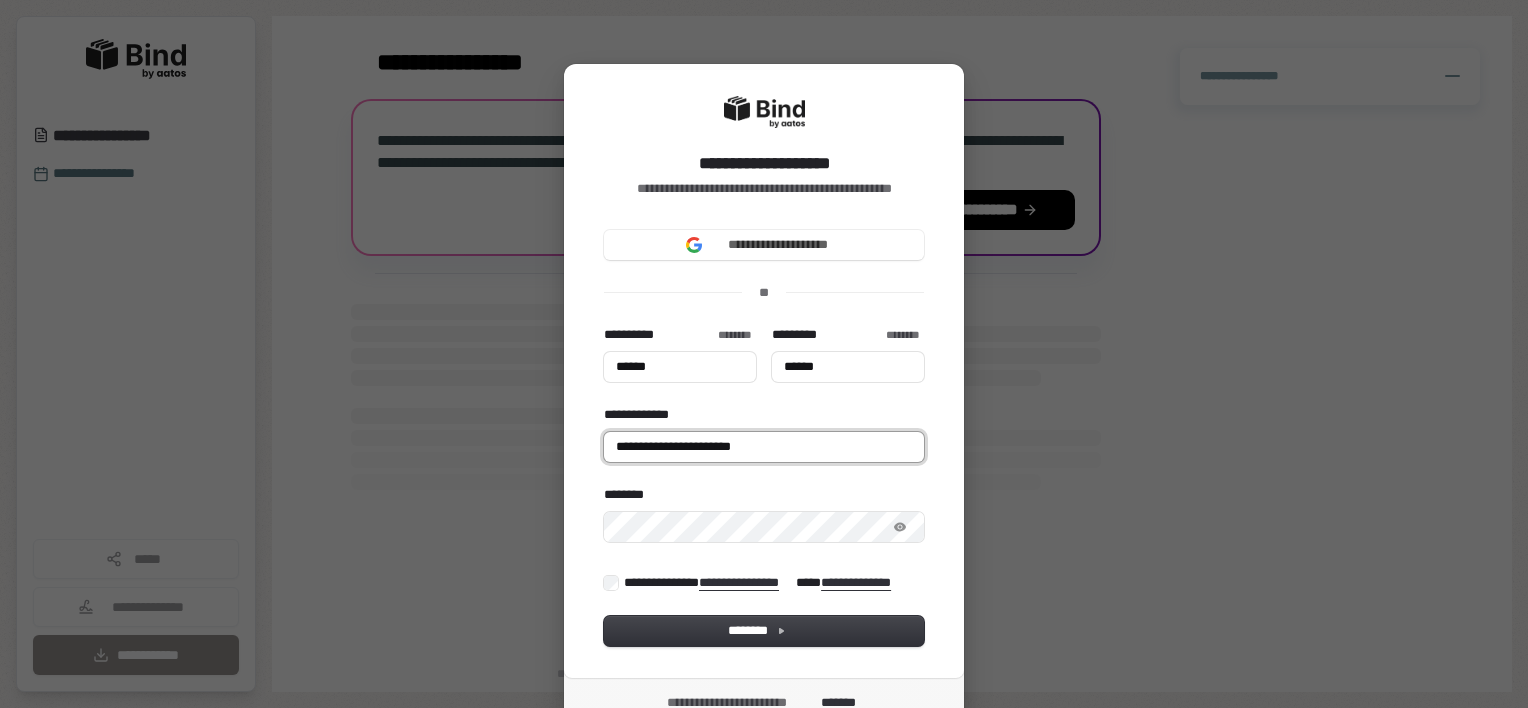 type on "******" 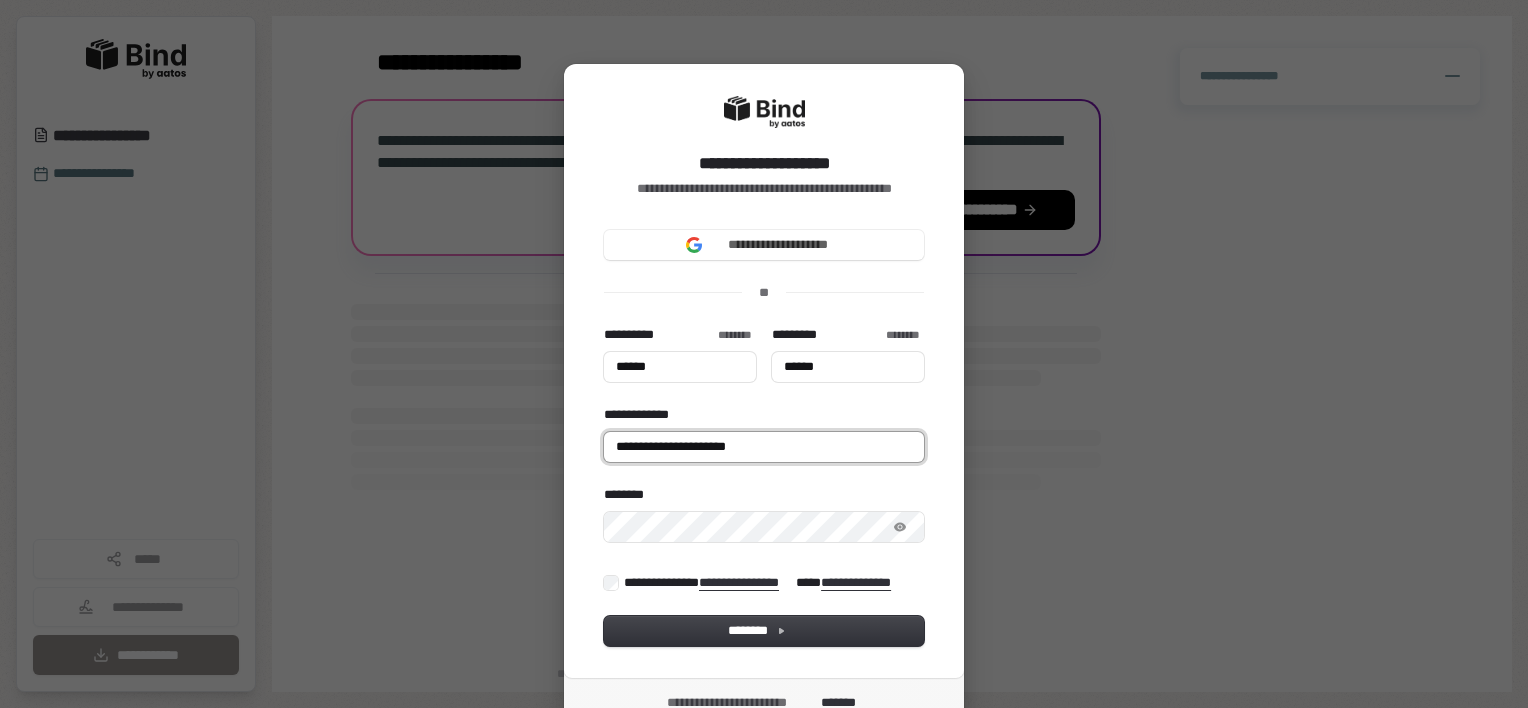 type on "******" 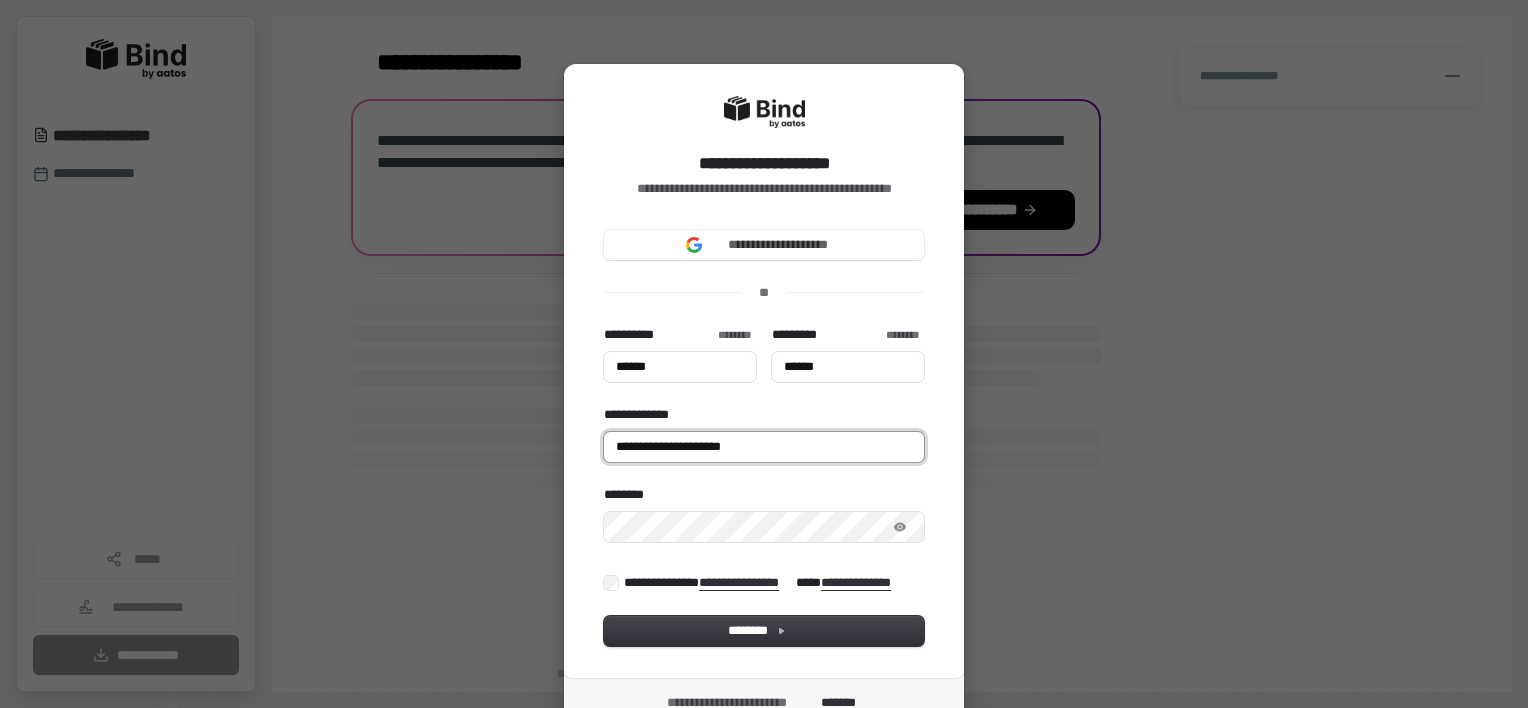type on "******" 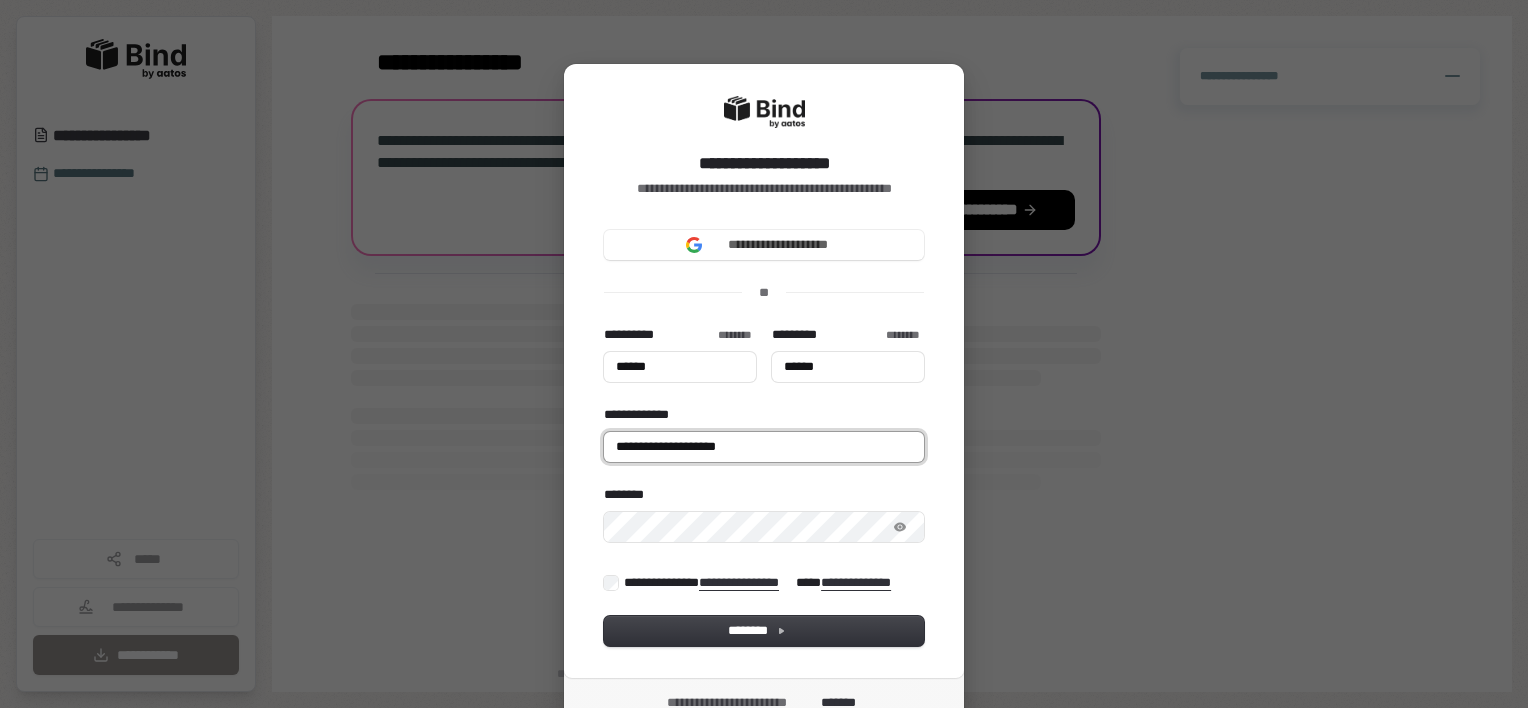 type on "******" 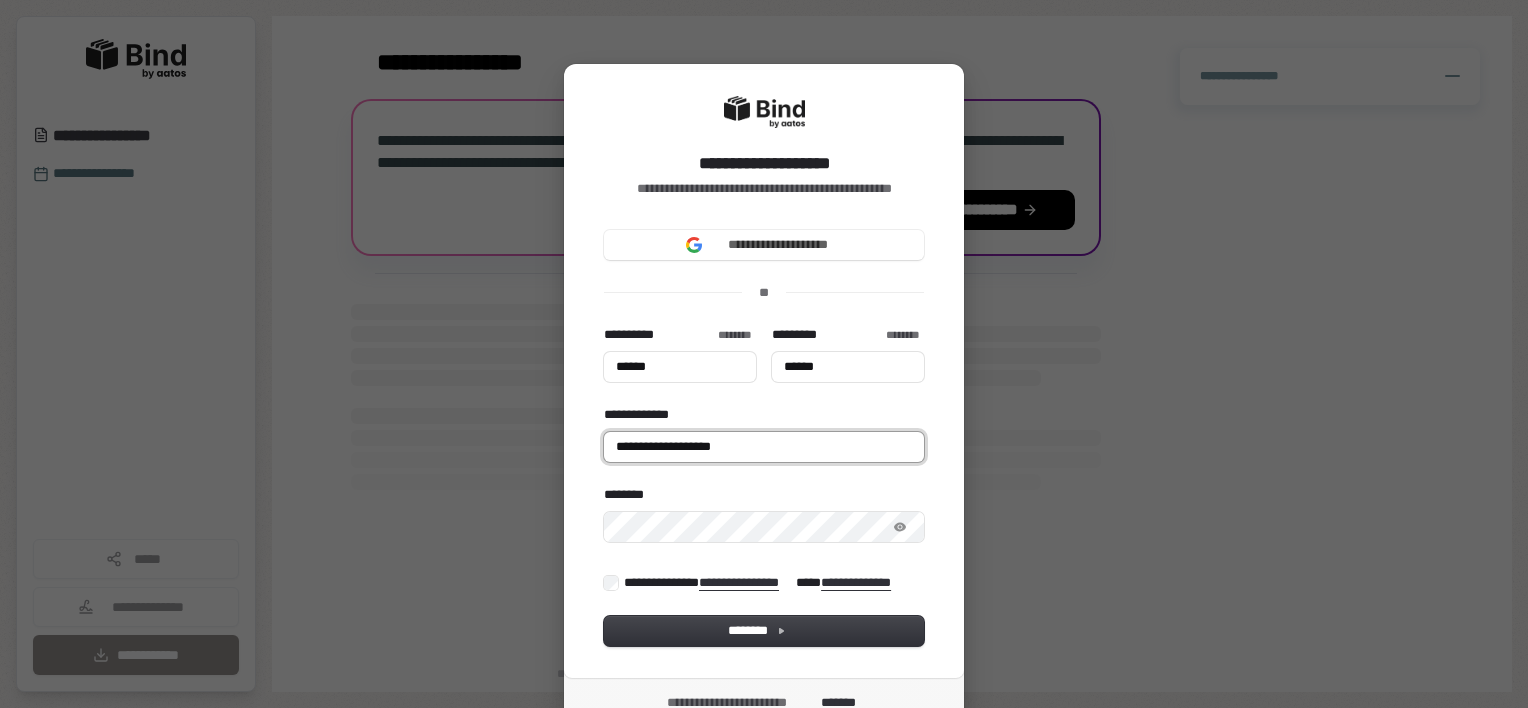 type on "******" 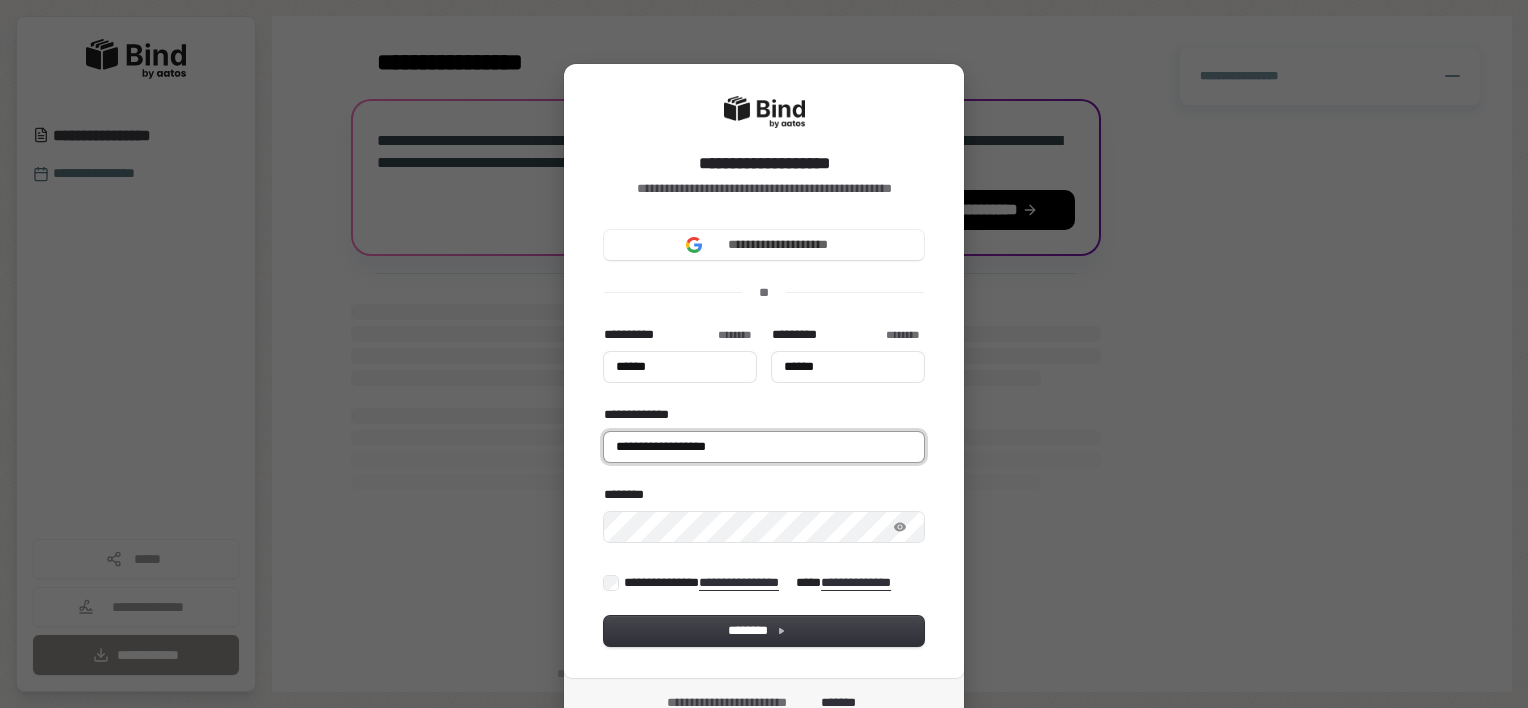 type on "******" 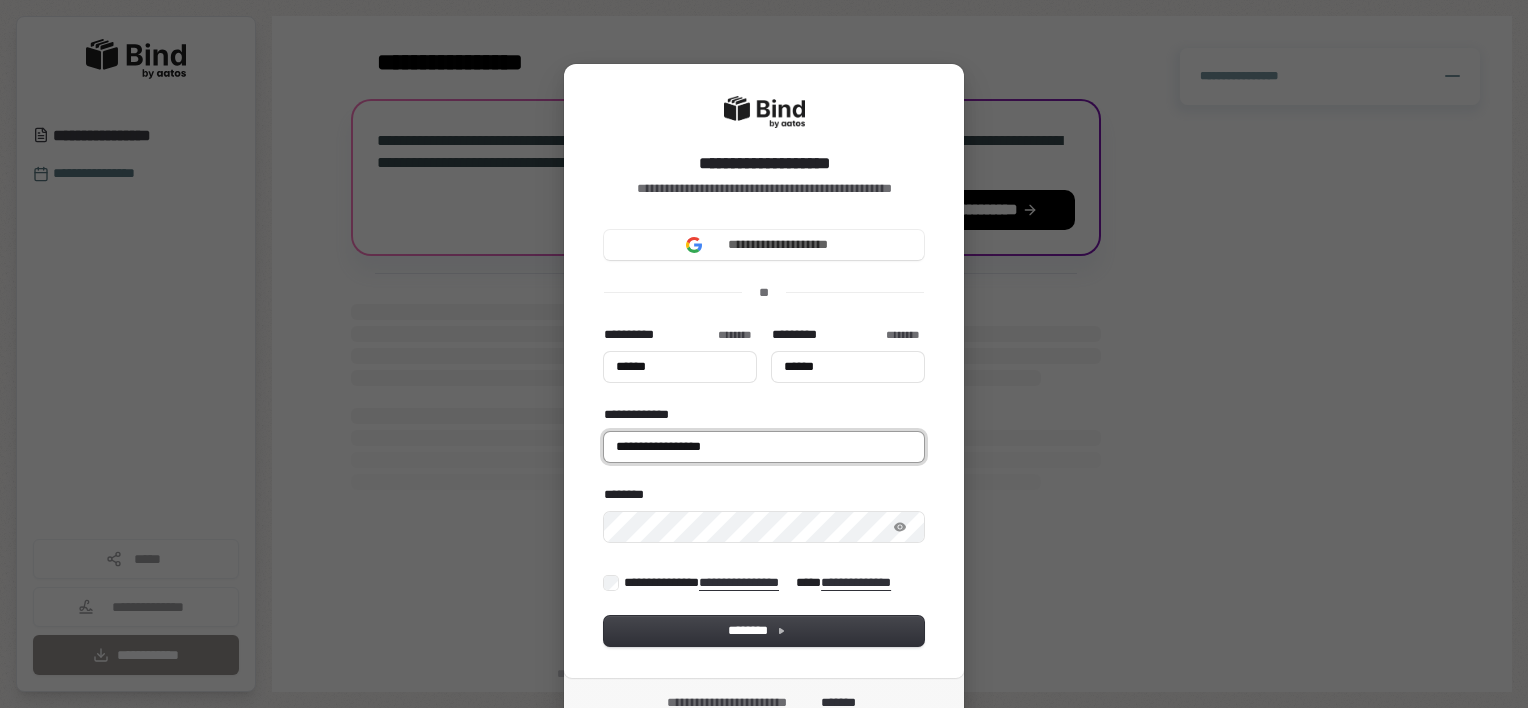 type on "******" 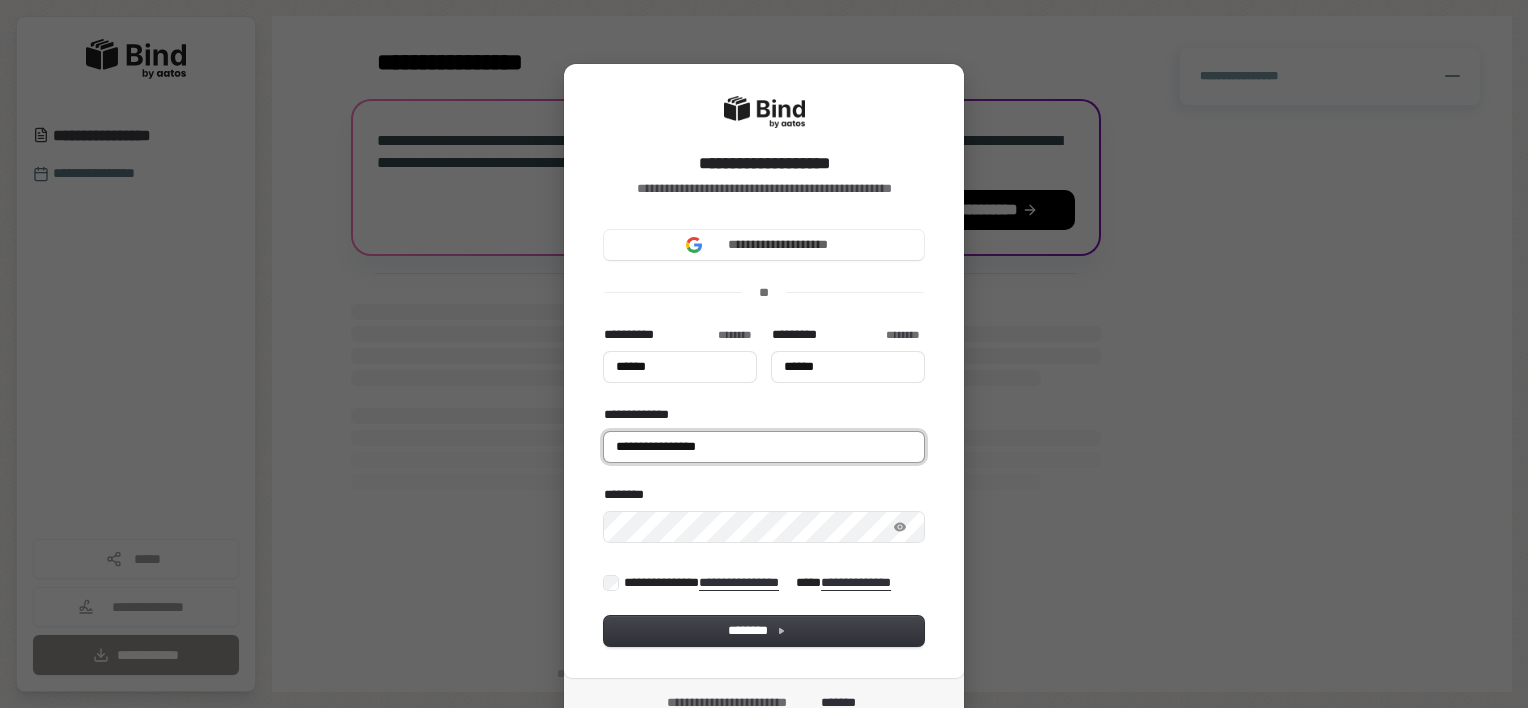 type on "******" 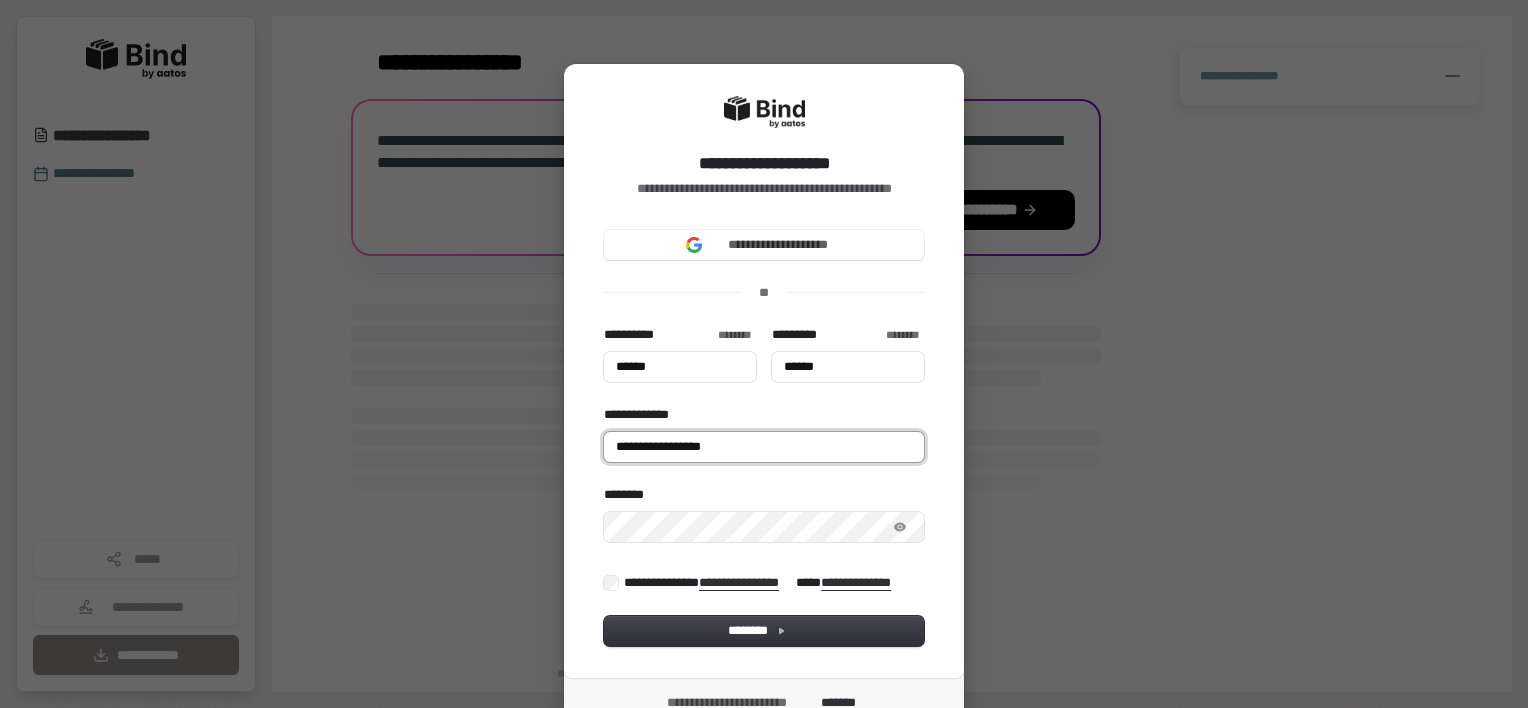 type on "******" 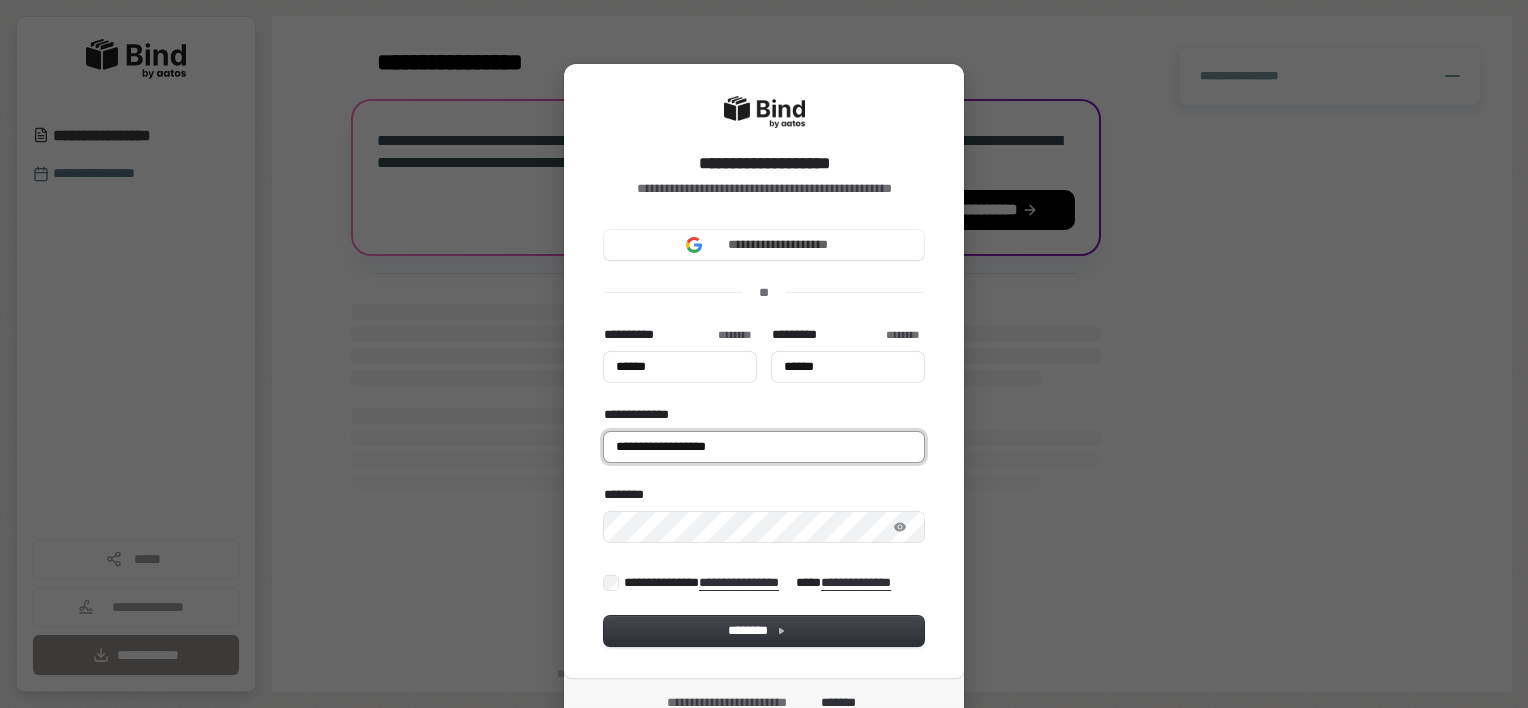 type on "******" 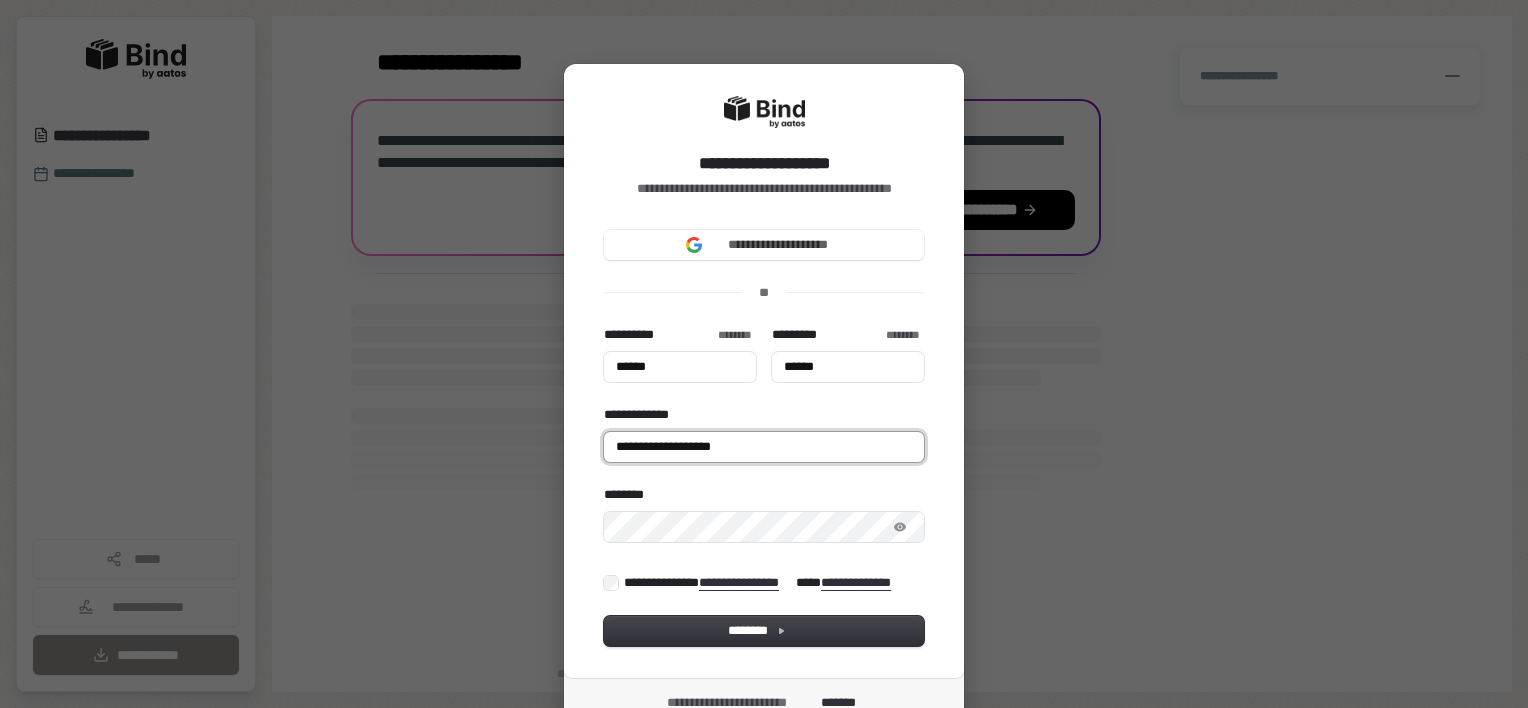 type on "******" 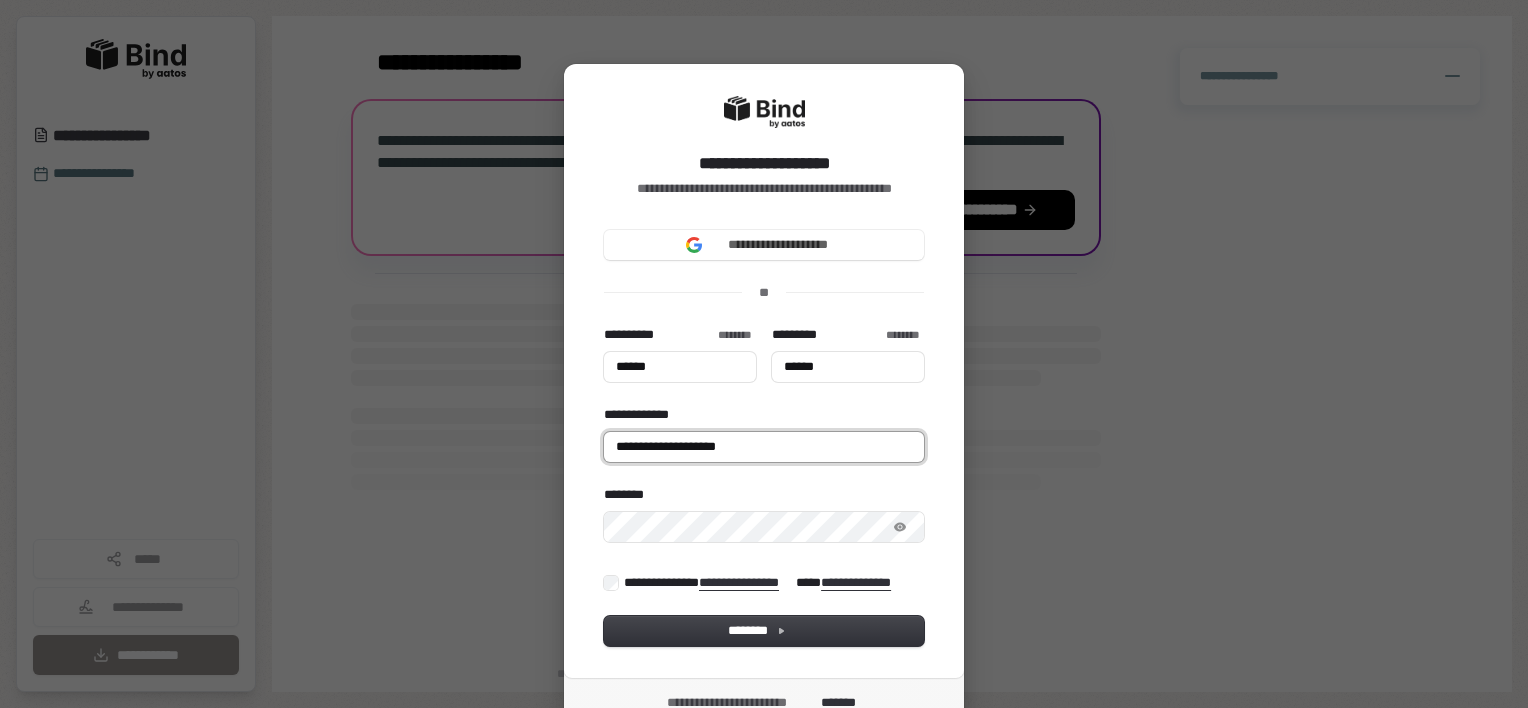 type on "******" 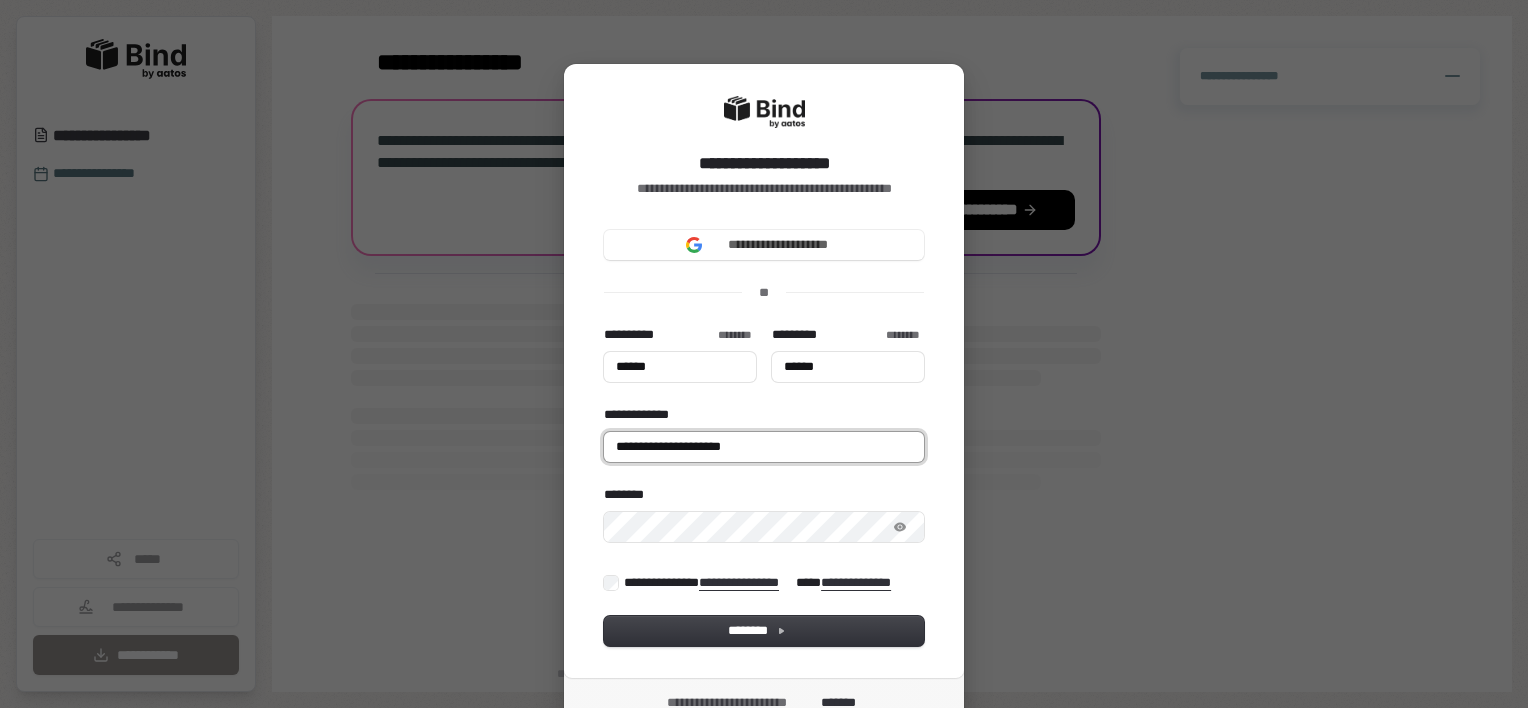 type on "******" 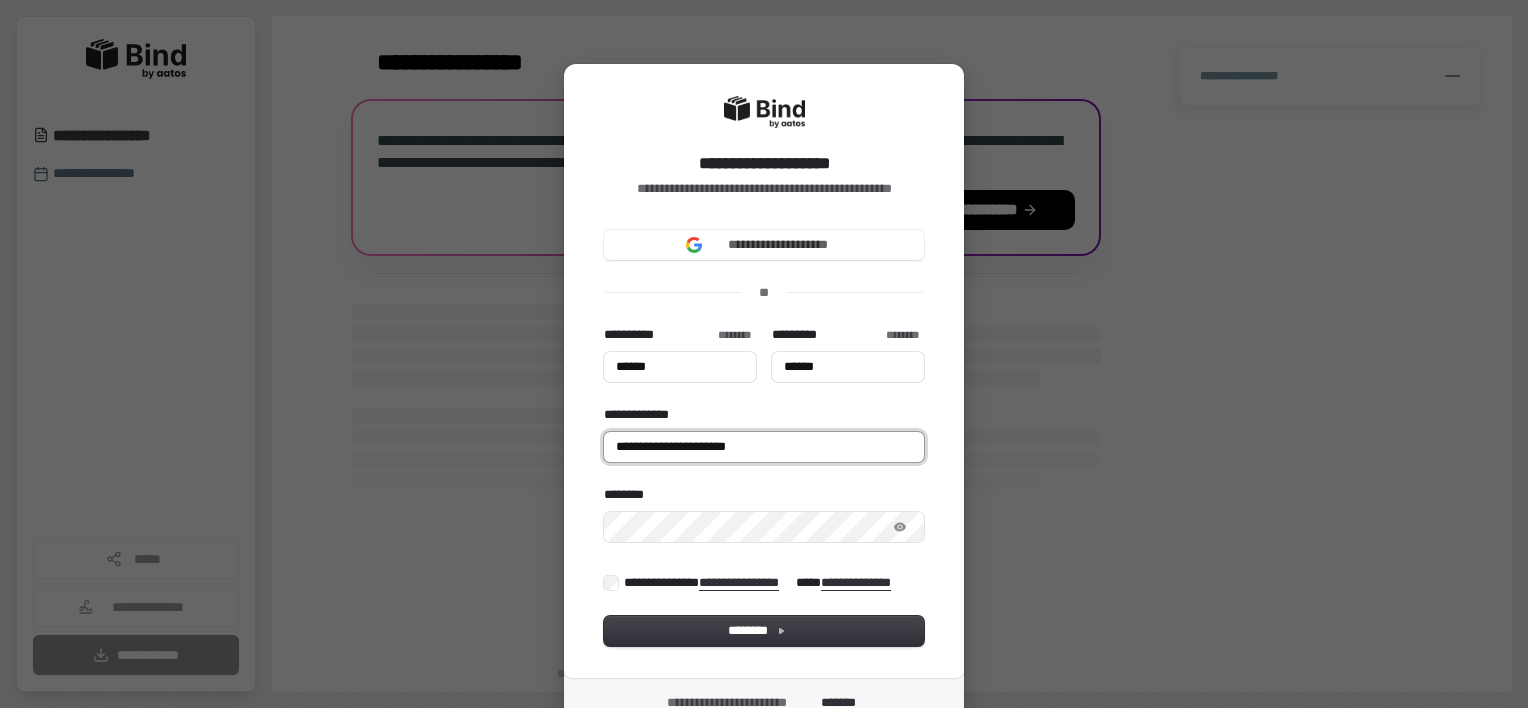 type on "******" 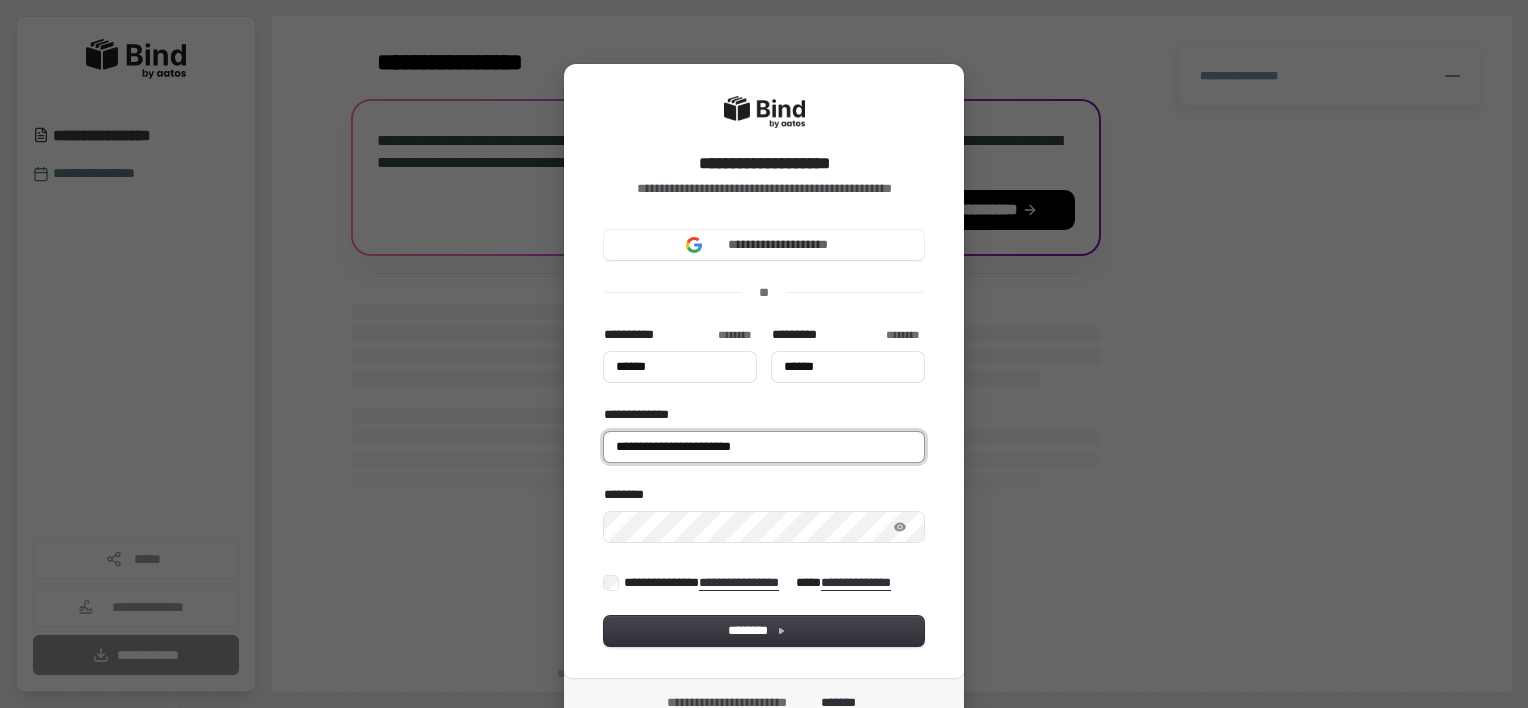 type on "******" 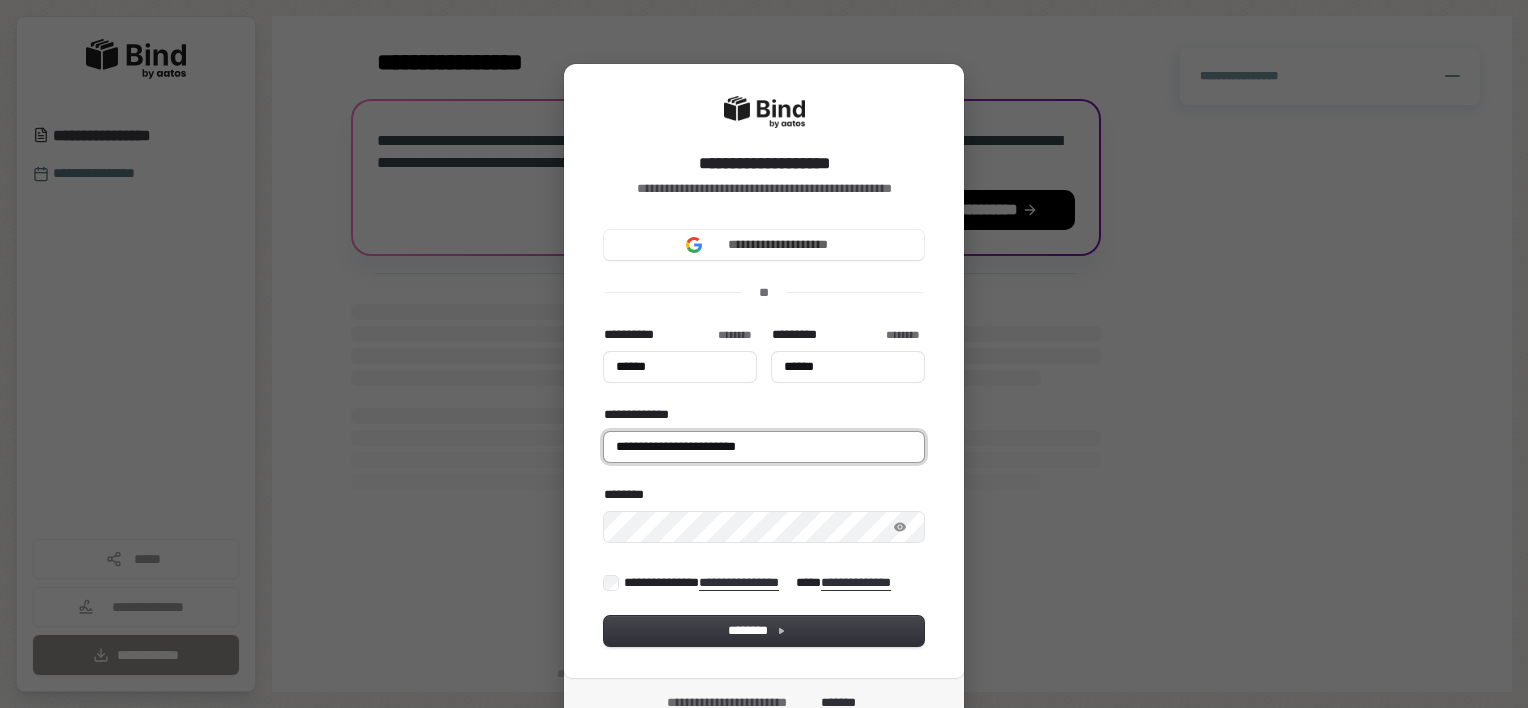 type on "******" 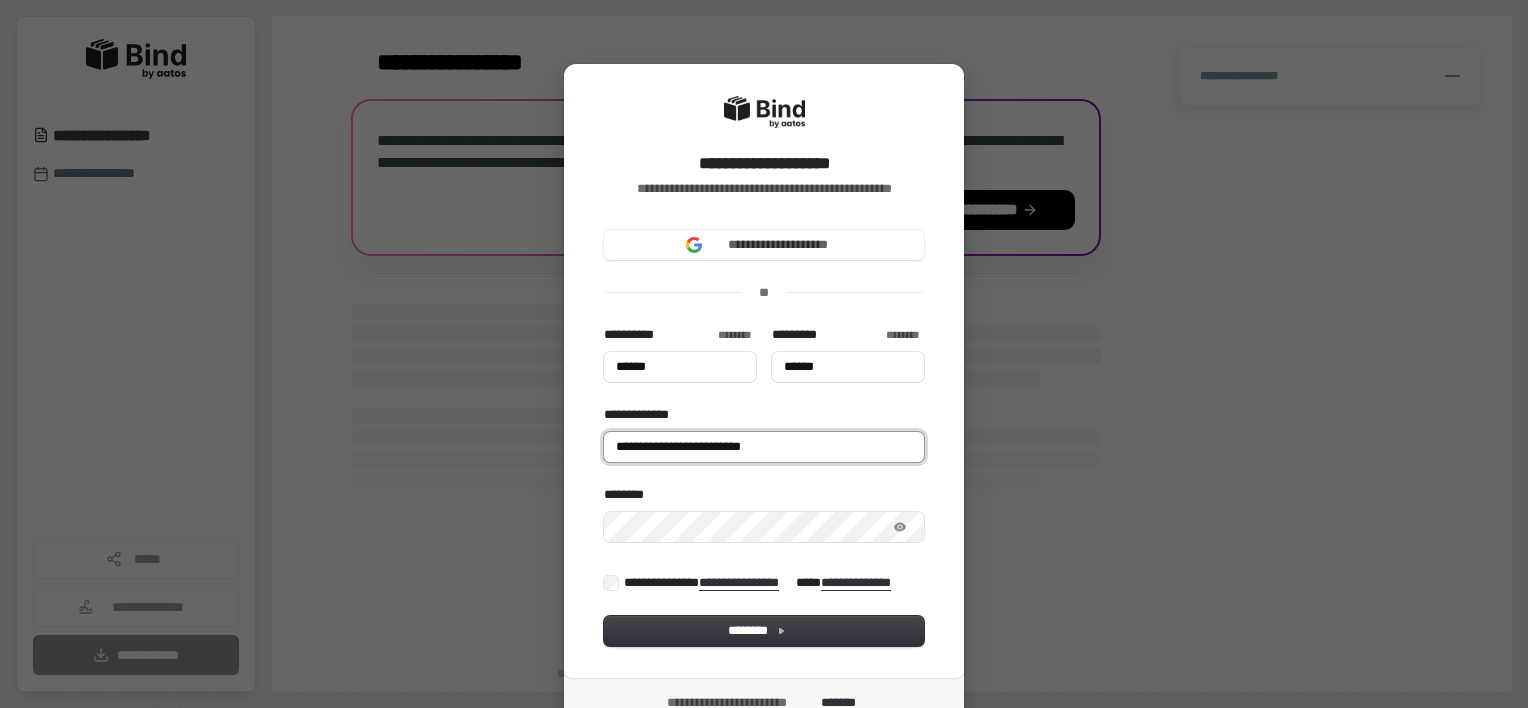 type on "******" 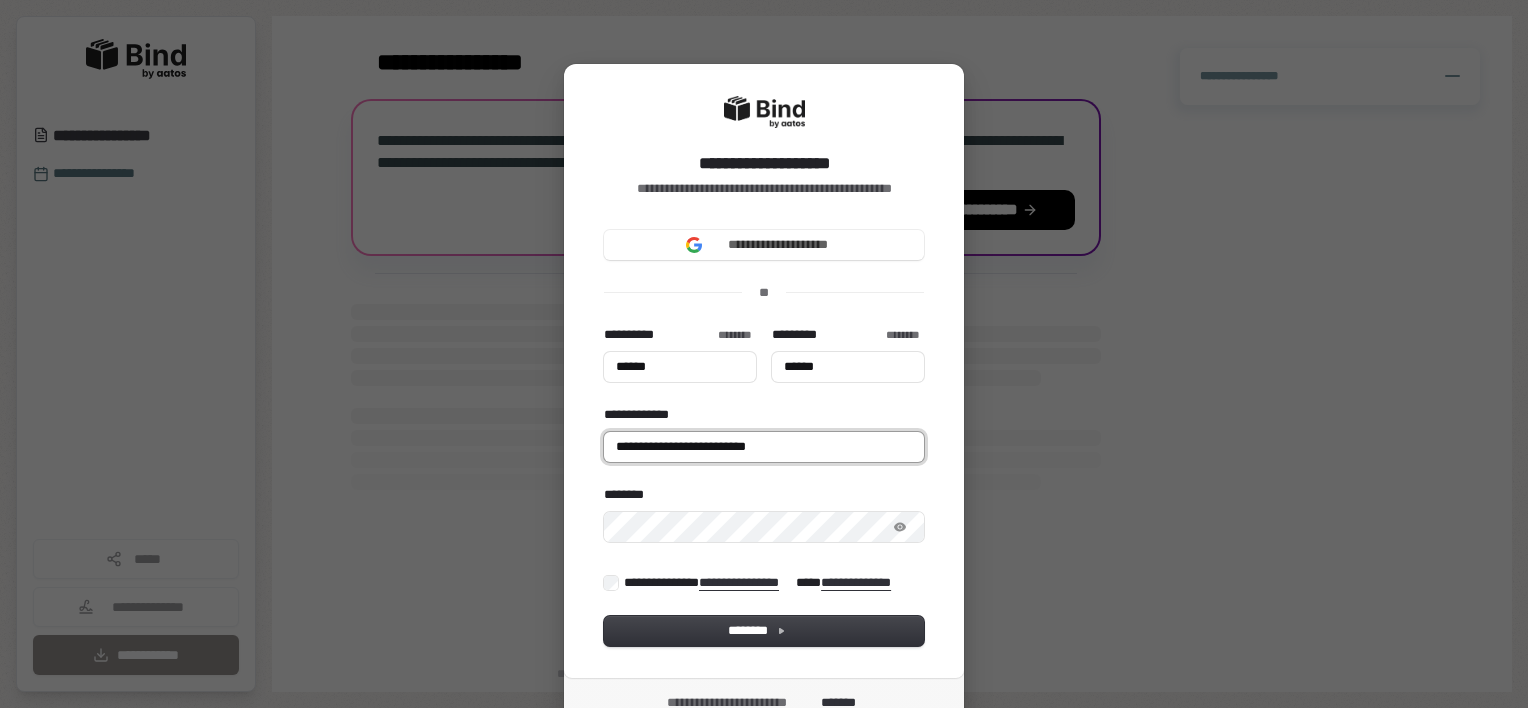 type on "******" 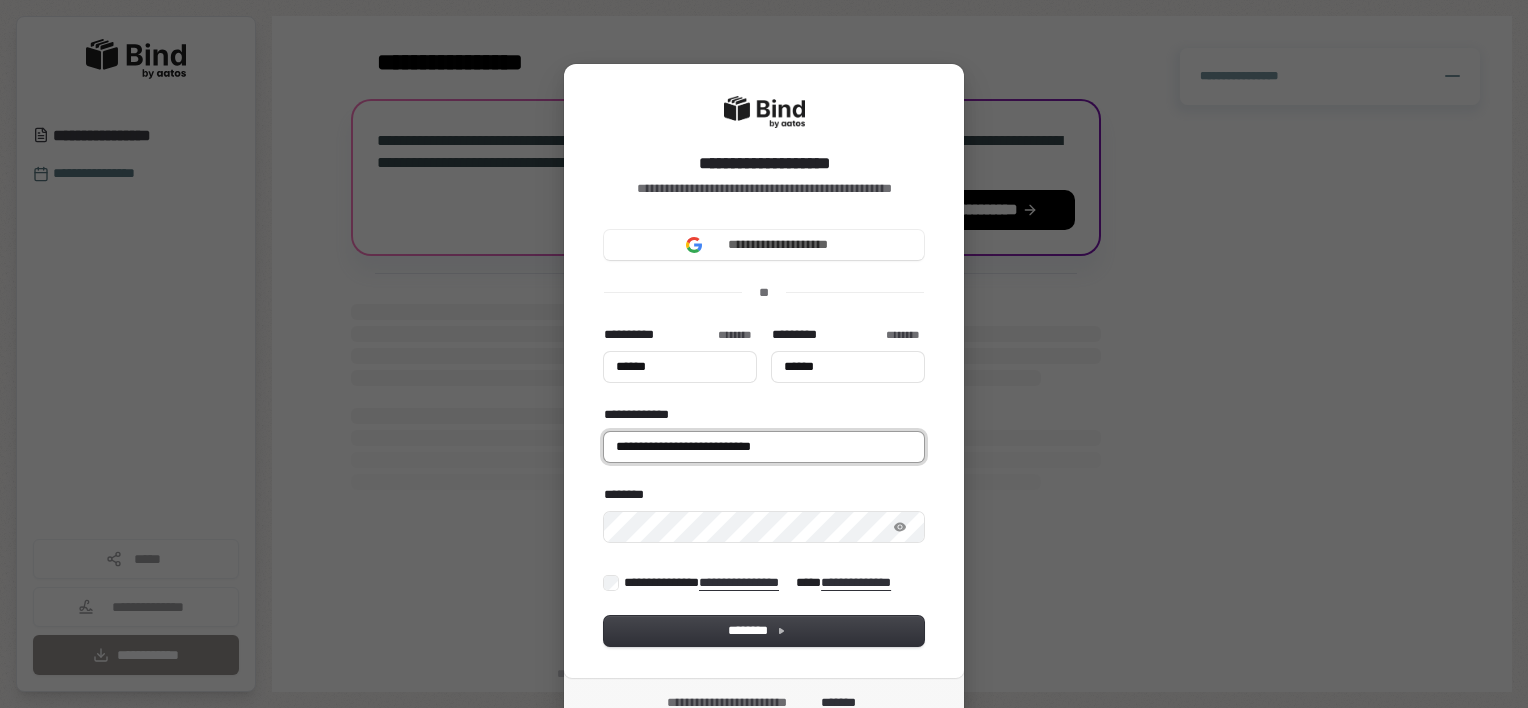 type on "******" 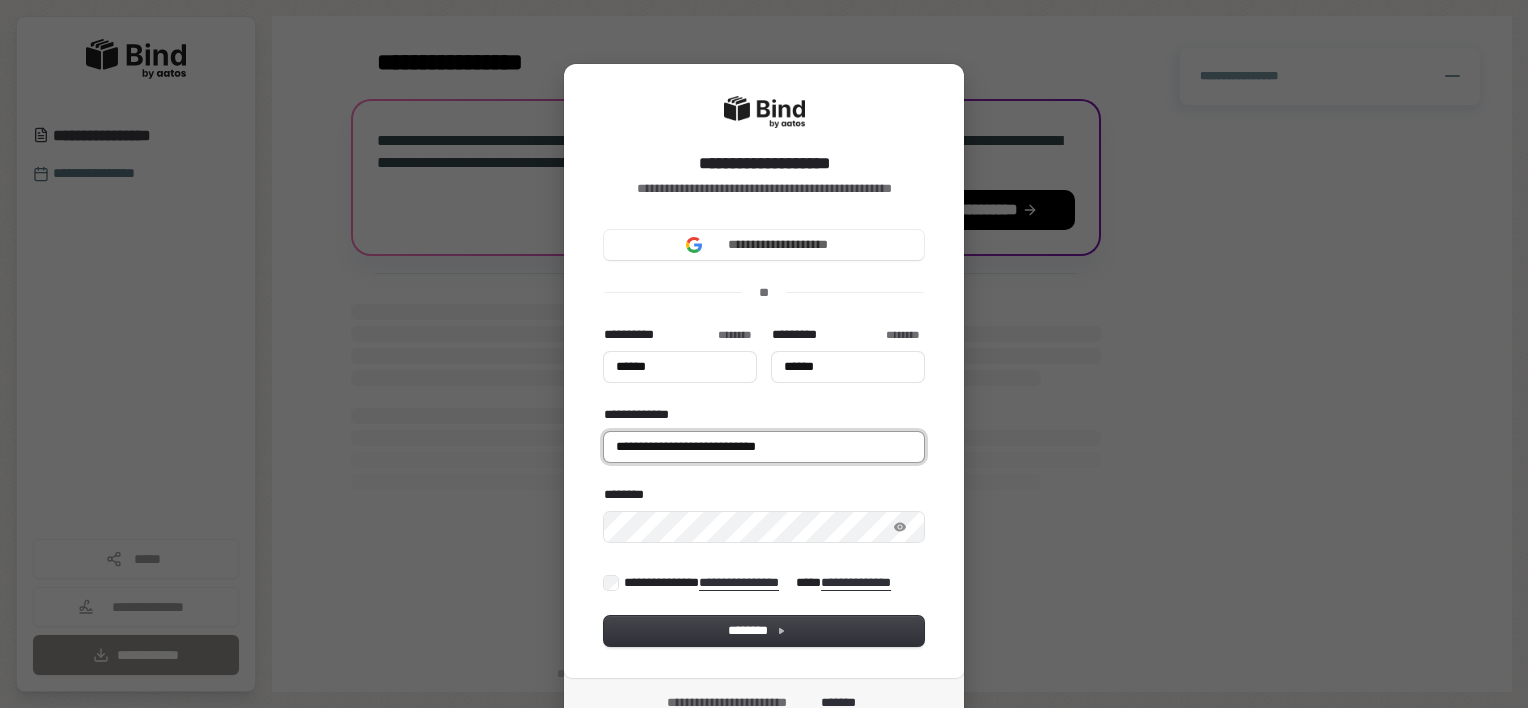 type on "**********" 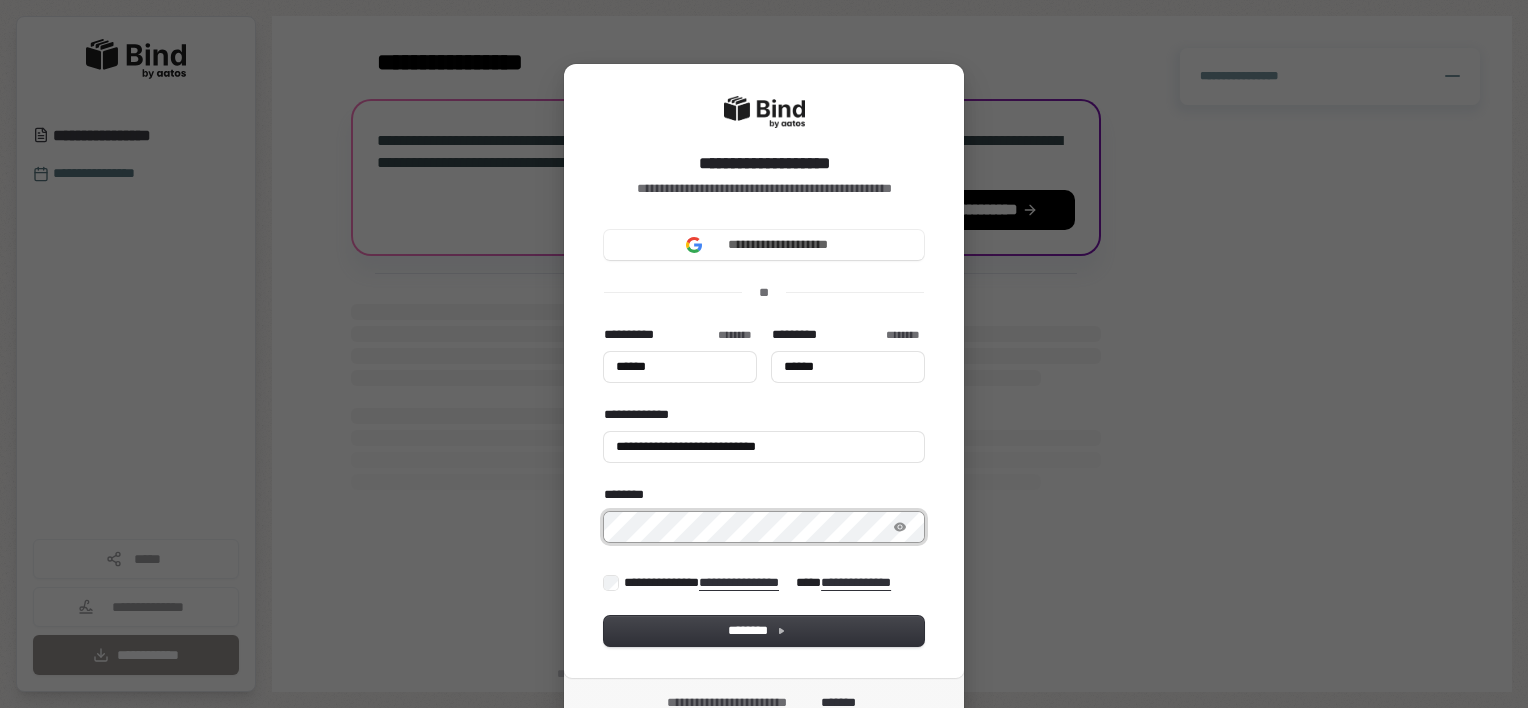 type on "******" 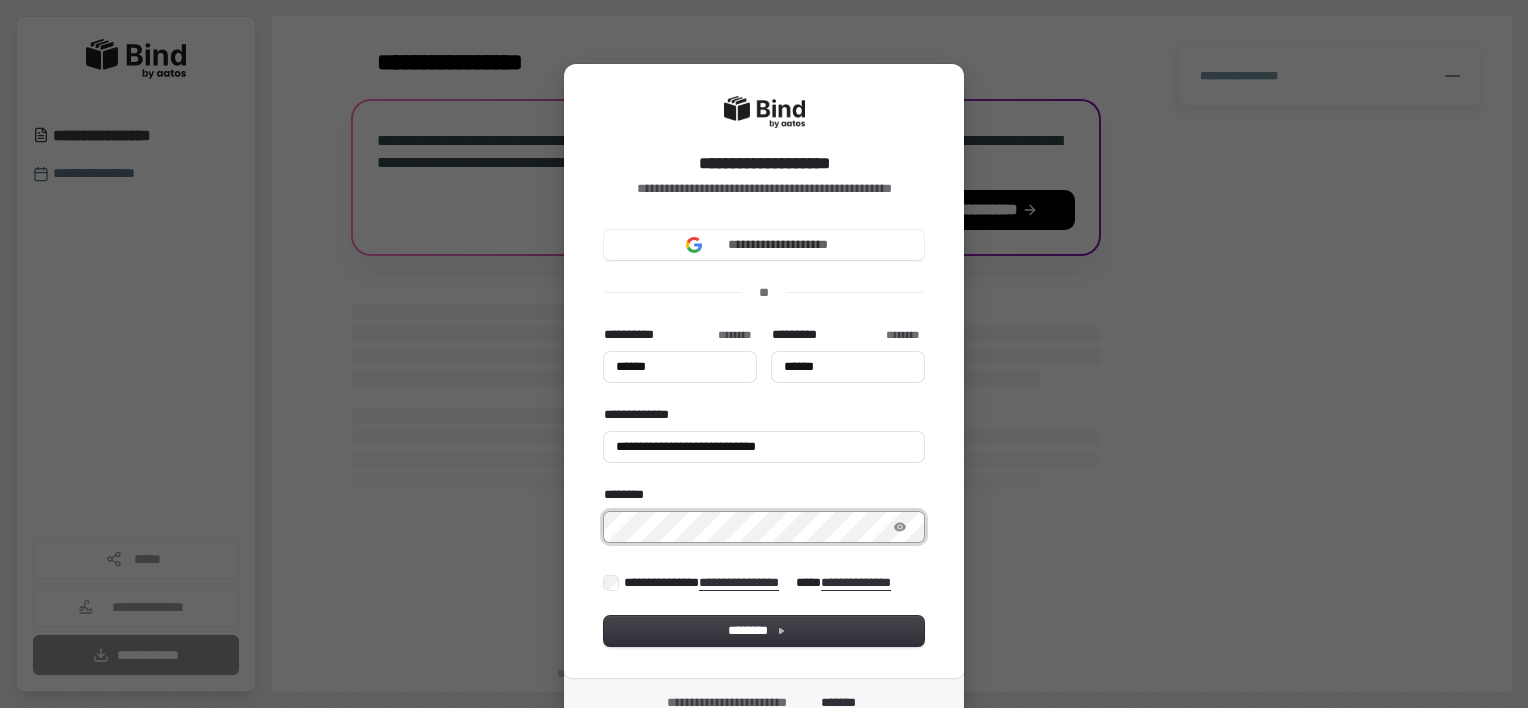 type on "******" 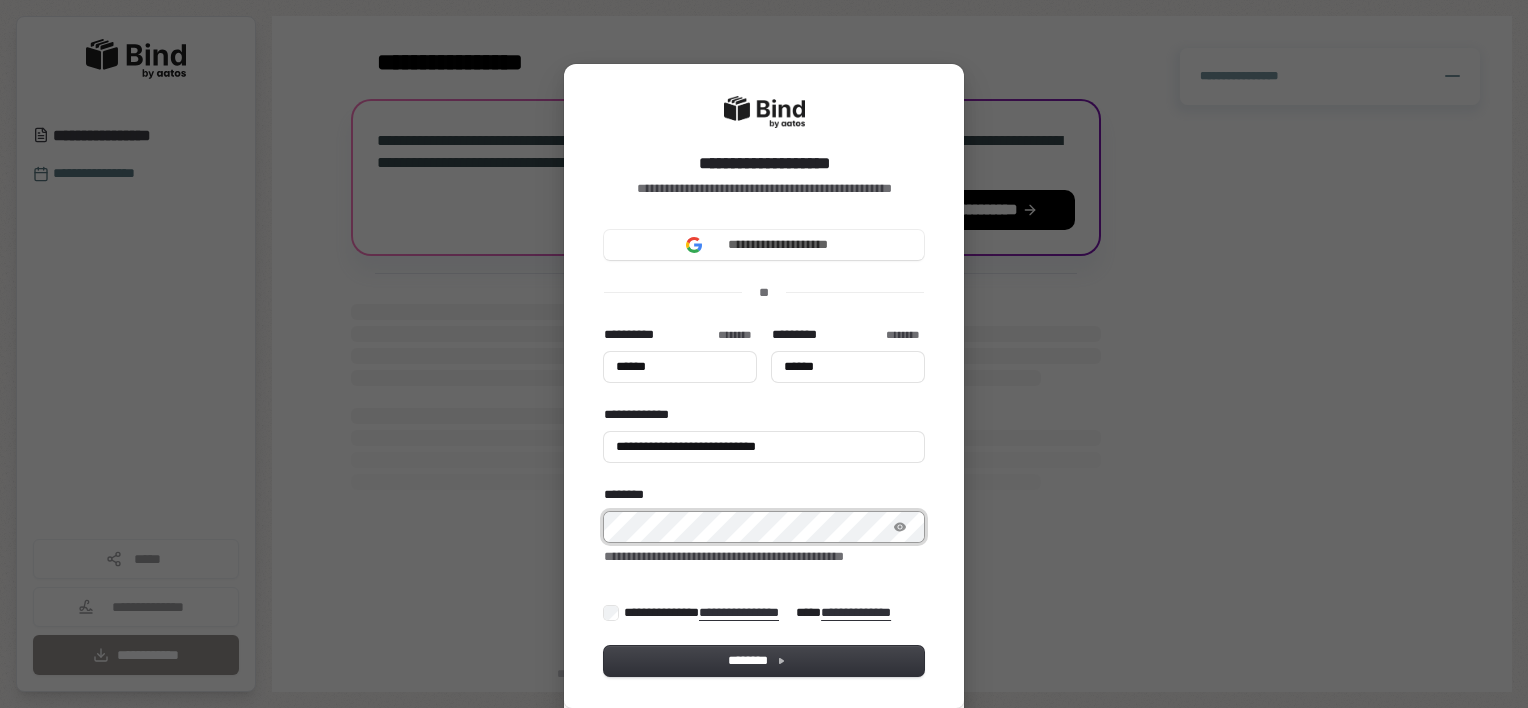 type on "******" 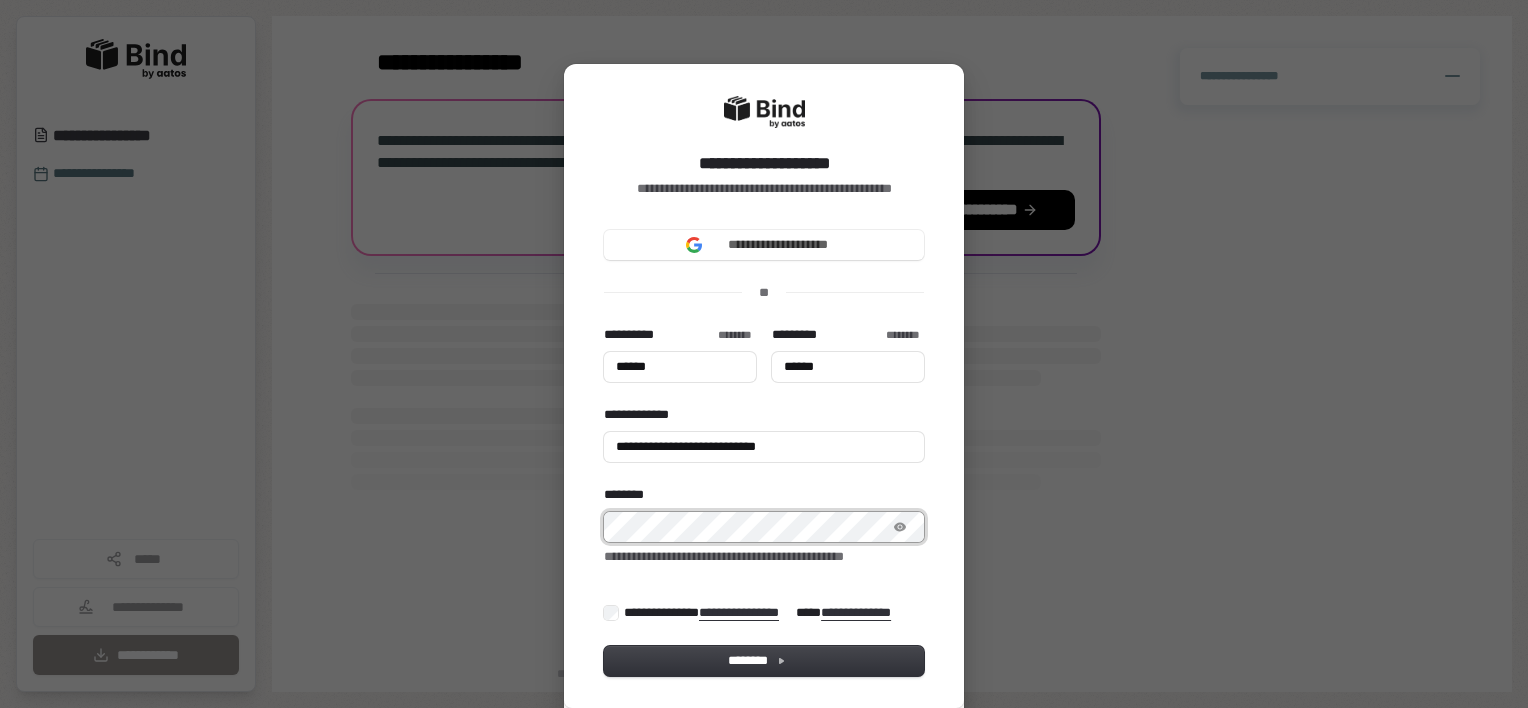 type on "******" 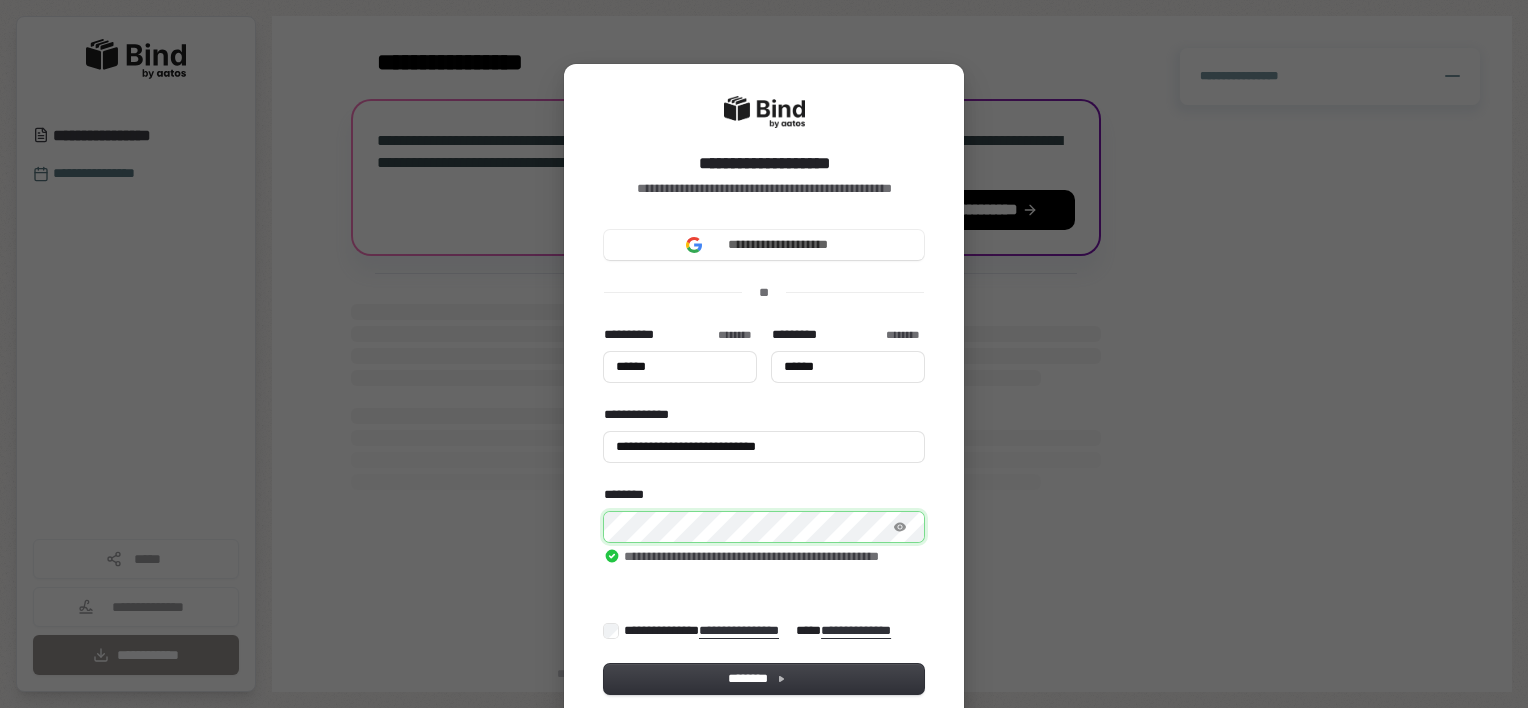 type on "******" 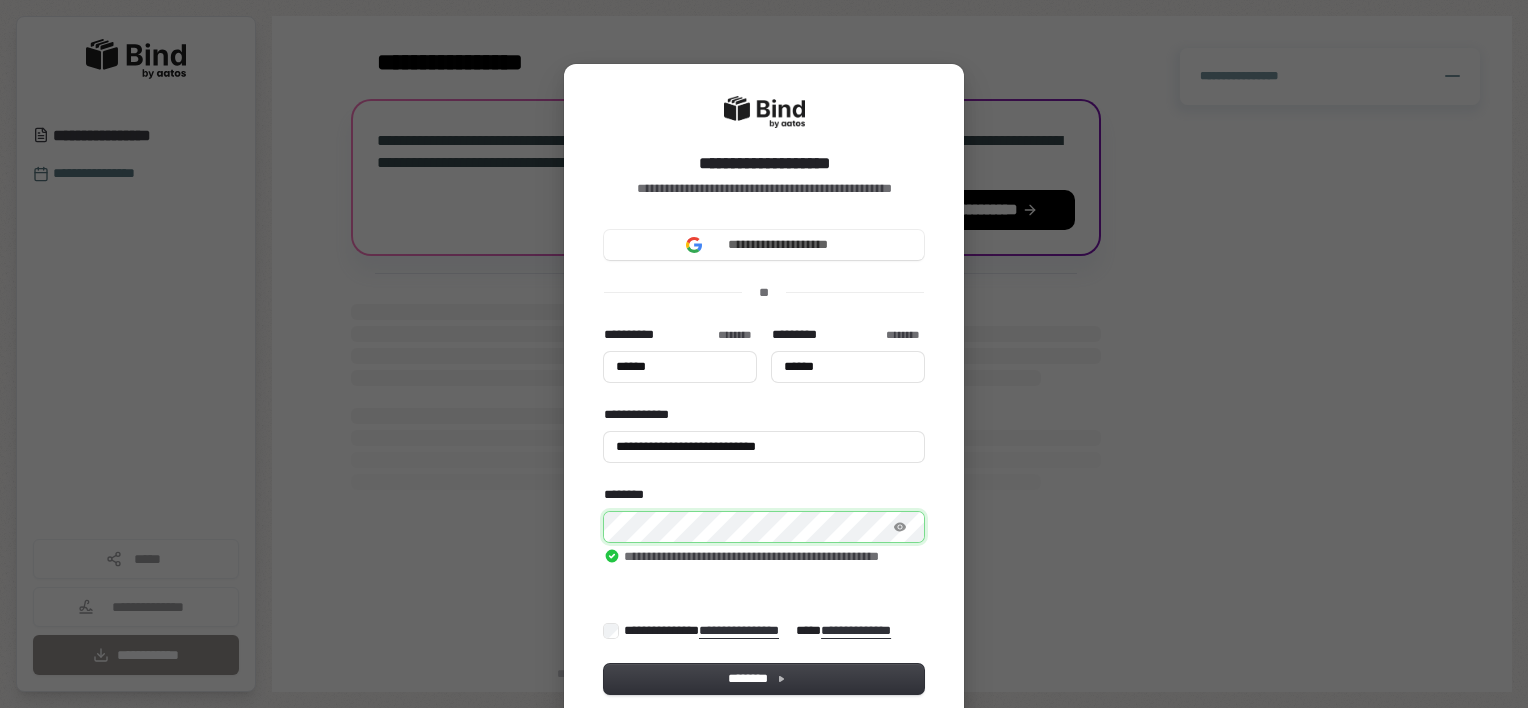 type on "******" 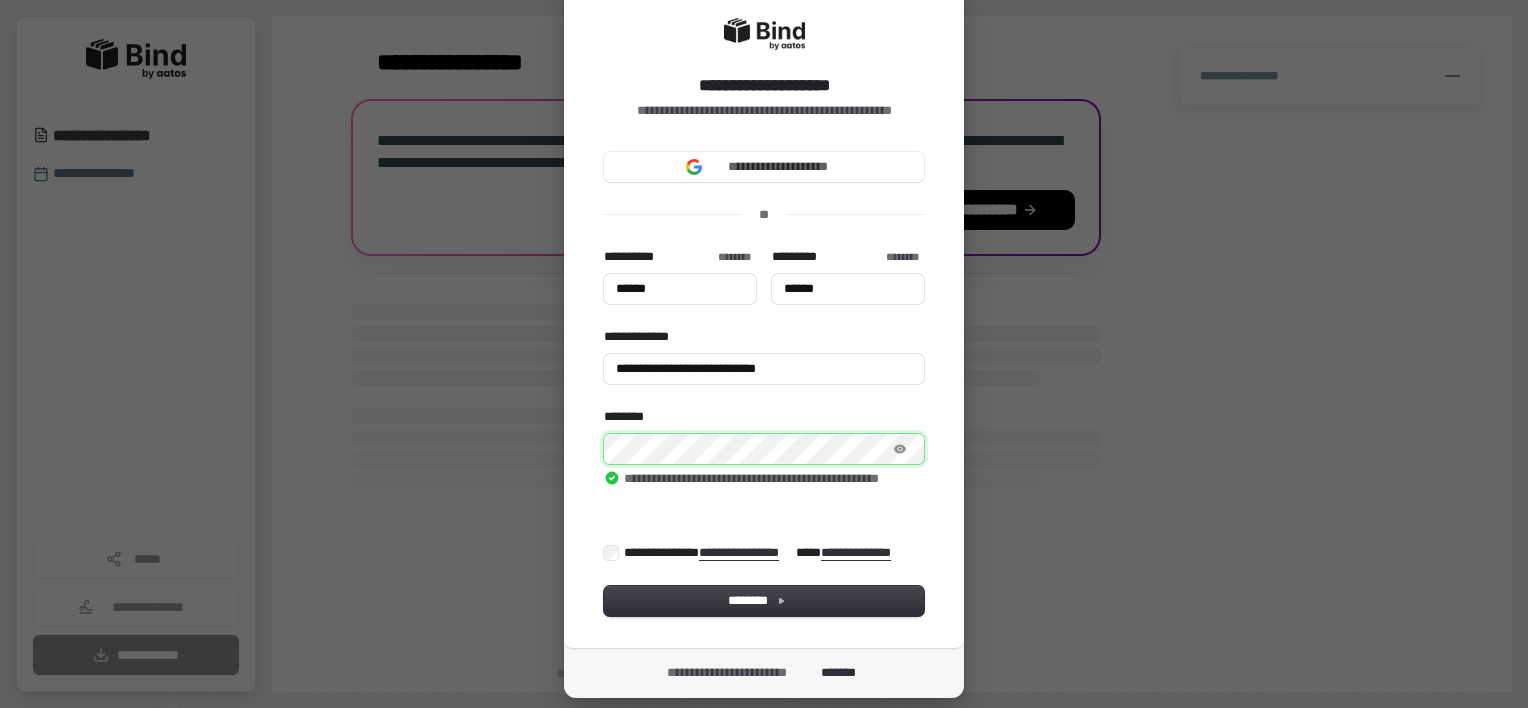 scroll, scrollTop: 106, scrollLeft: 0, axis: vertical 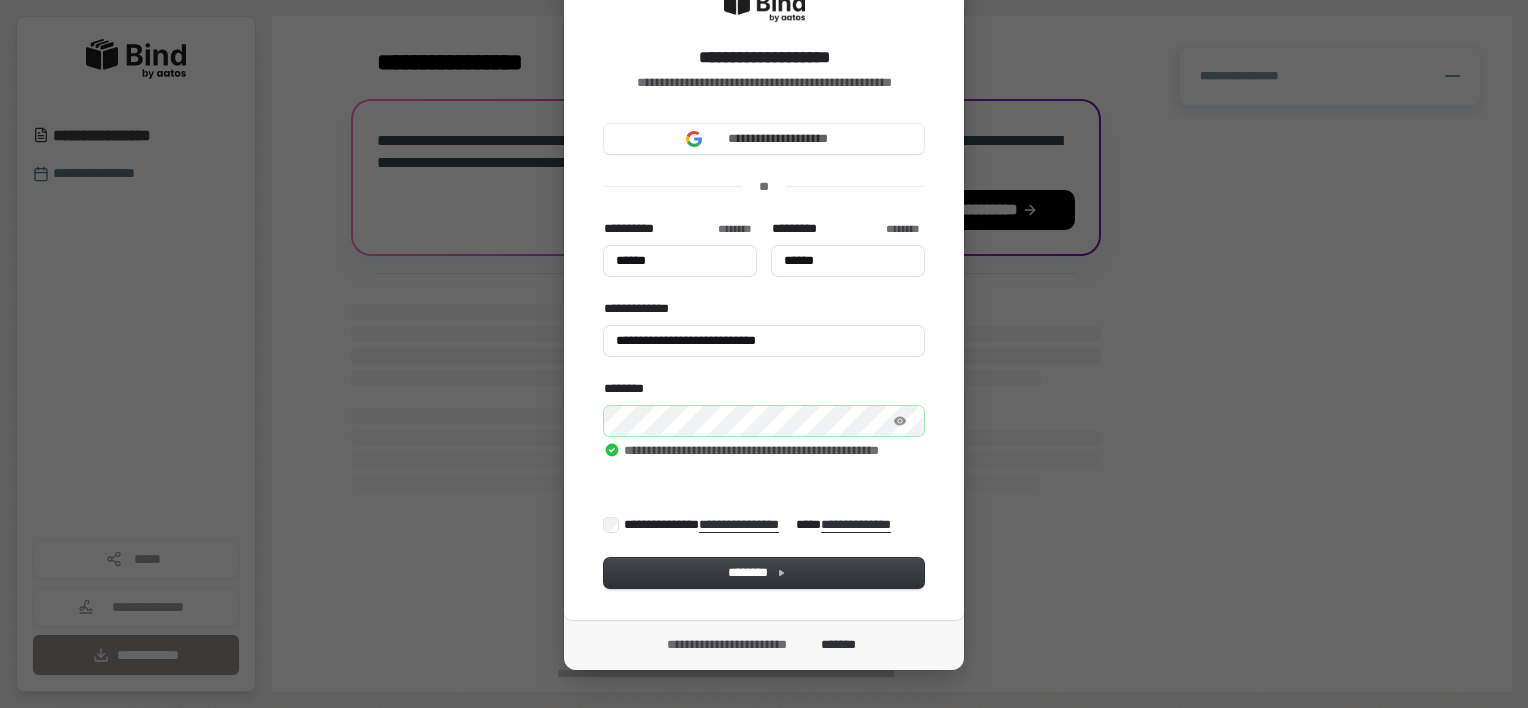type on "******" 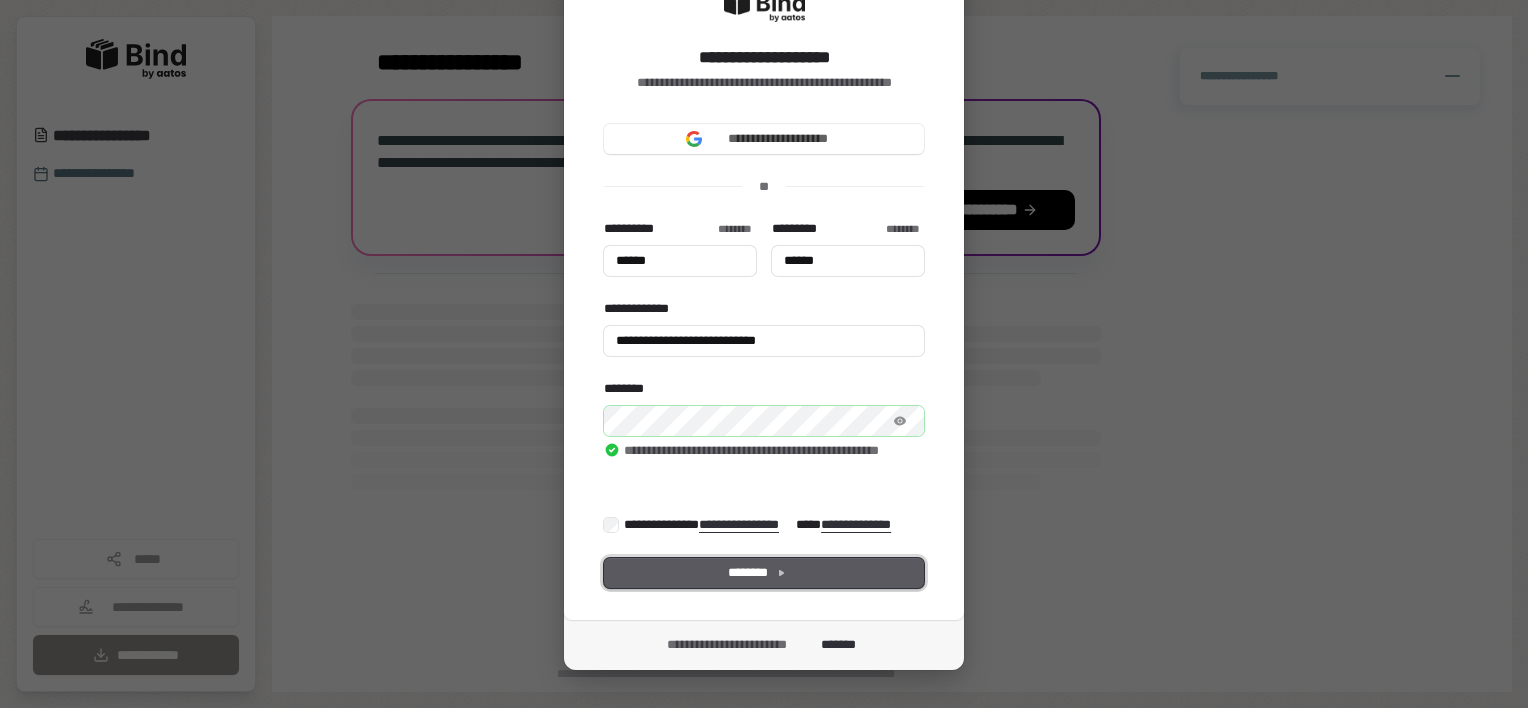 type on "******" 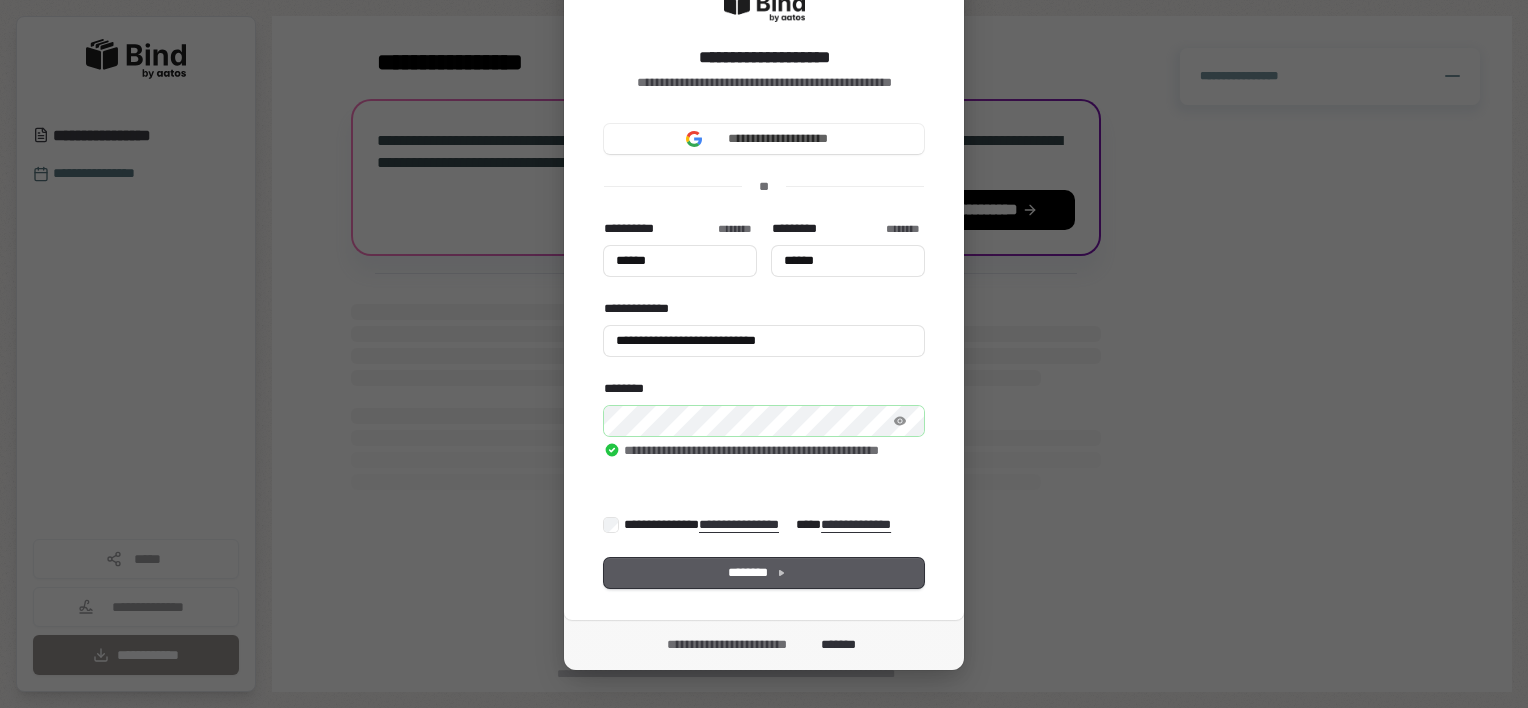 type on "******" 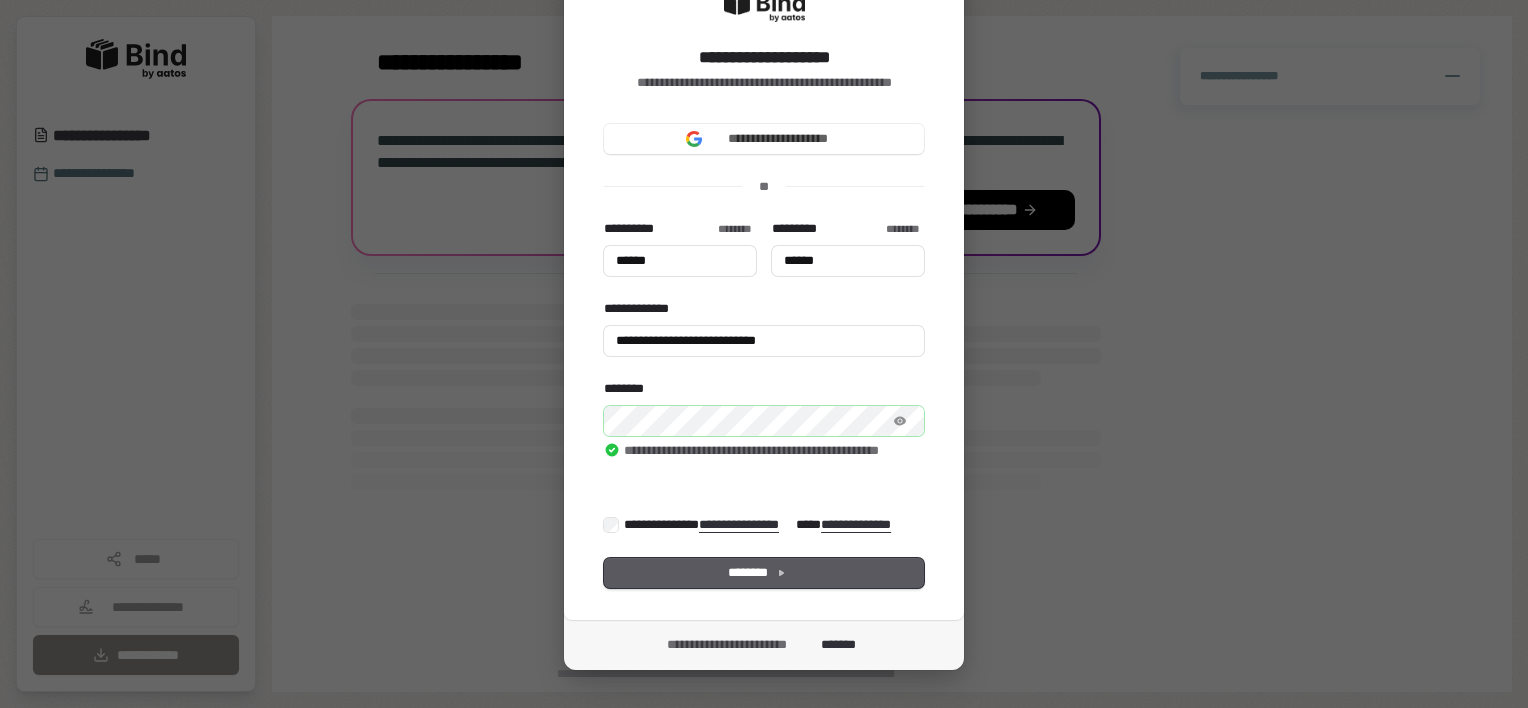 type on "******" 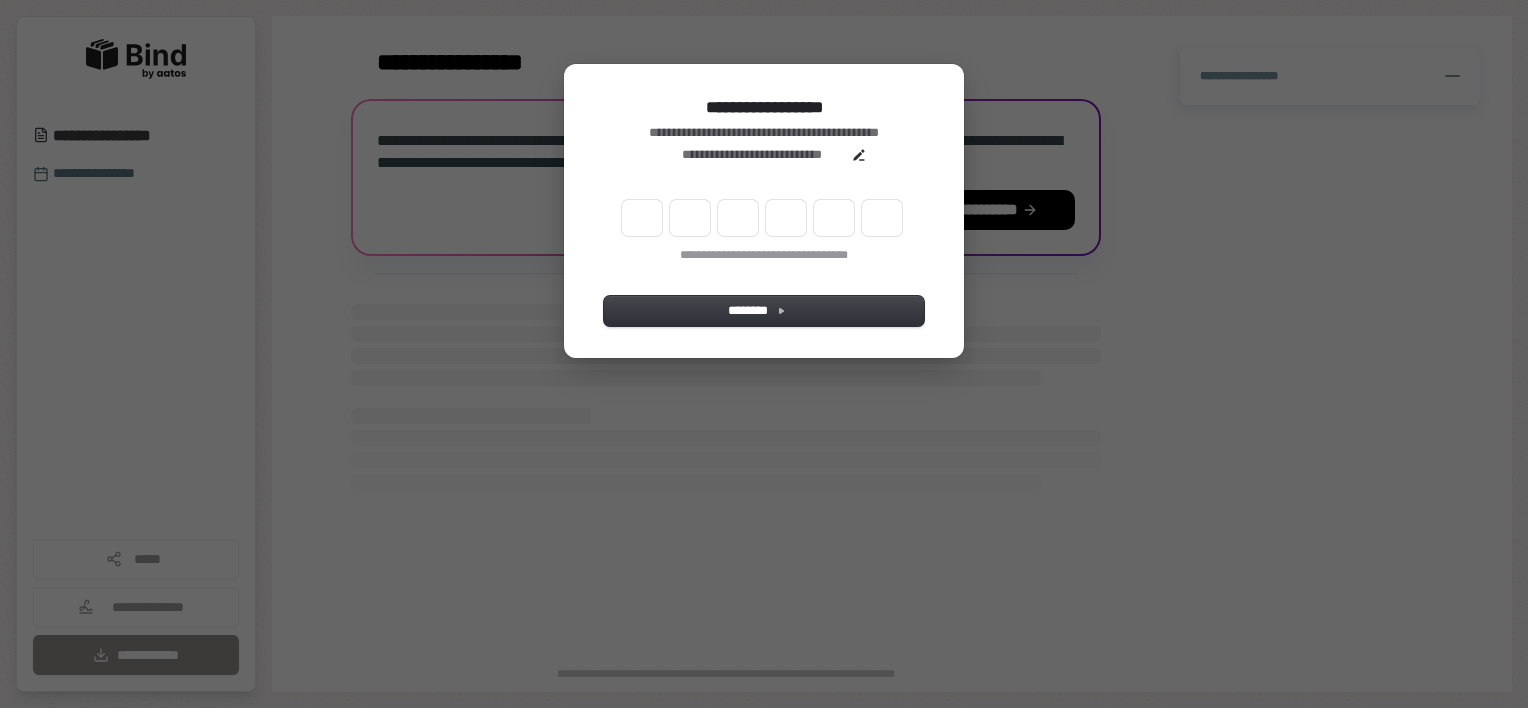 scroll, scrollTop: 0, scrollLeft: 0, axis: both 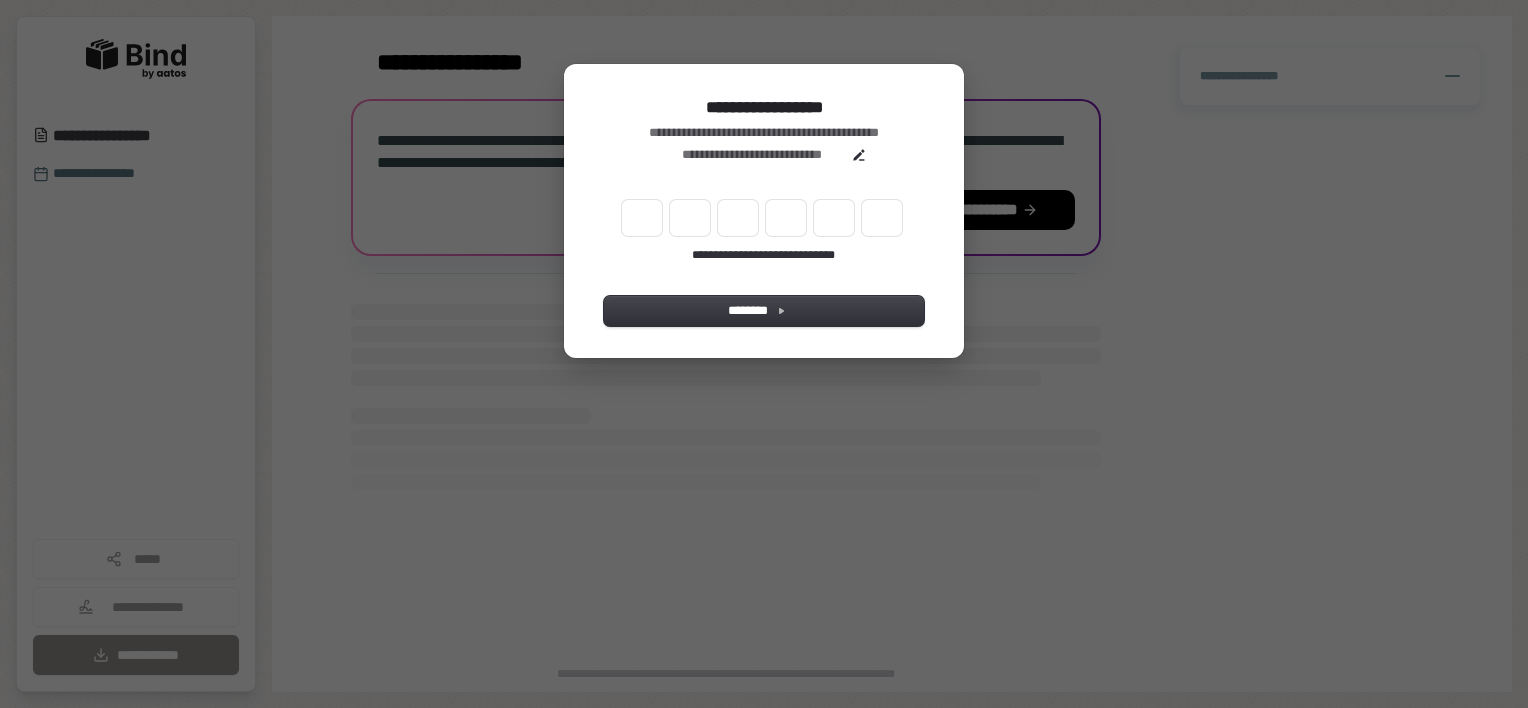type on "******" 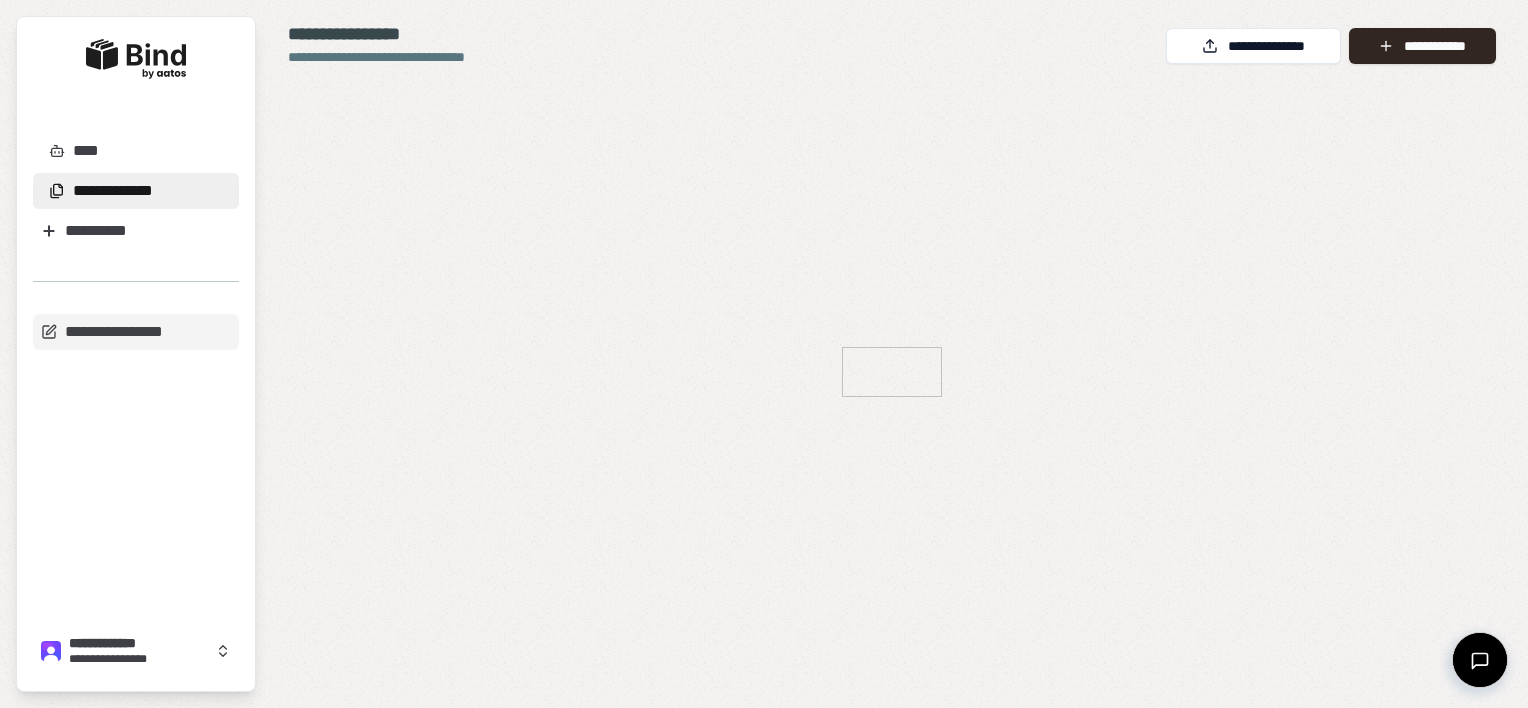 scroll, scrollTop: 0, scrollLeft: 0, axis: both 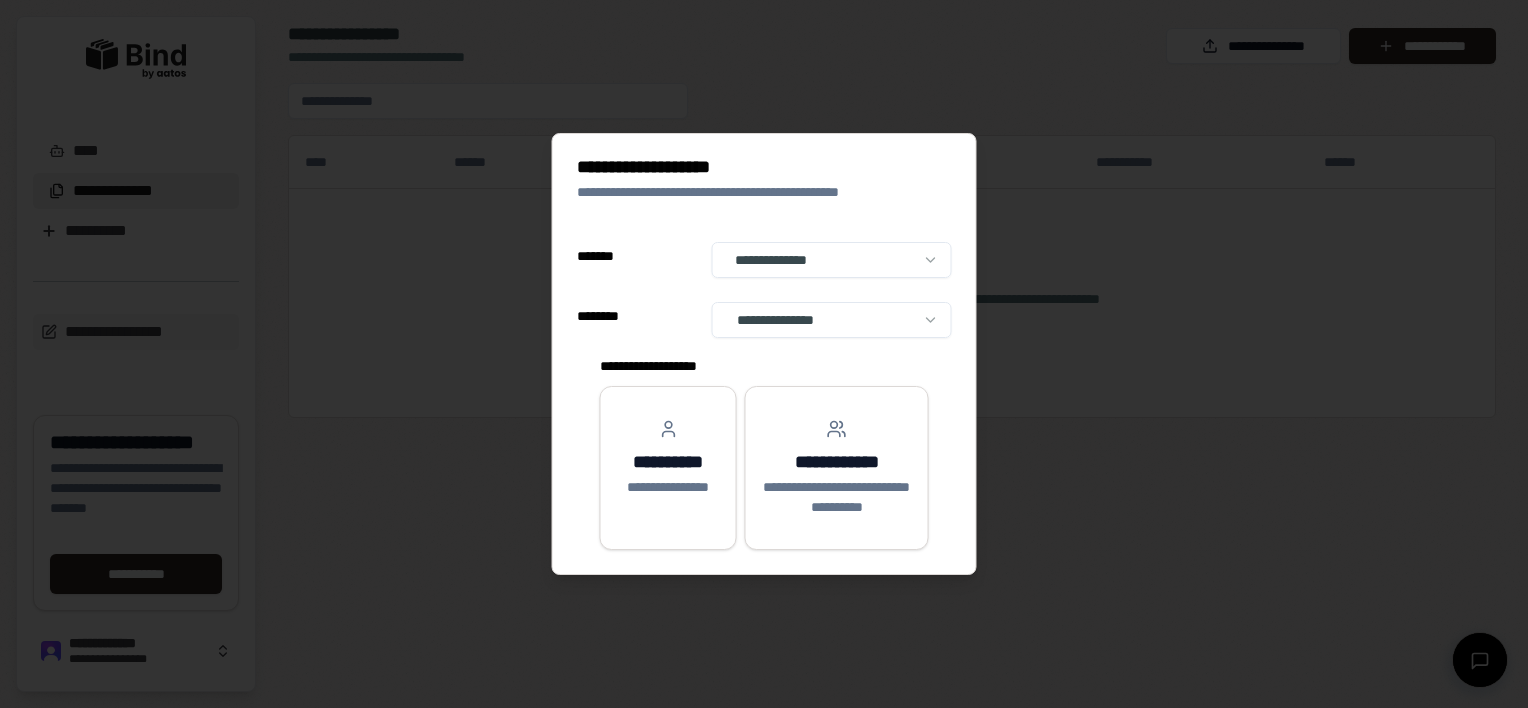 select on "**" 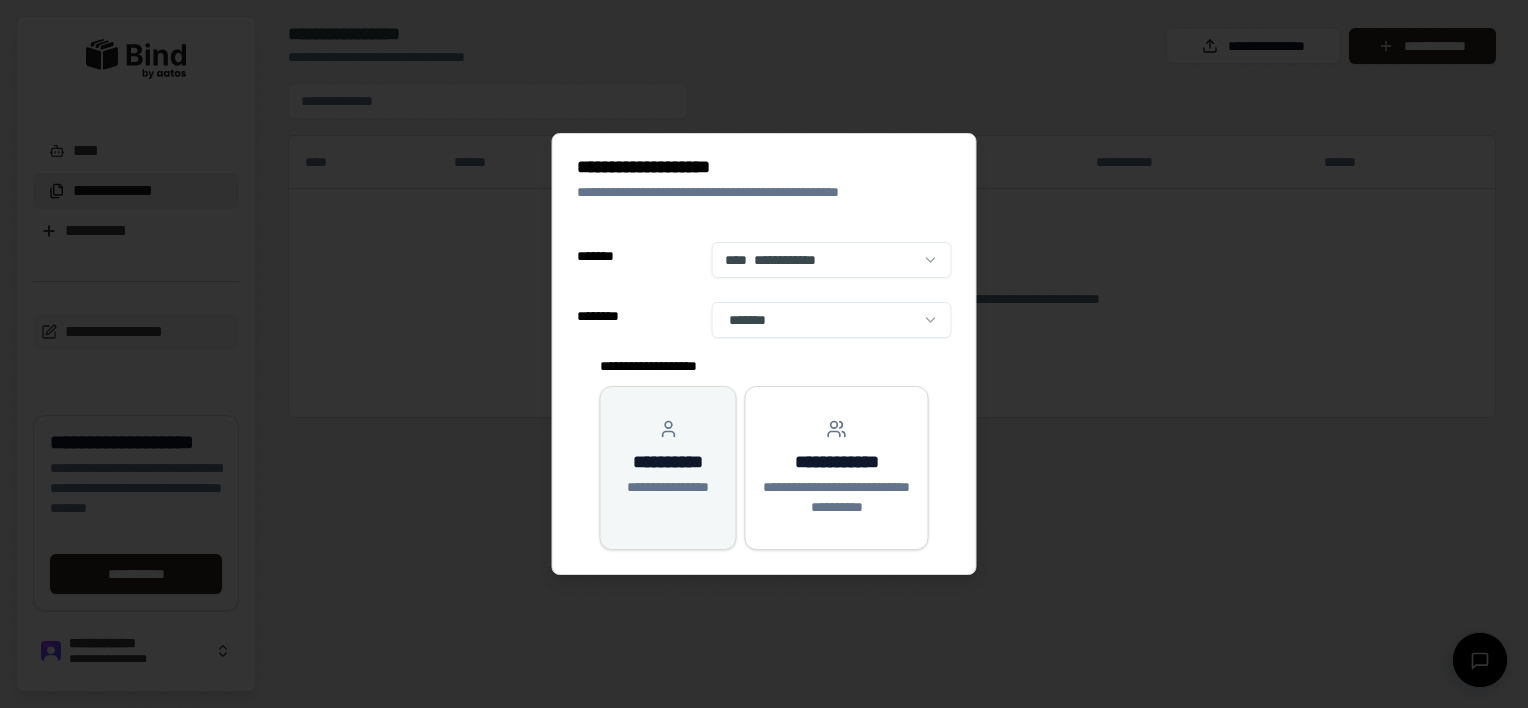 click on "**********" at bounding box center [668, 458] 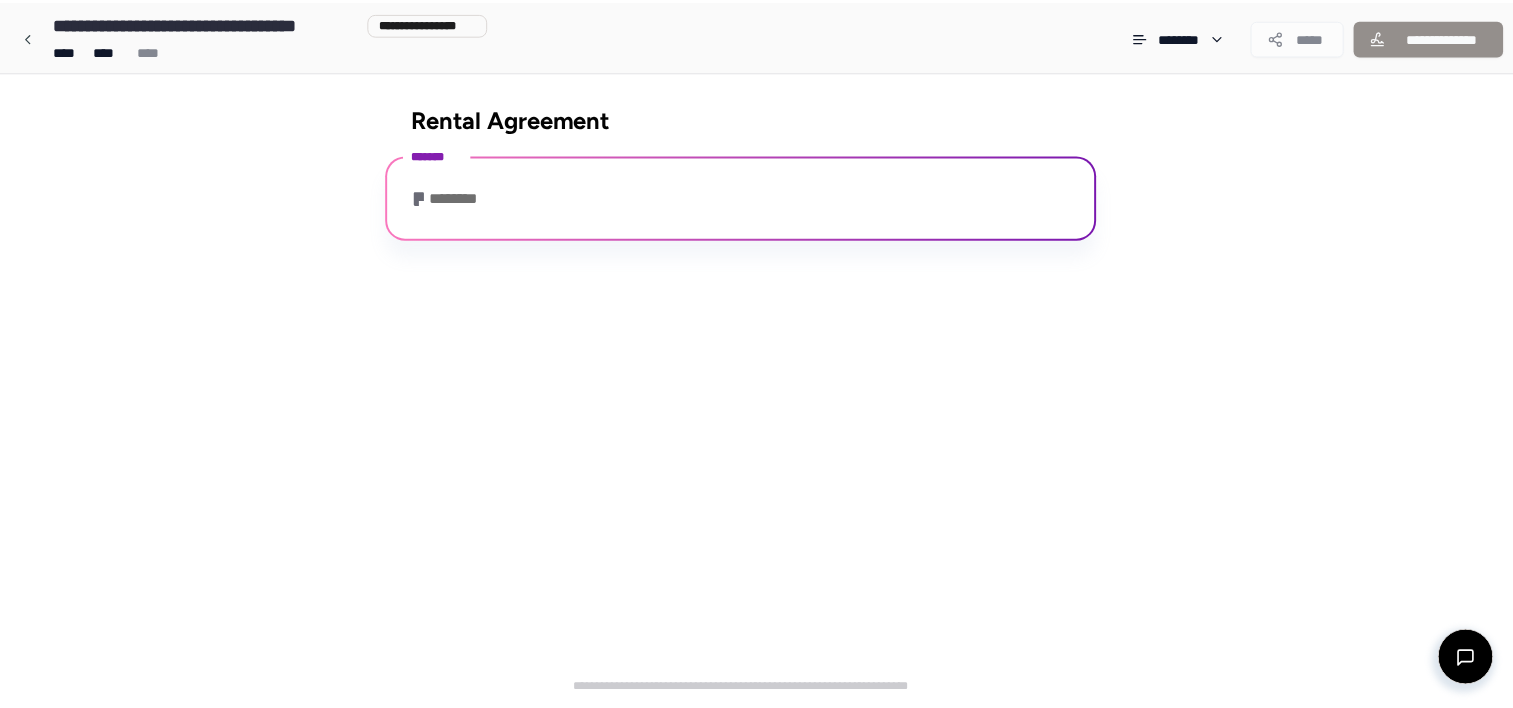 scroll, scrollTop: 59, scrollLeft: 0, axis: vertical 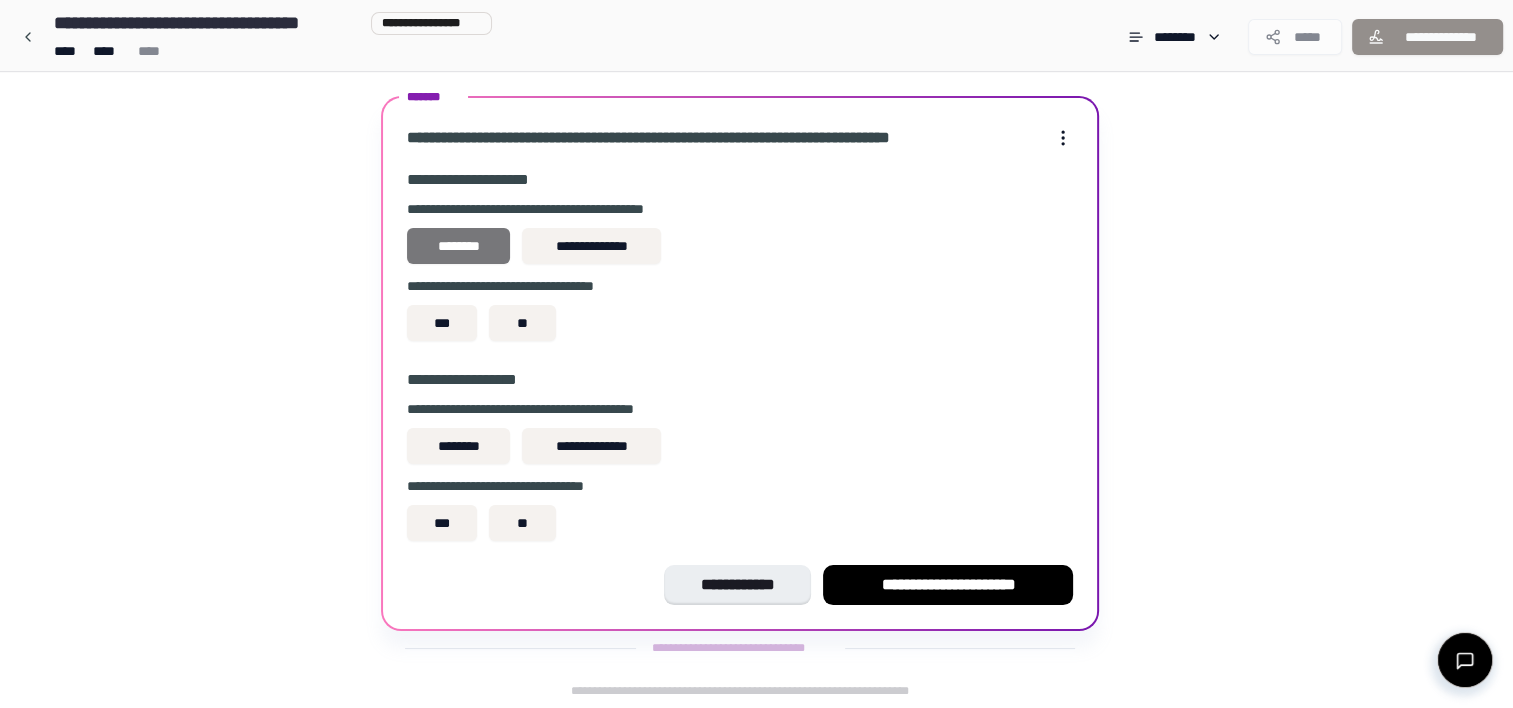 click on "********" at bounding box center (458, 246) 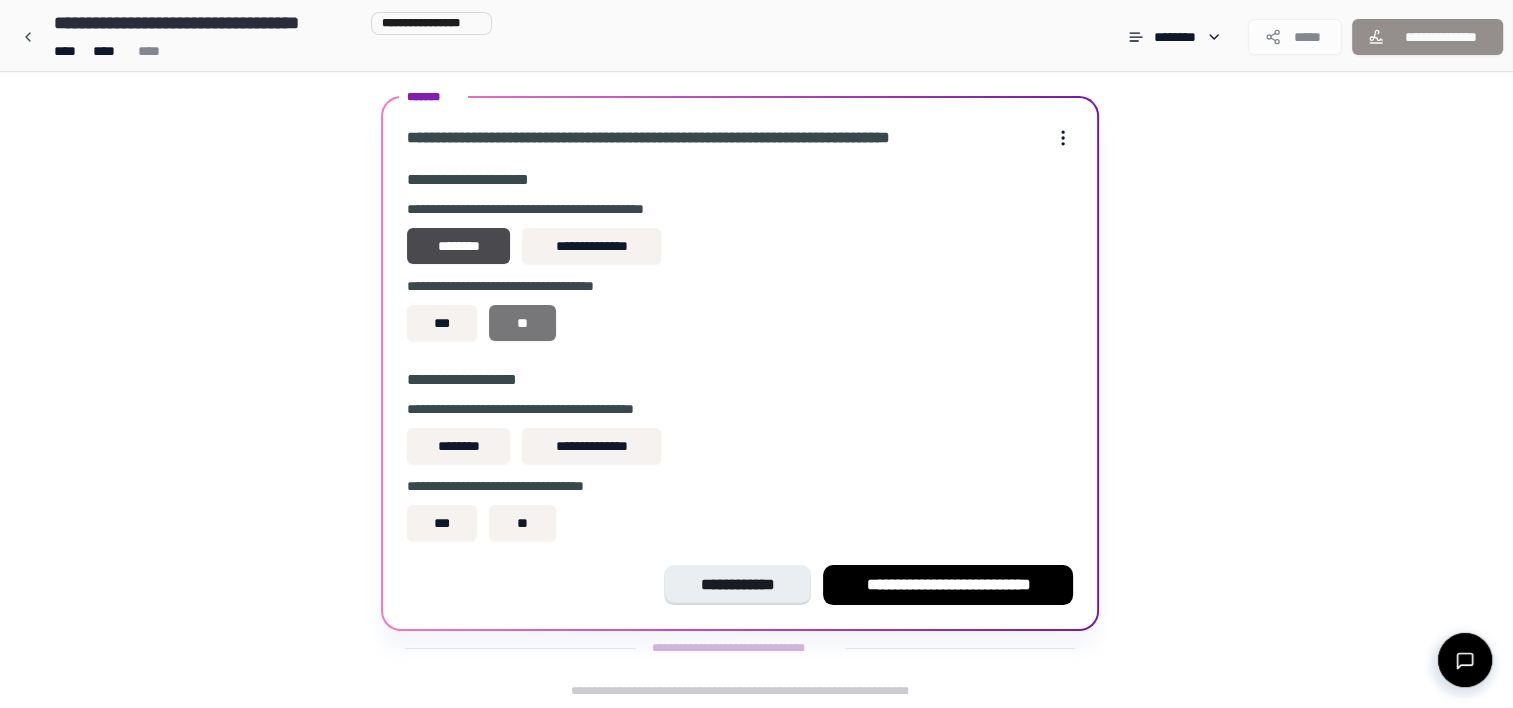 click on "**" at bounding box center (522, 323) 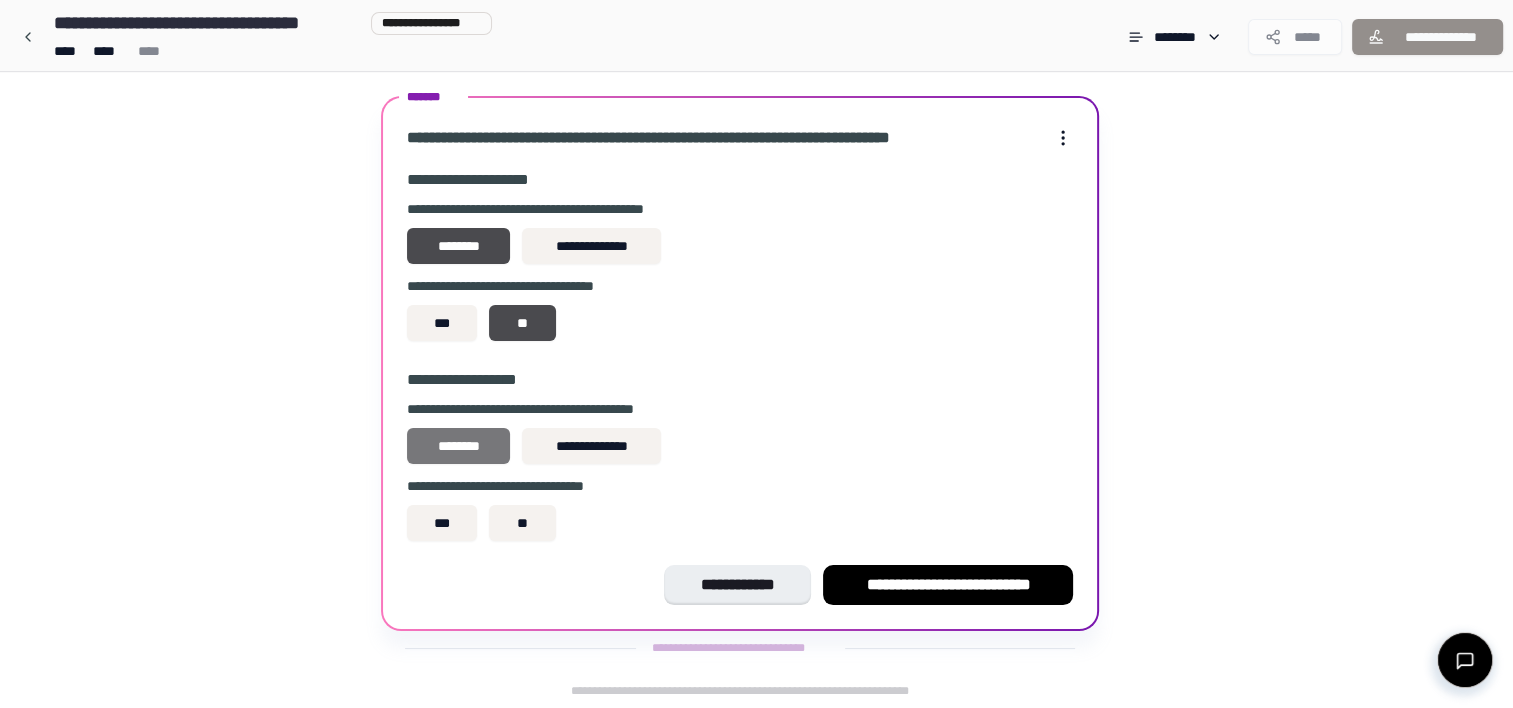 click on "********" at bounding box center [458, 446] 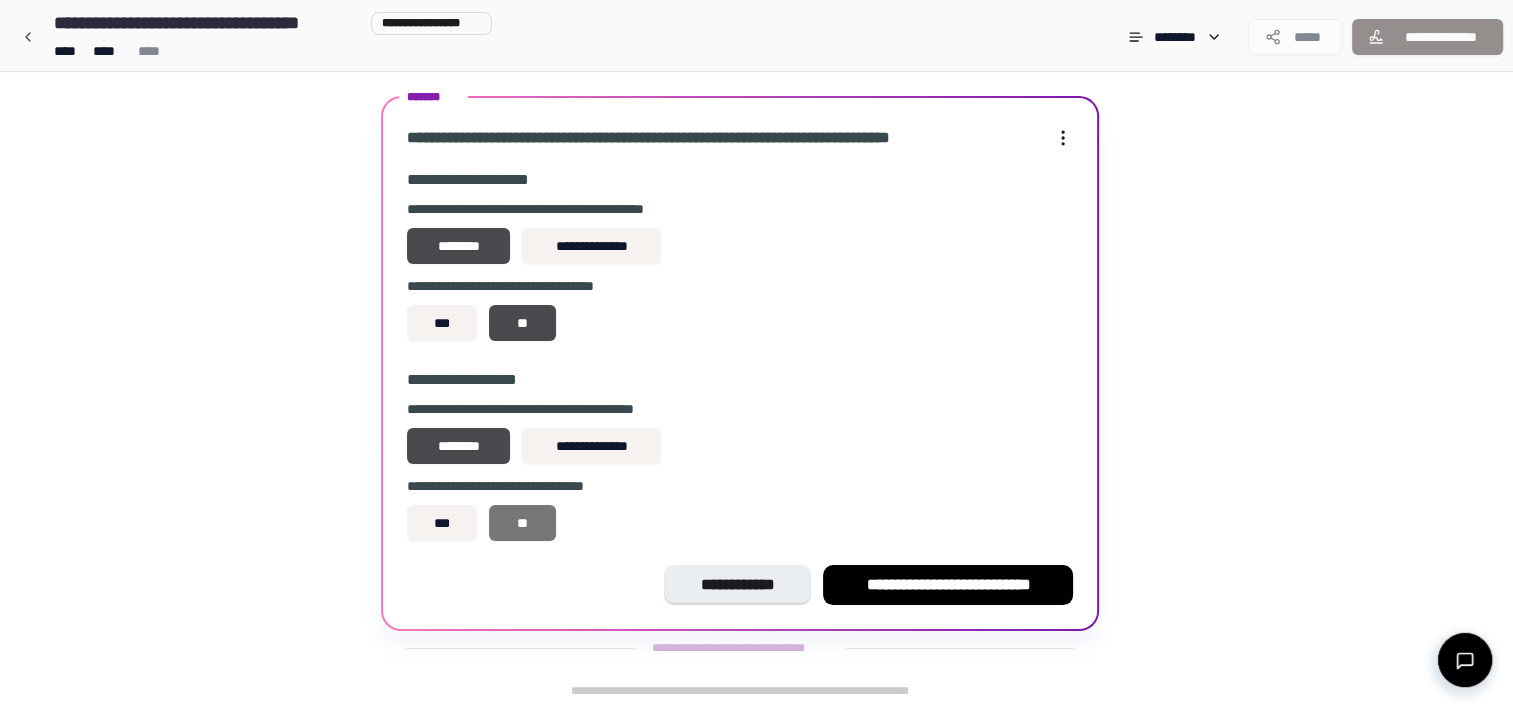 click on "**" at bounding box center [522, 523] 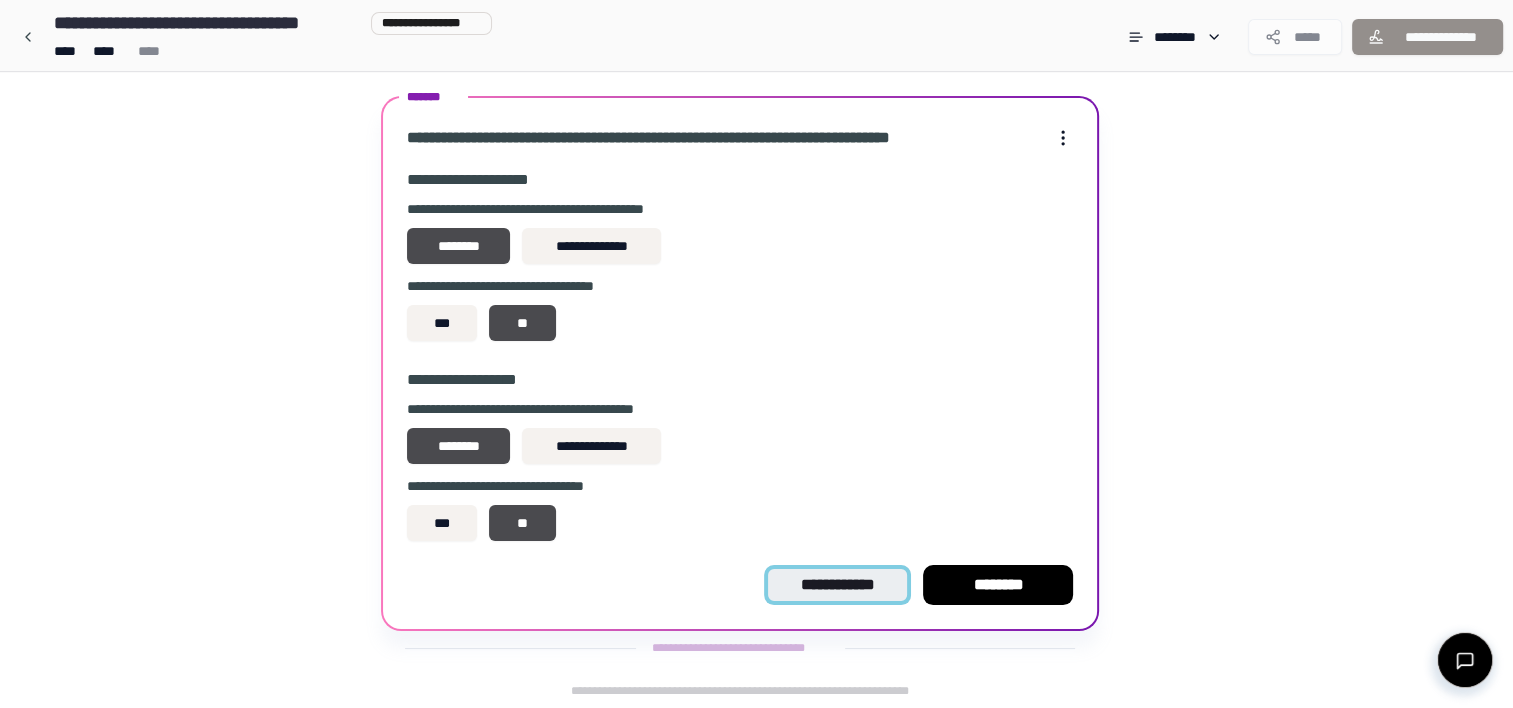 click on "**********" at bounding box center (837, 585) 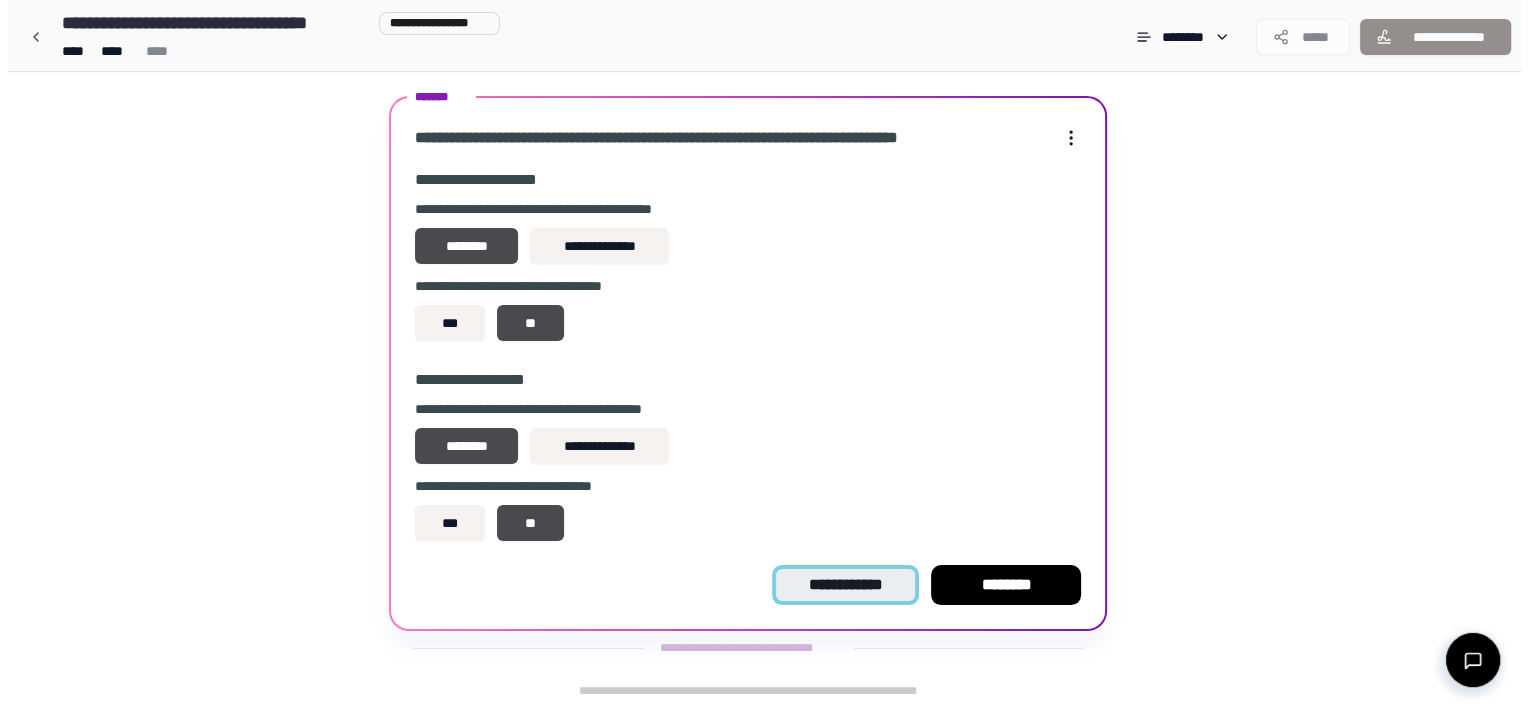 scroll, scrollTop: 0, scrollLeft: 0, axis: both 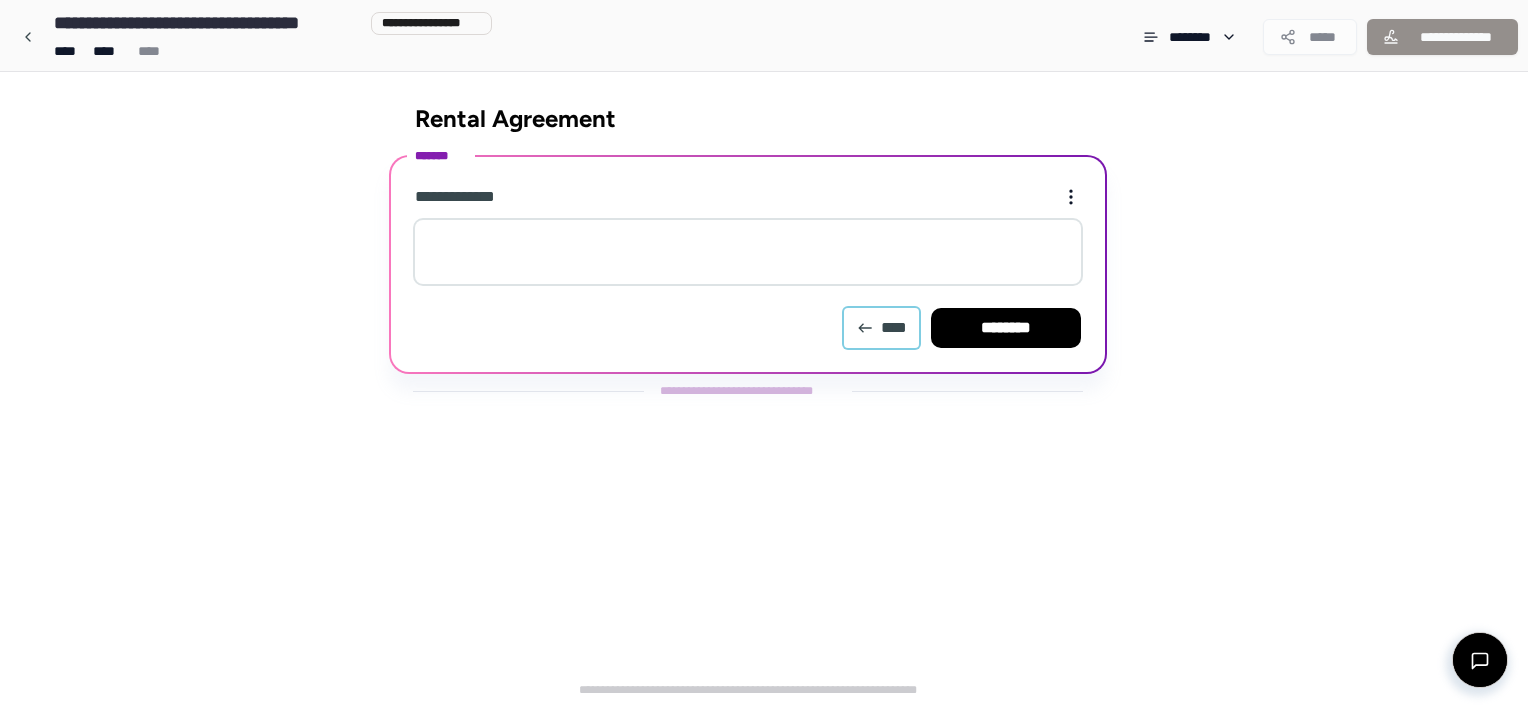 click on "****" at bounding box center (881, 328) 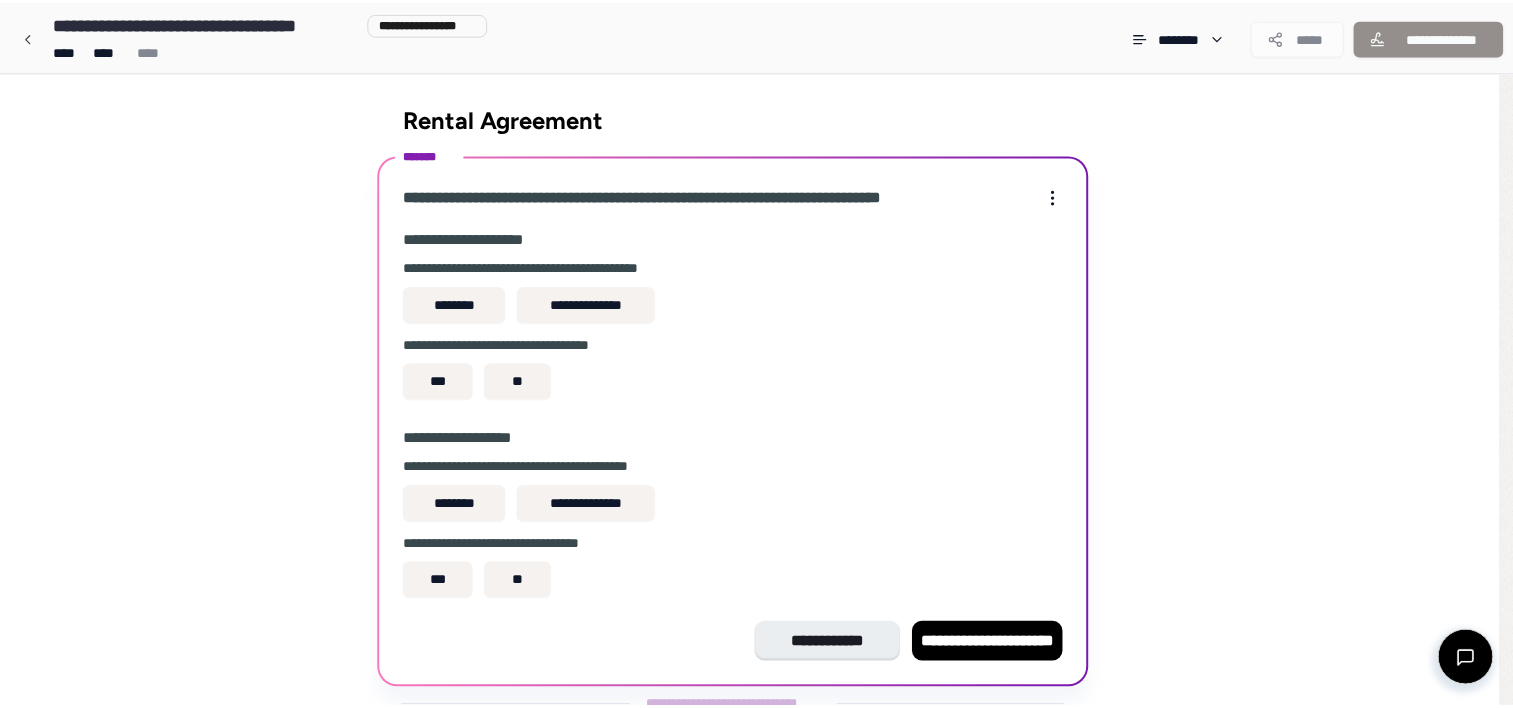 scroll, scrollTop: 59, scrollLeft: 0, axis: vertical 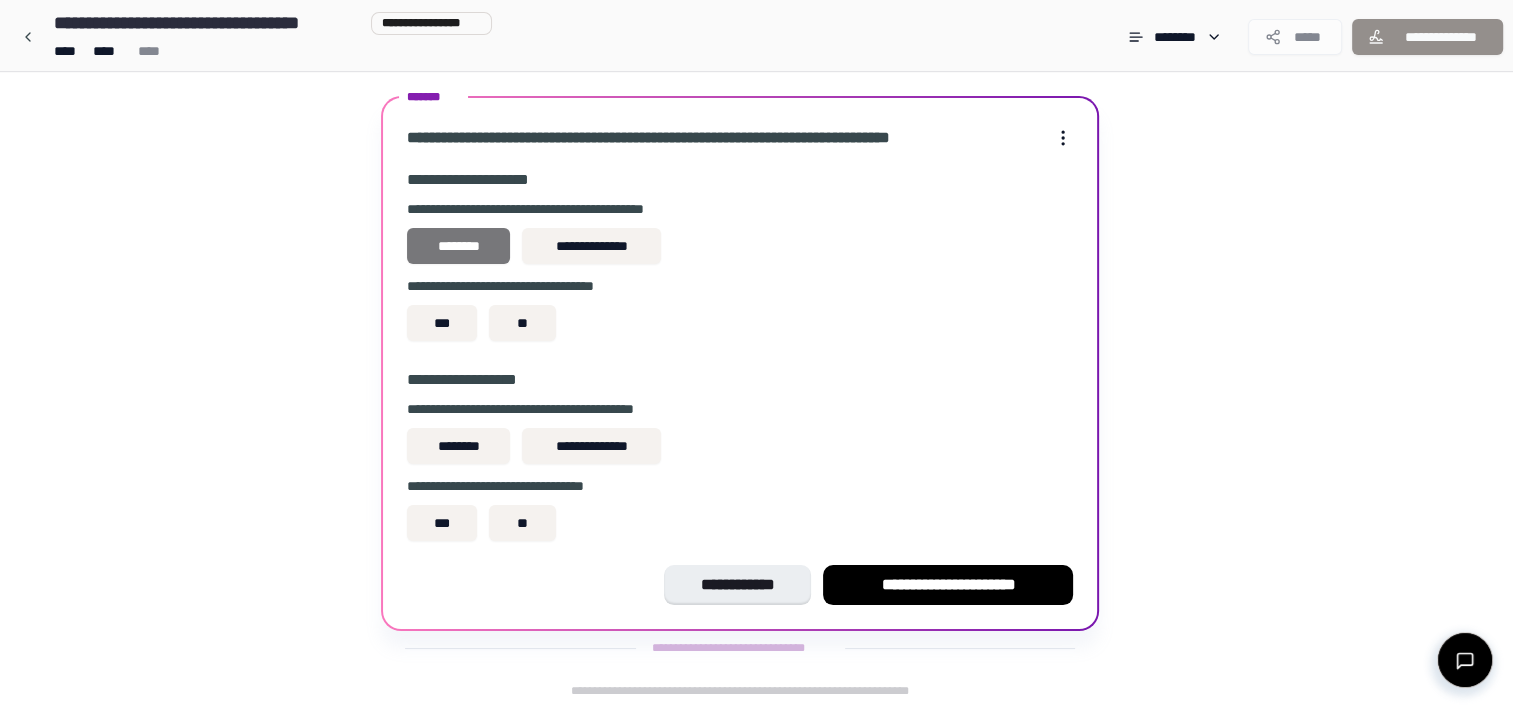 click on "********" at bounding box center (458, 246) 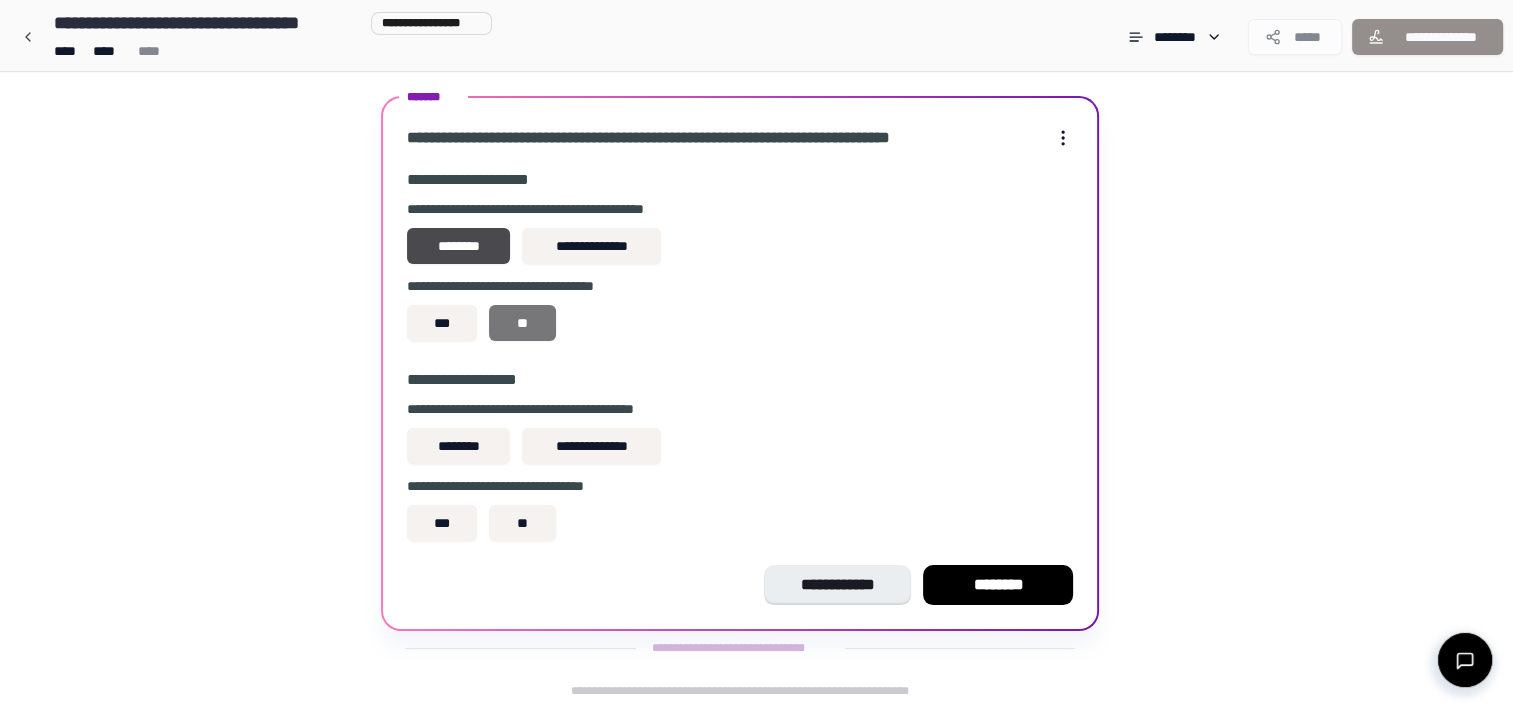 click on "**" at bounding box center (522, 323) 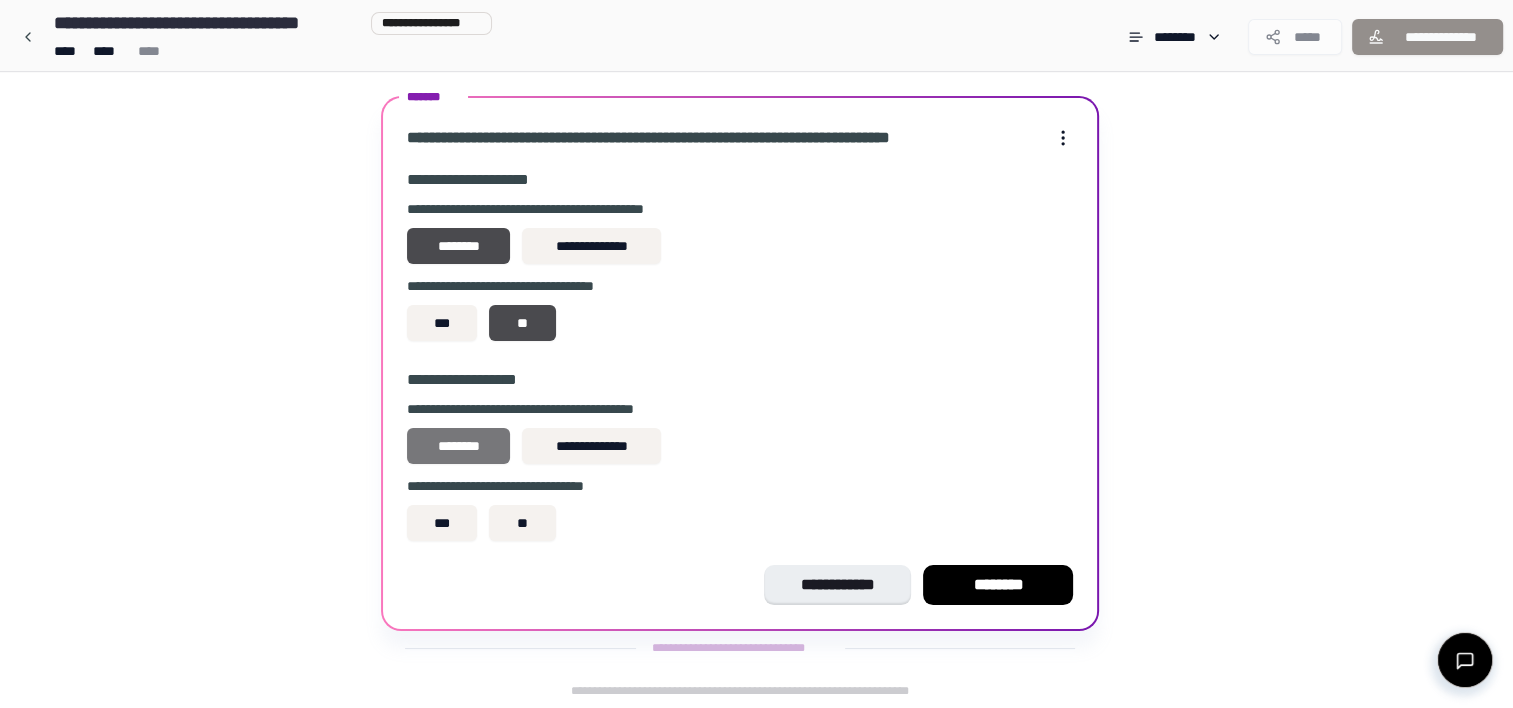 click on "********" at bounding box center [458, 446] 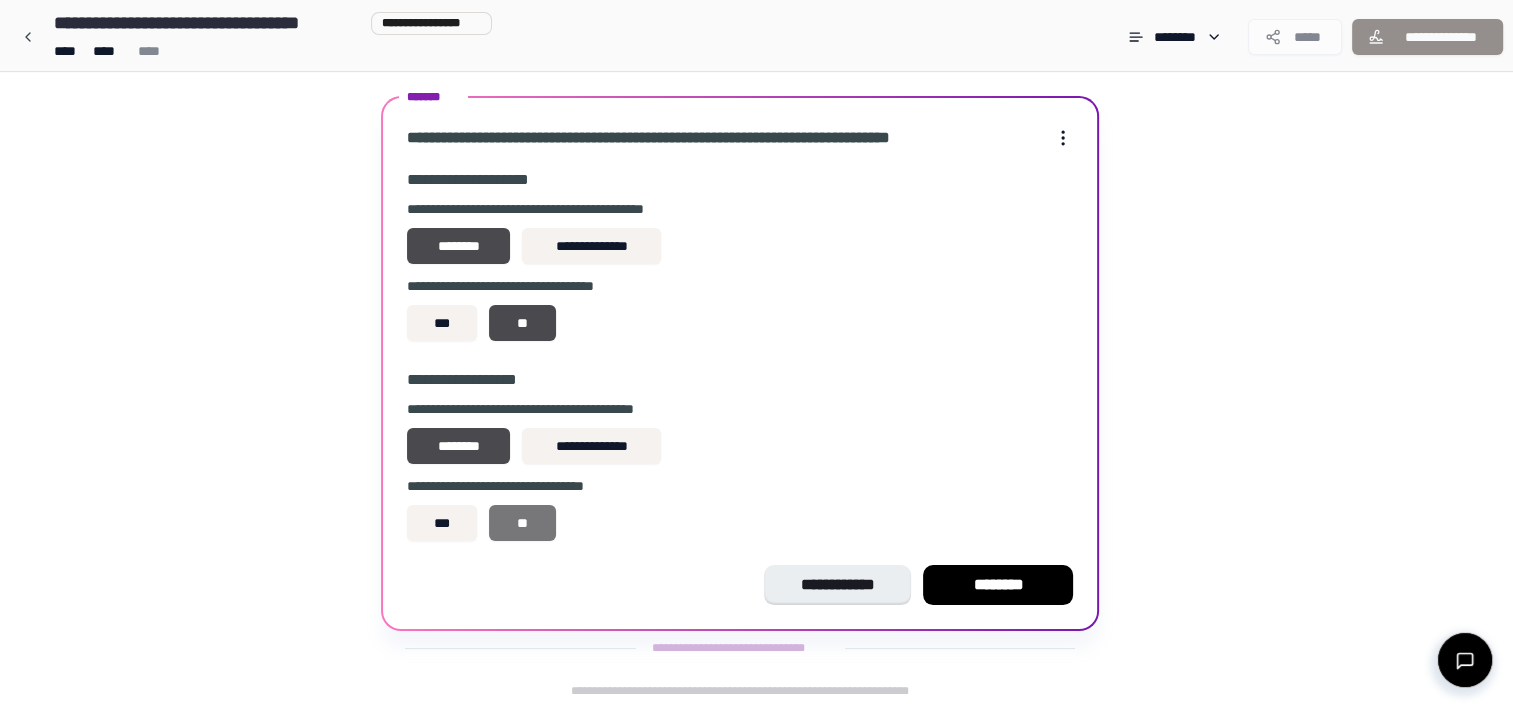 click on "**" at bounding box center (522, 523) 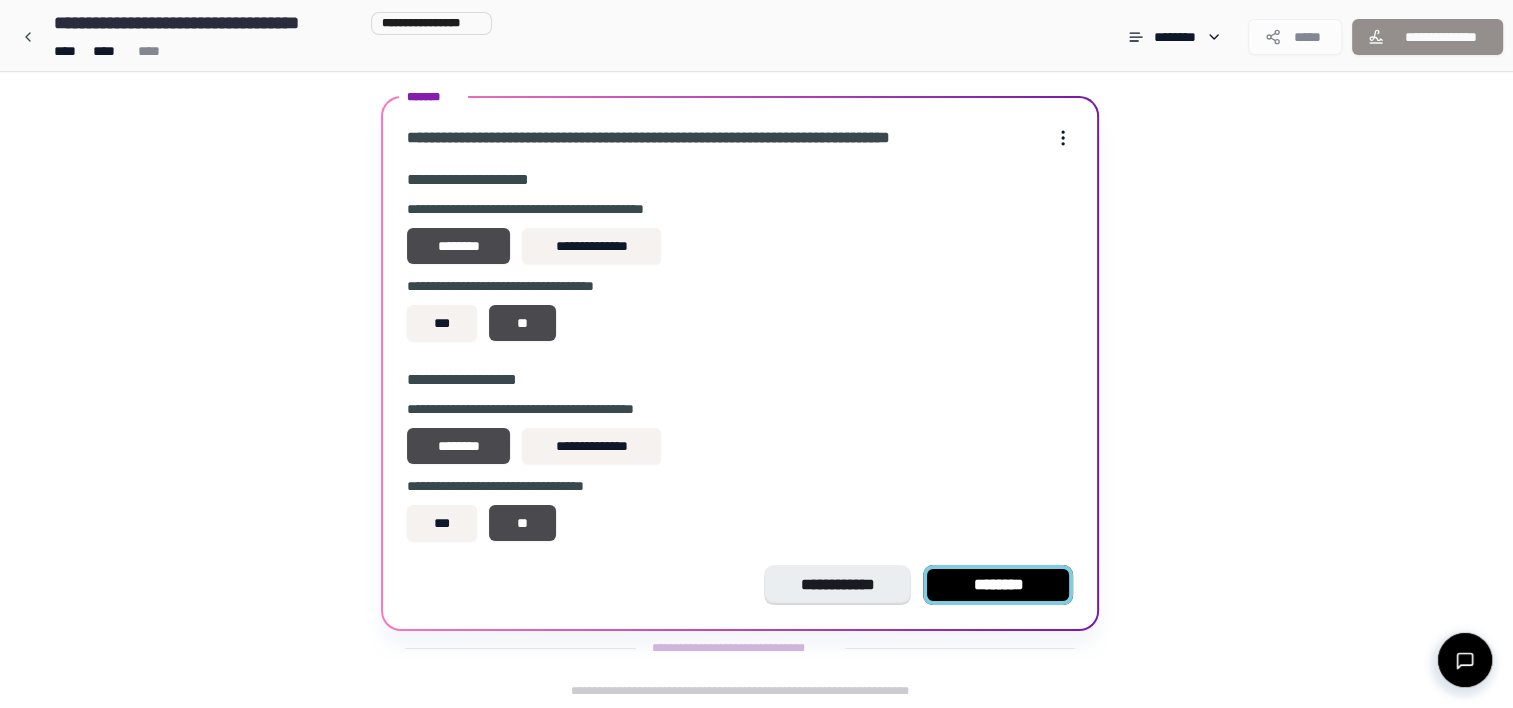 click on "********" at bounding box center (998, 585) 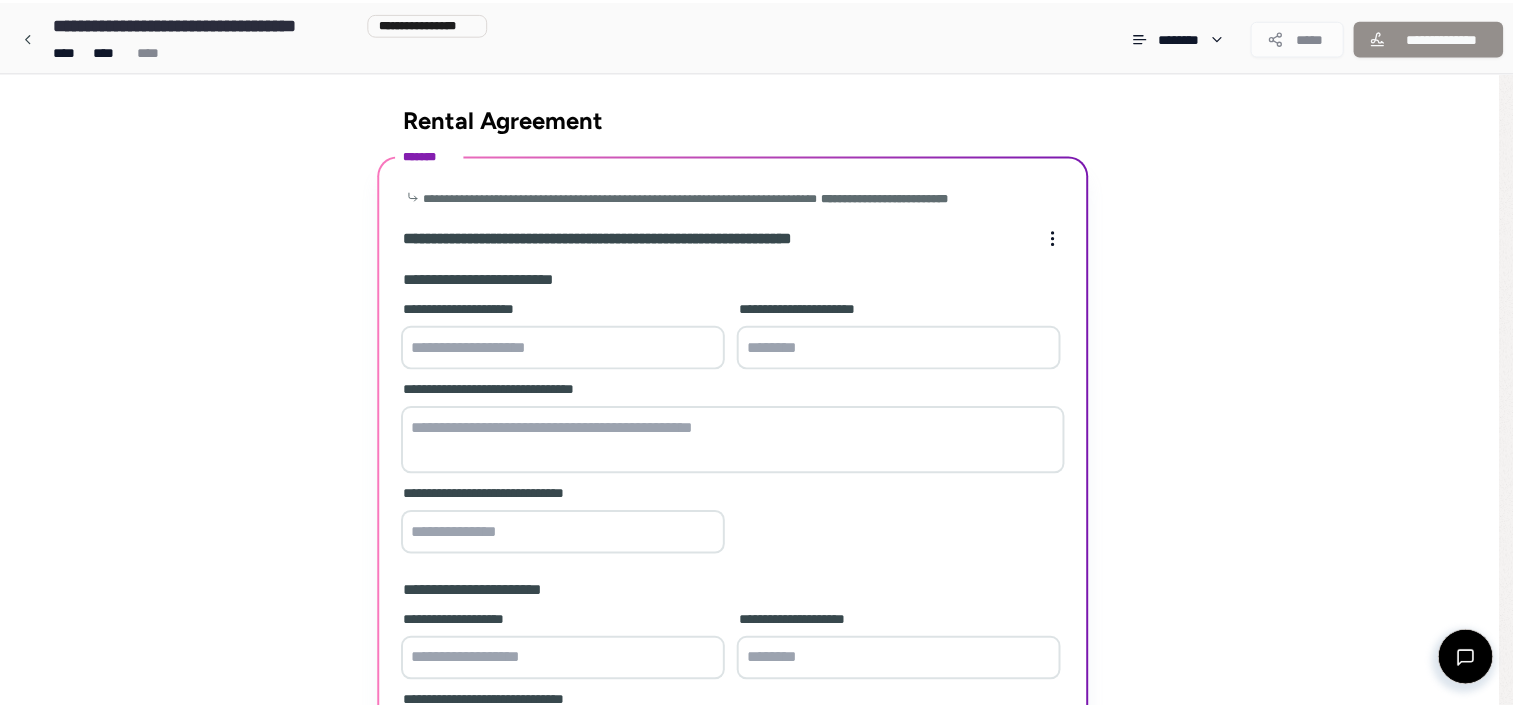 scroll, scrollTop: 326, scrollLeft: 0, axis: vertical 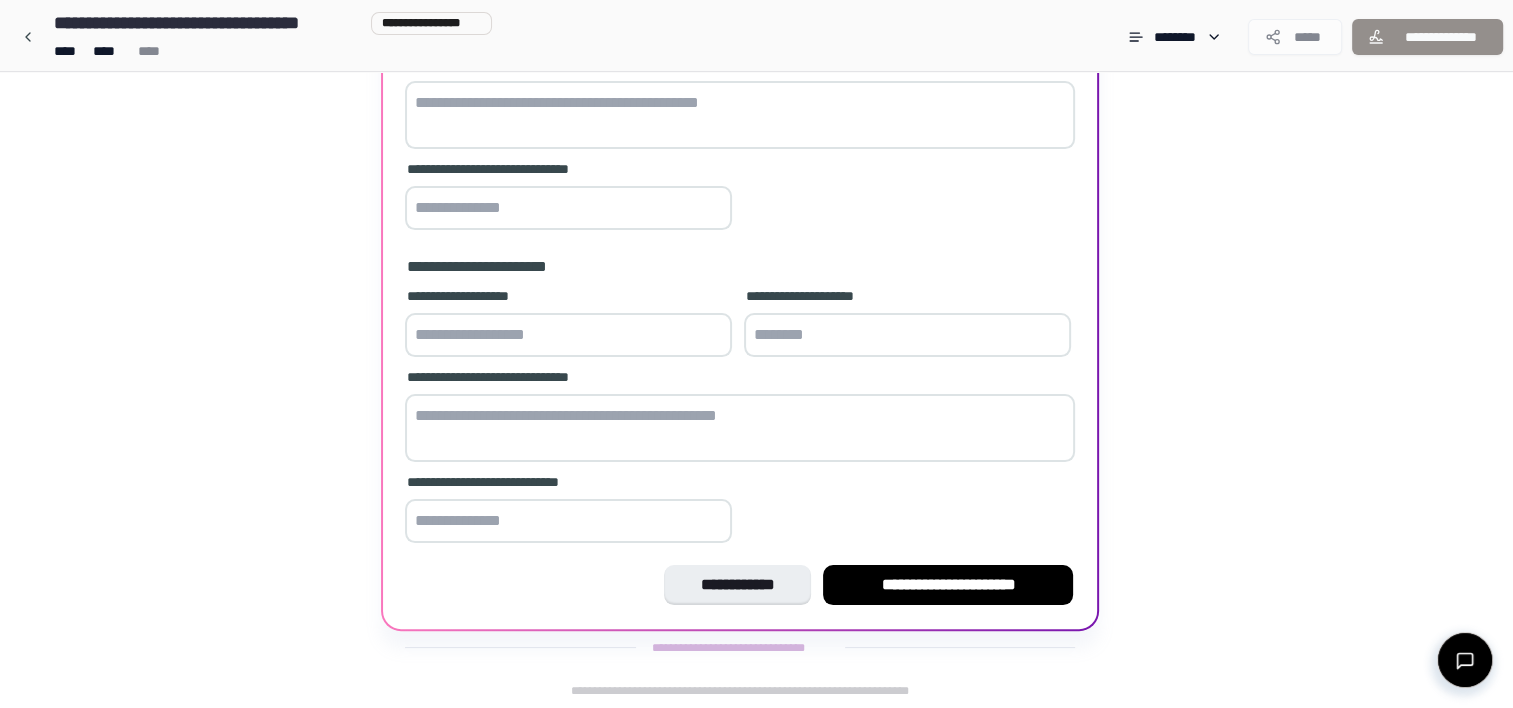 click at bounding box center (740, 115) 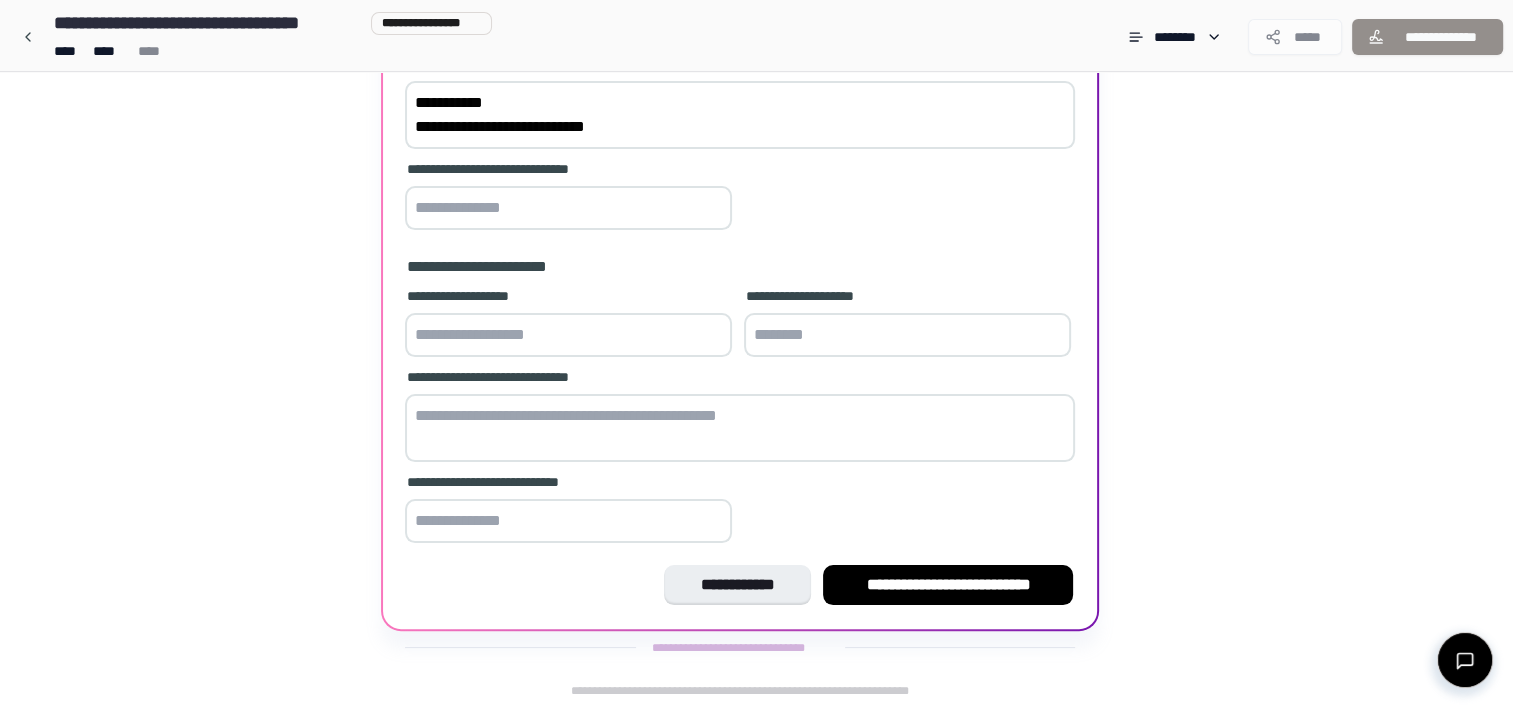 type on "**********" 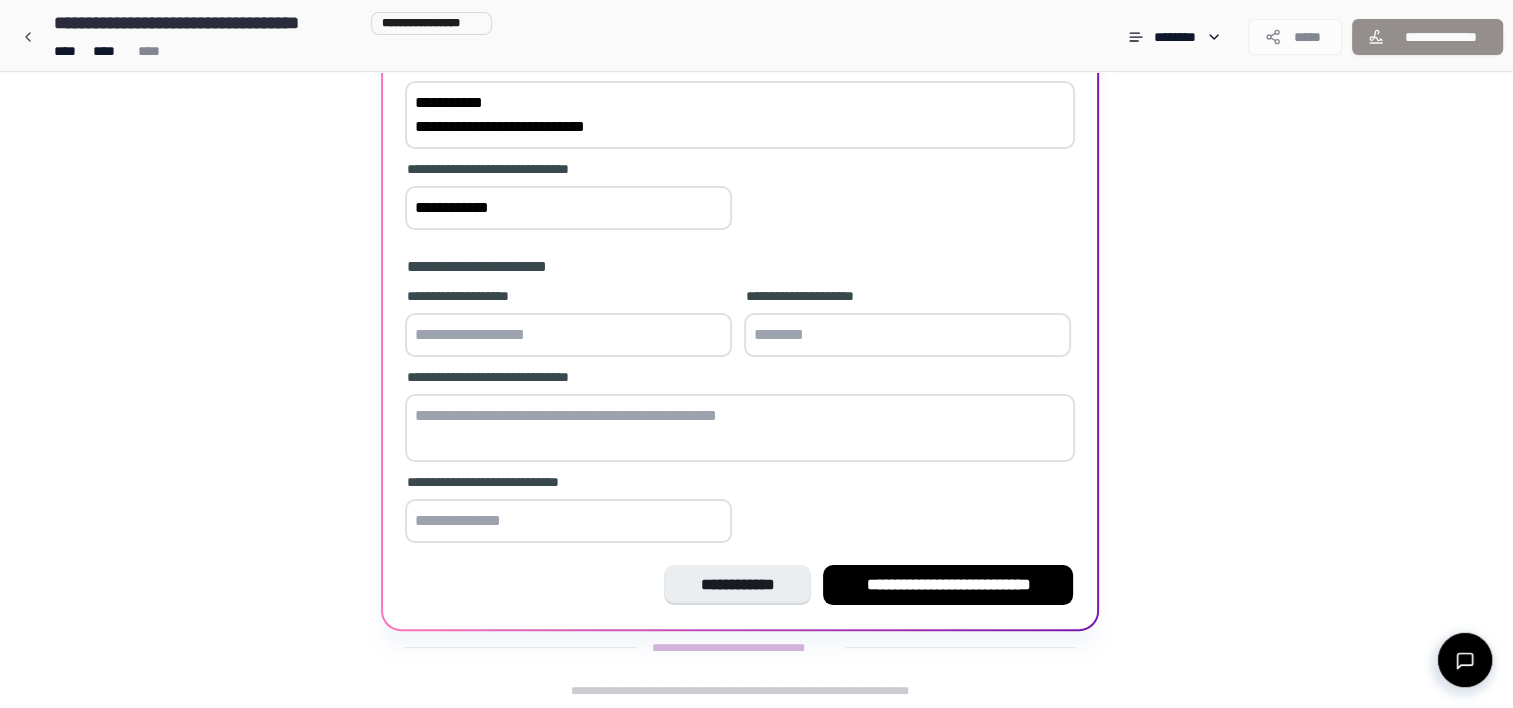 type on "**********" 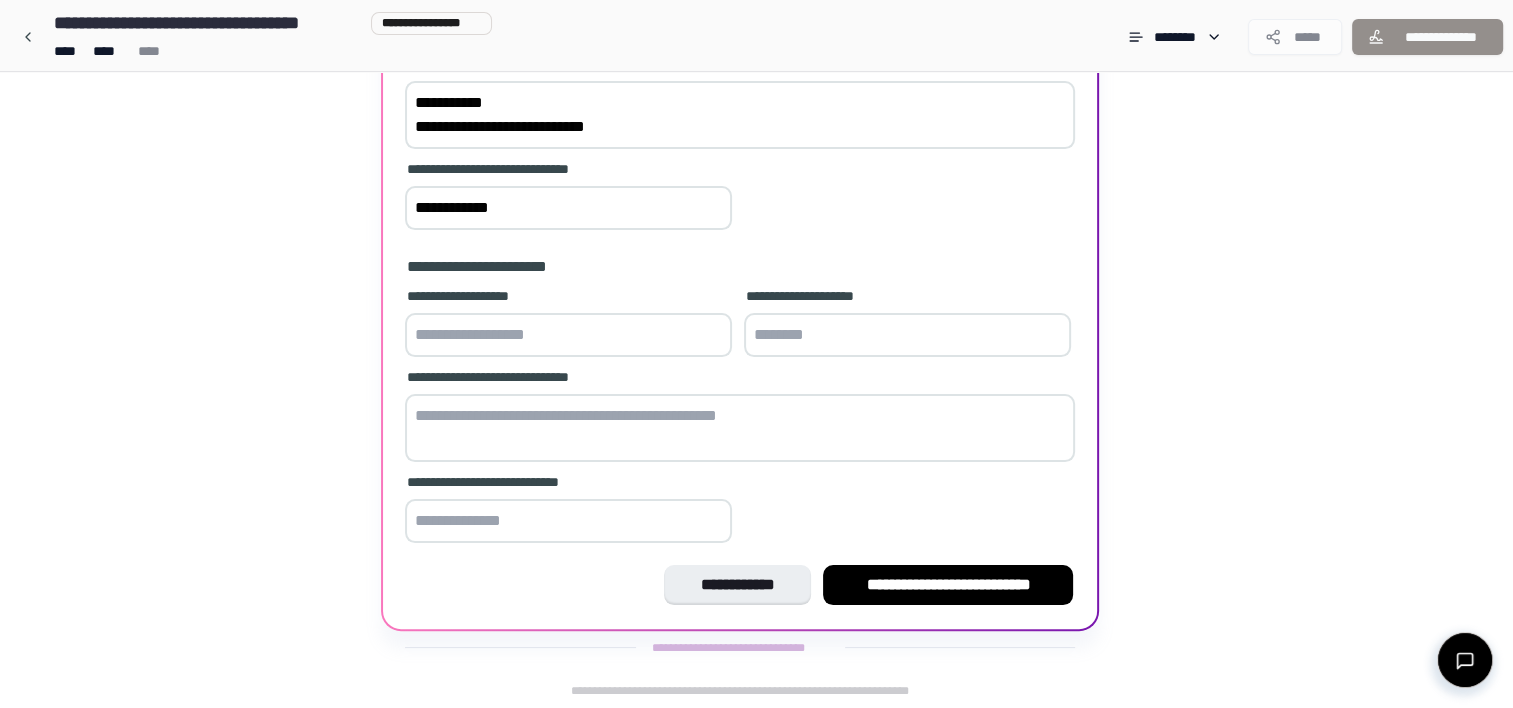 click at bounding box center [568, 335] 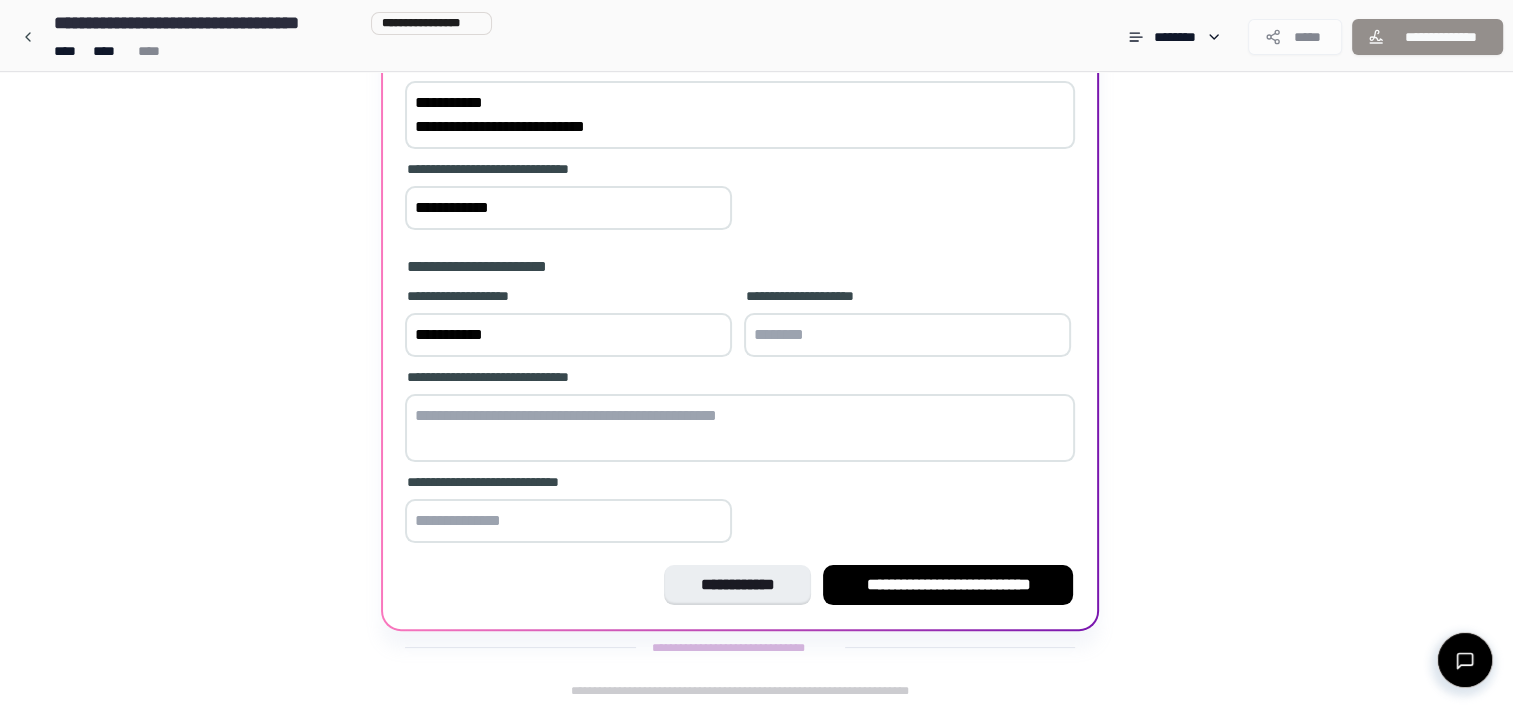 type on "**********" 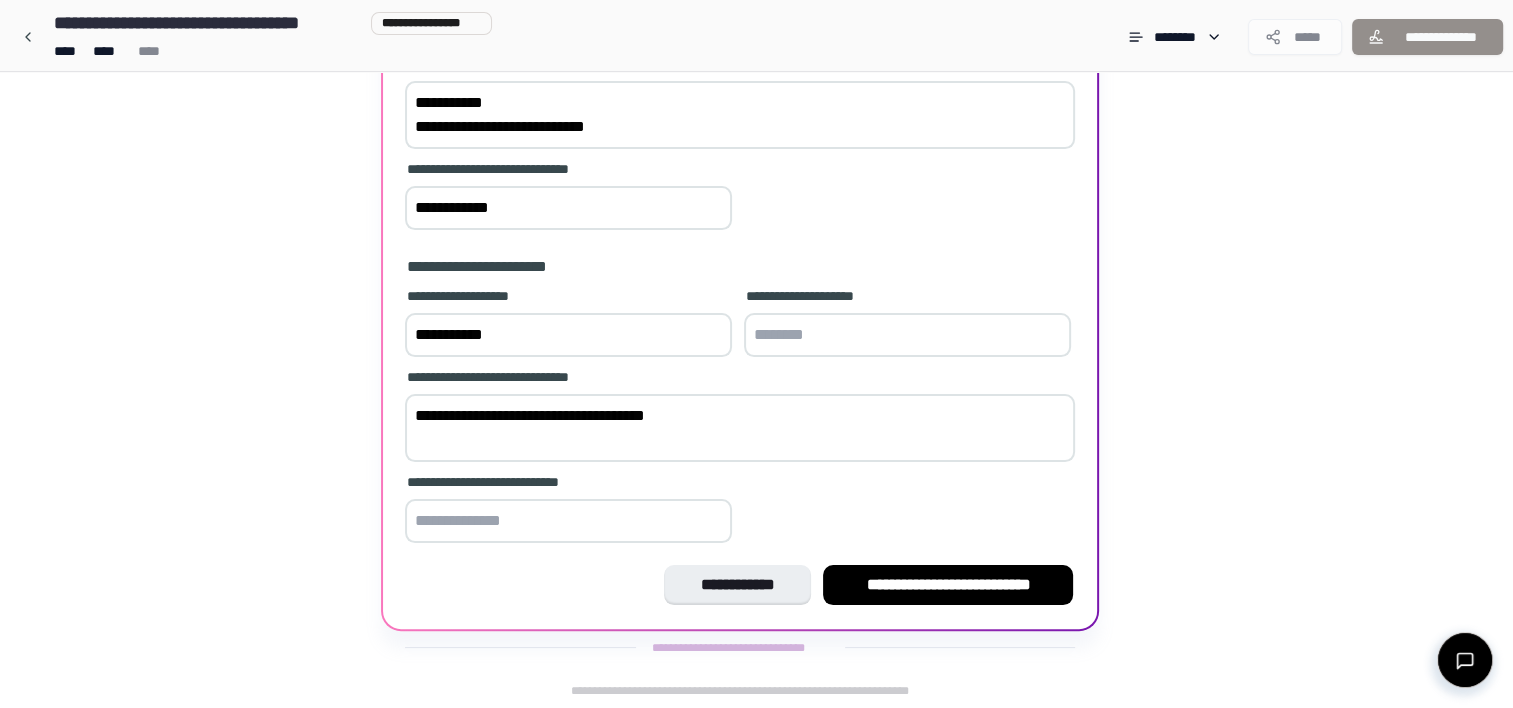 type on "**********" 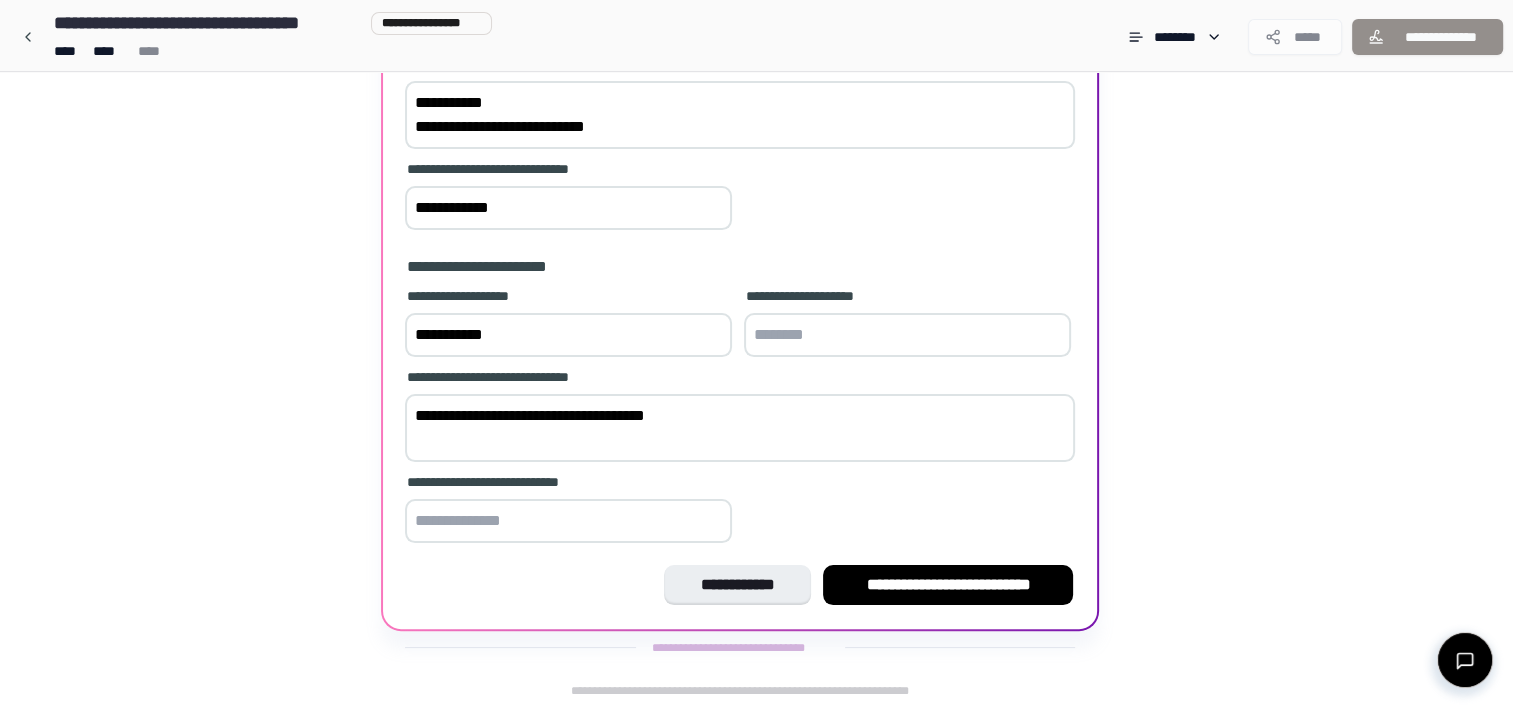click at bounding box center [907, 335] 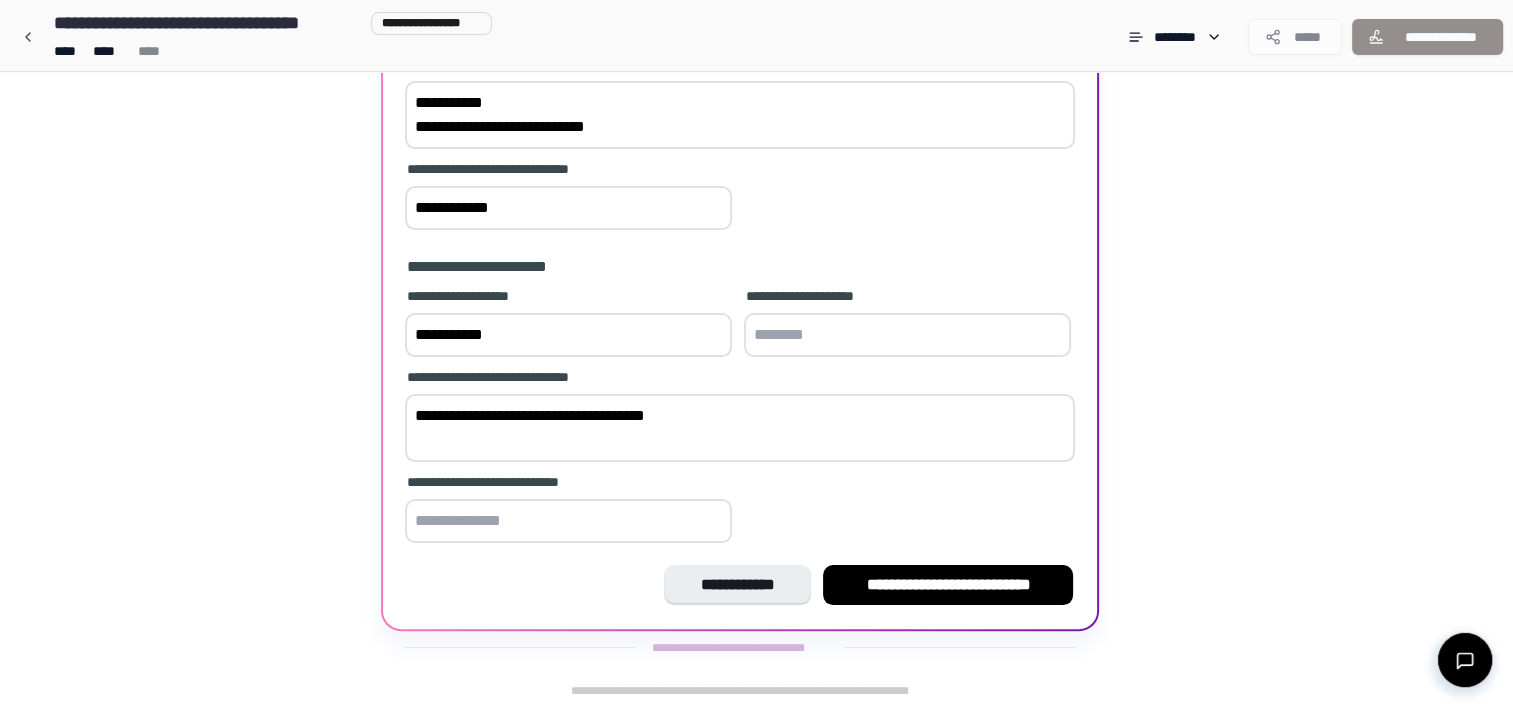 drag, startPoint x: 755, startPoint y: 338, endPoint x: 785, endPoint y: 336, distance: 30.066593 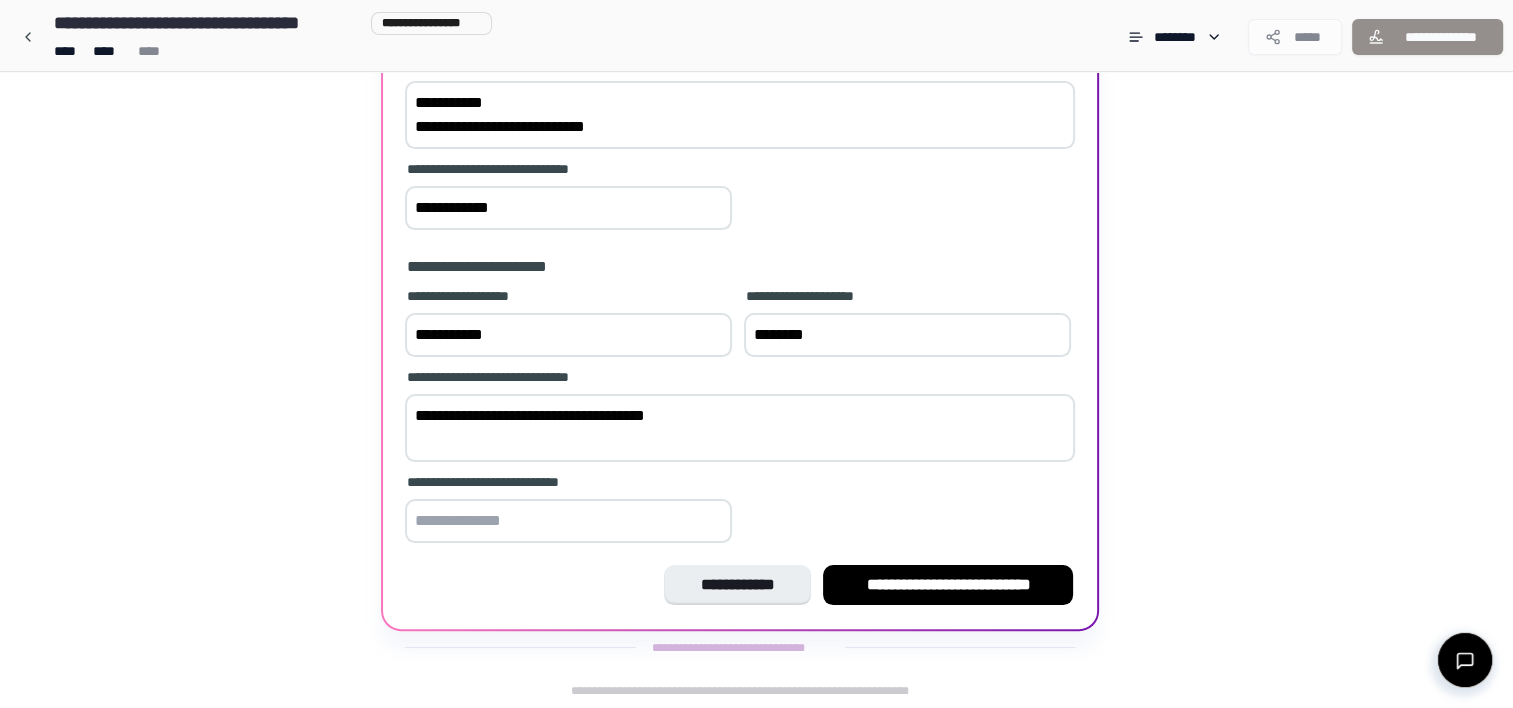 type on "********" 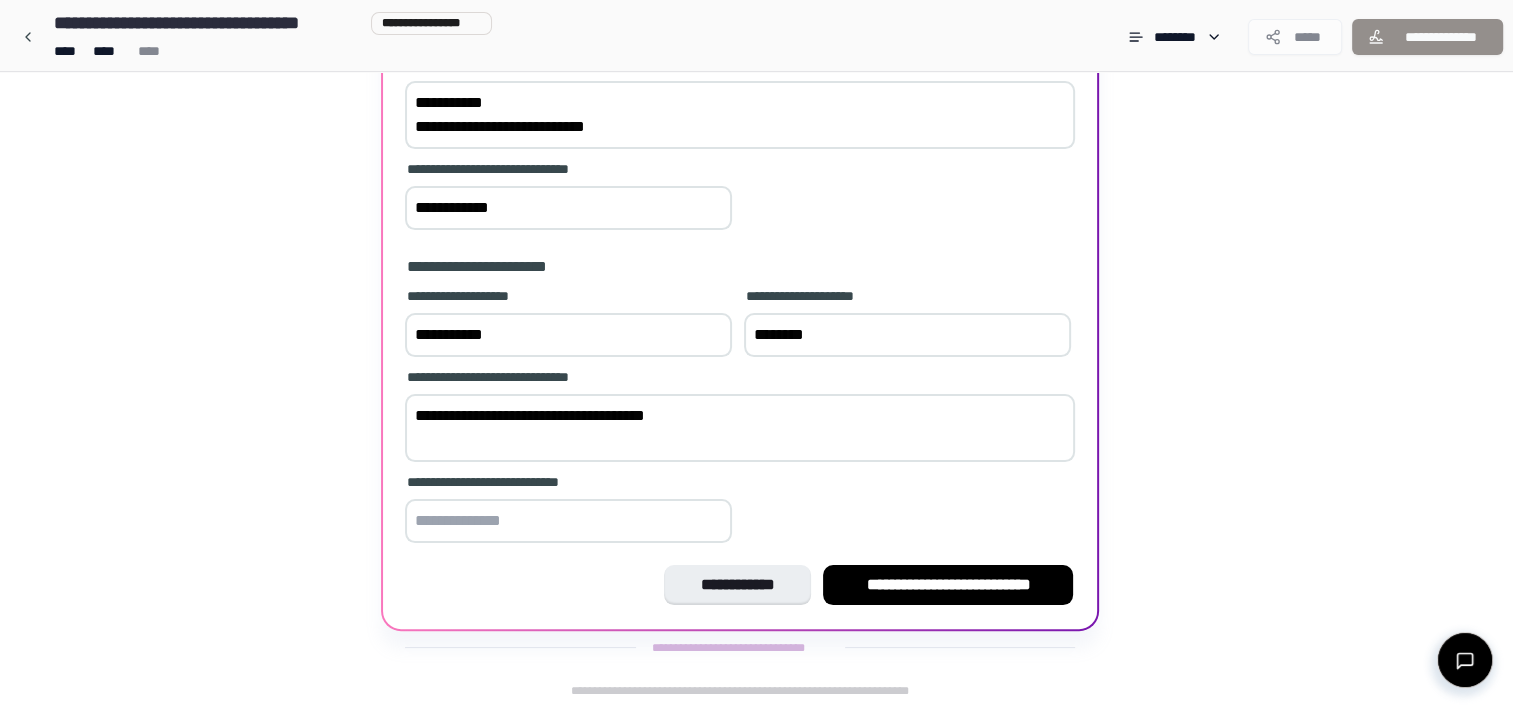 click at bounding box center (568, 521) 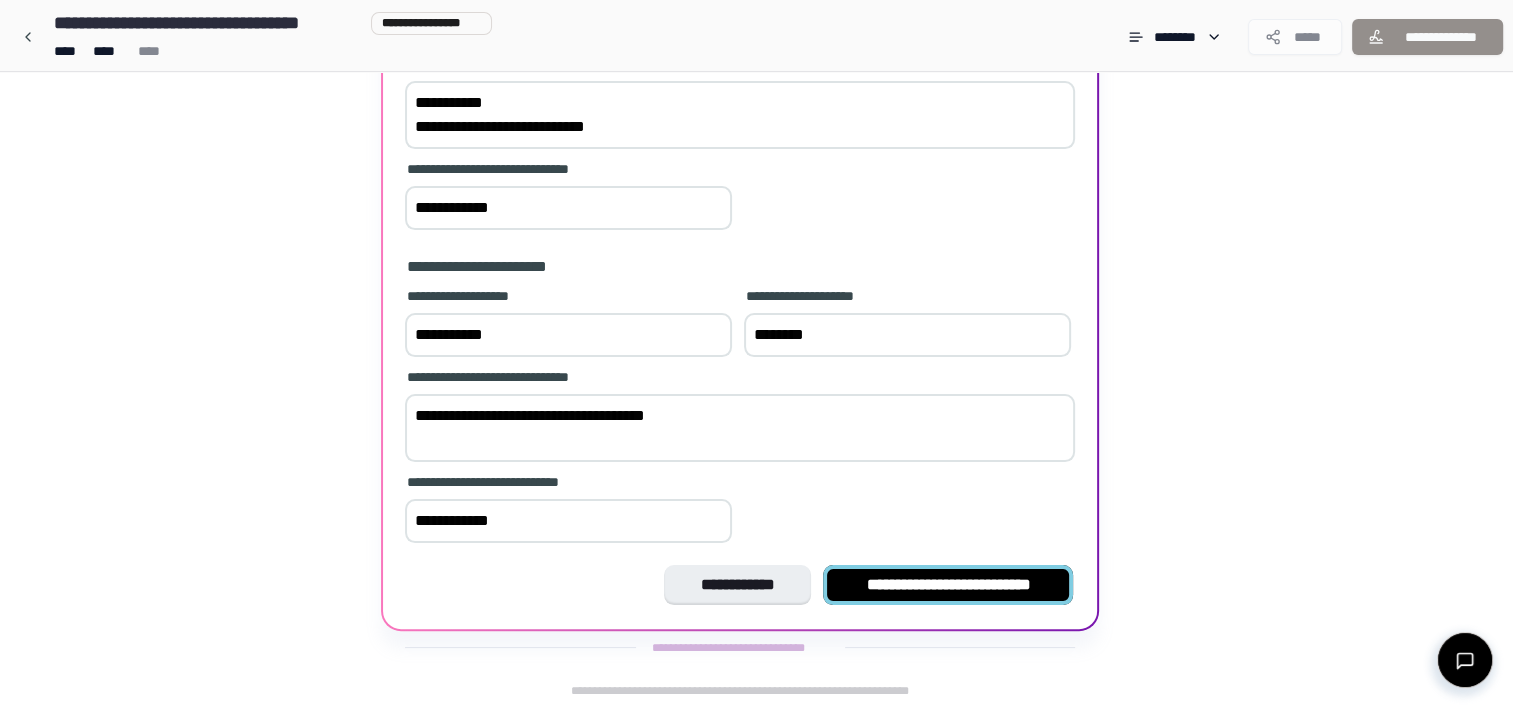 type on "**********" 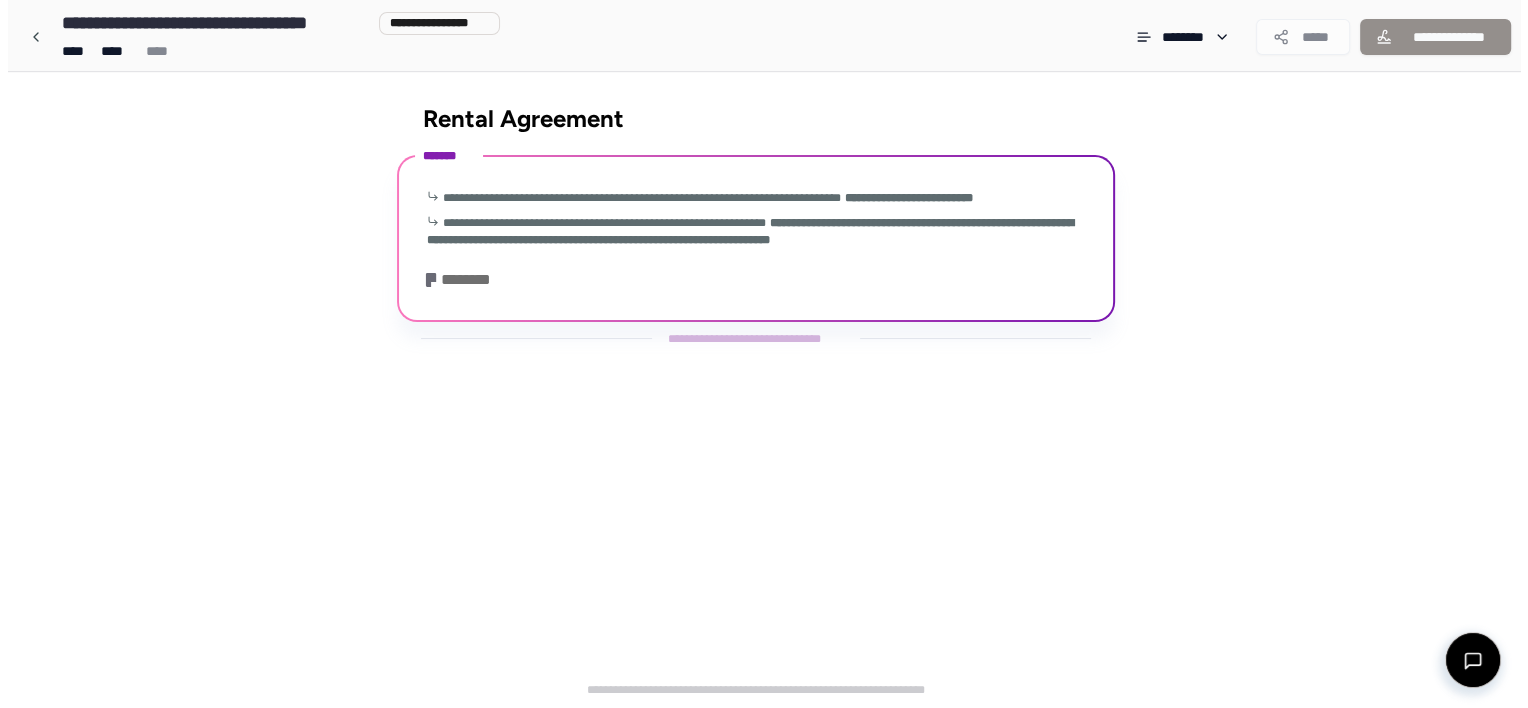 scroll, scrollTop: 0, scrollLeft: 0, axis: both 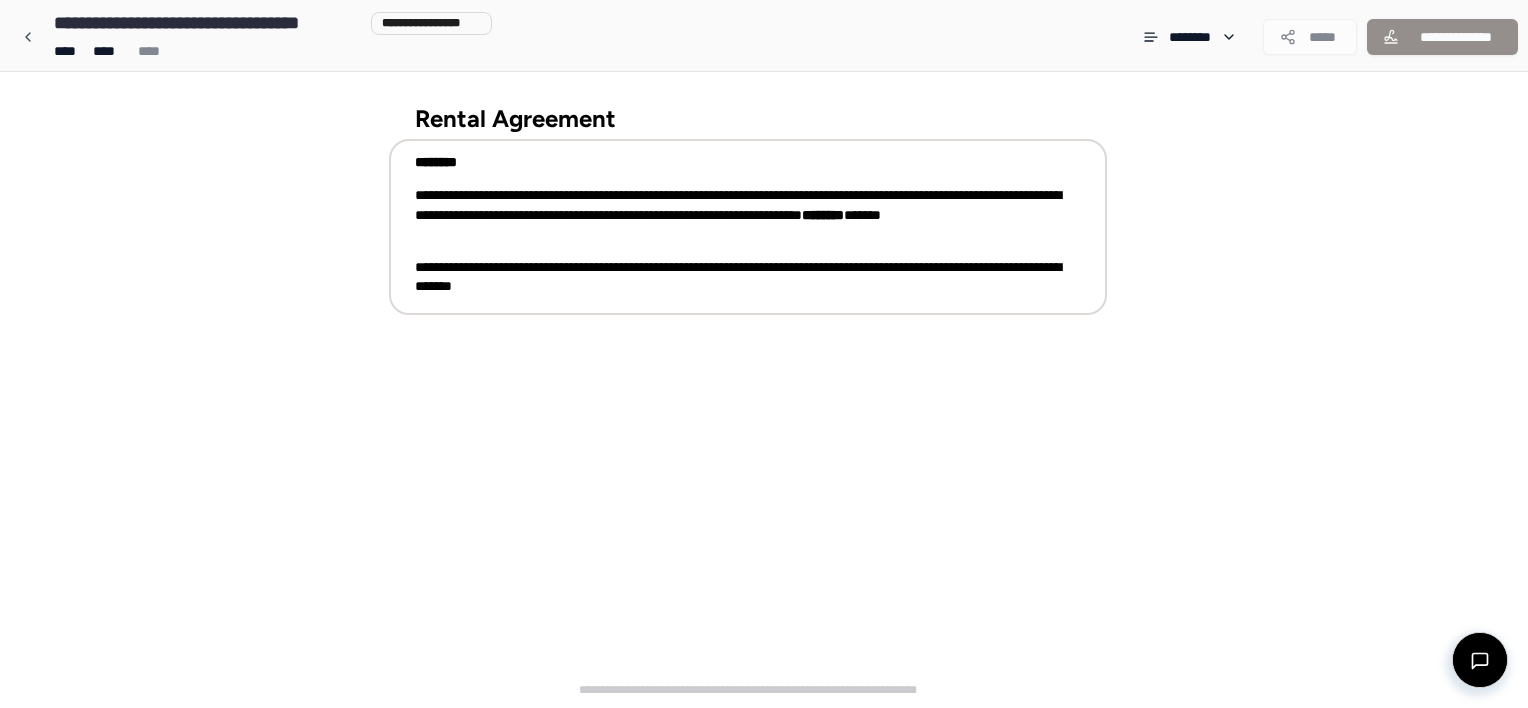 click on "**********" at bounding box center [764, 219] 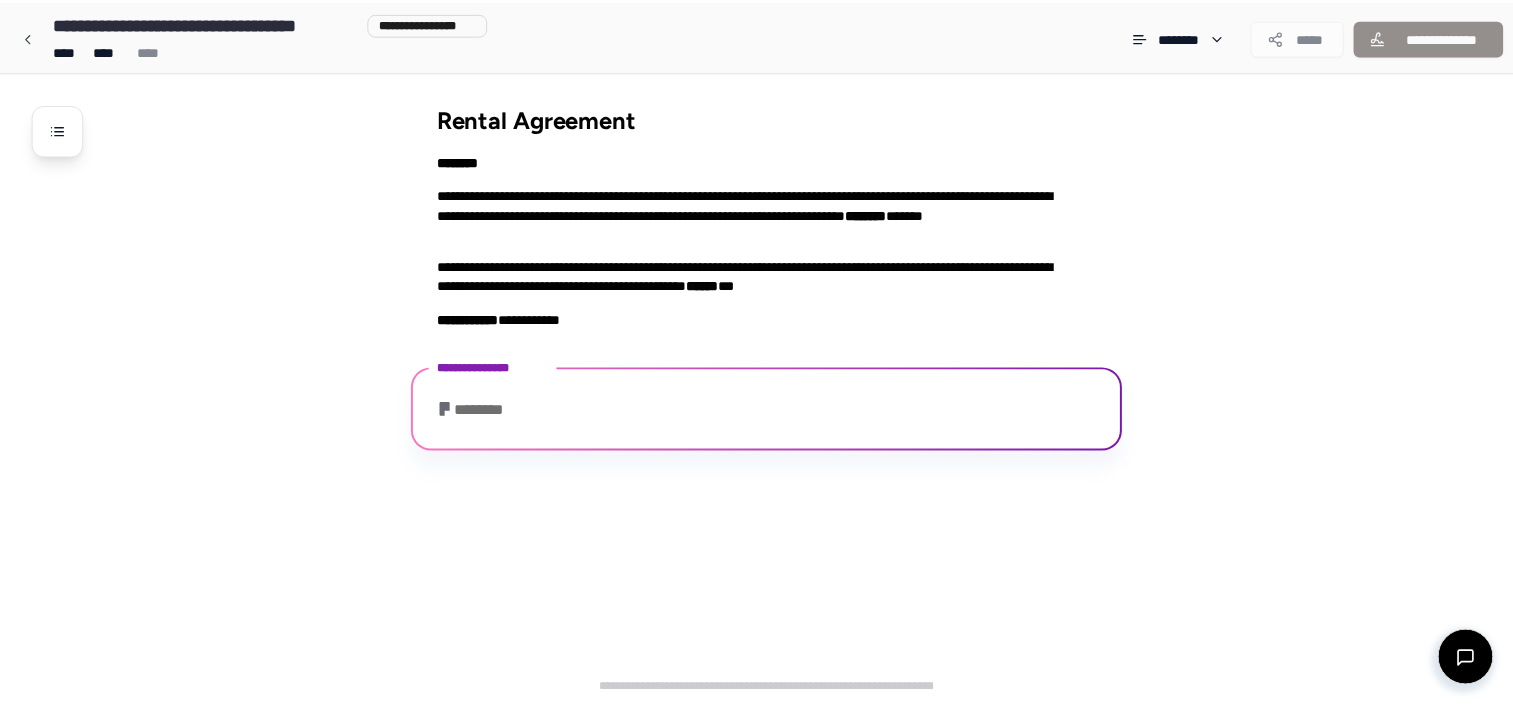 scroll, scrollTop: 36, scrollLeft: 0, axis: vertical 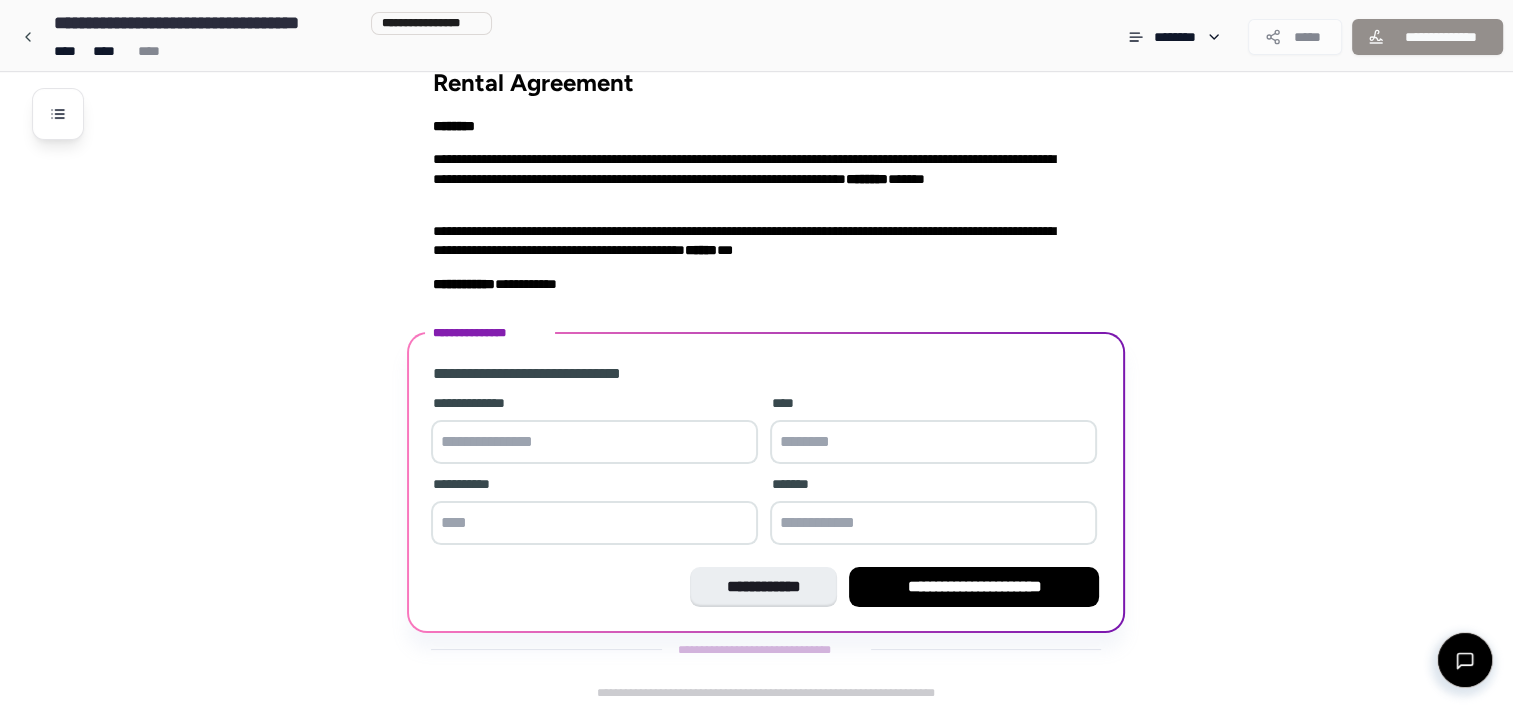 click at bounding box center [594, 442] 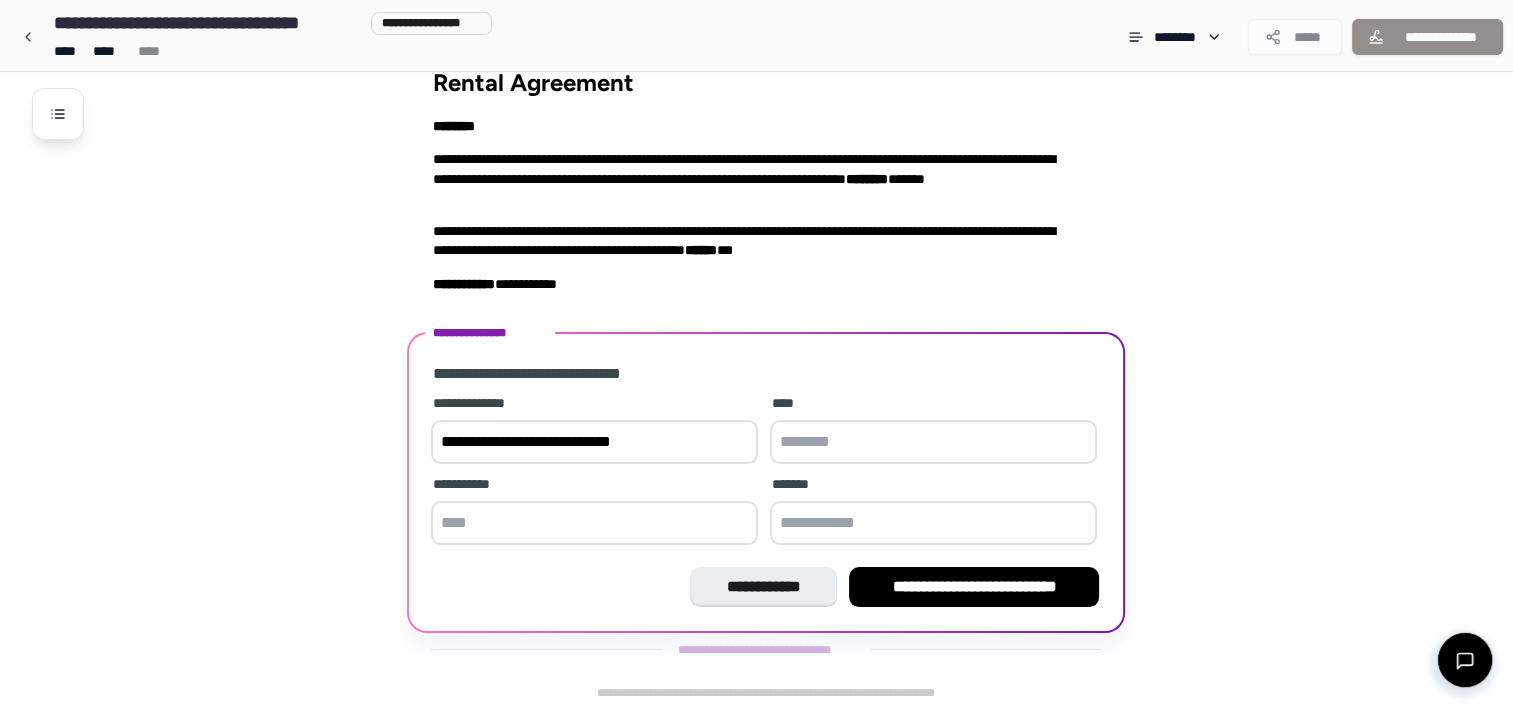 type on "**********" 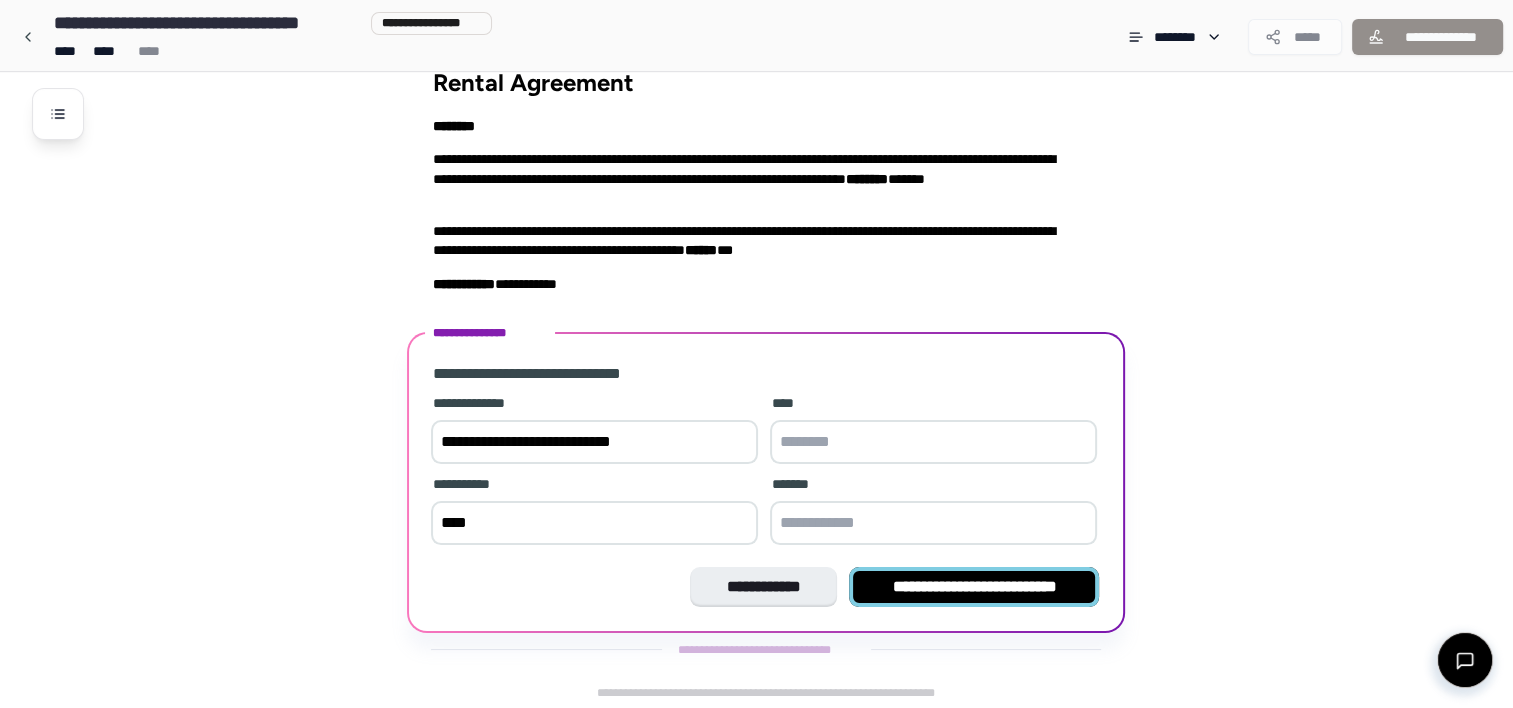 type on "****" 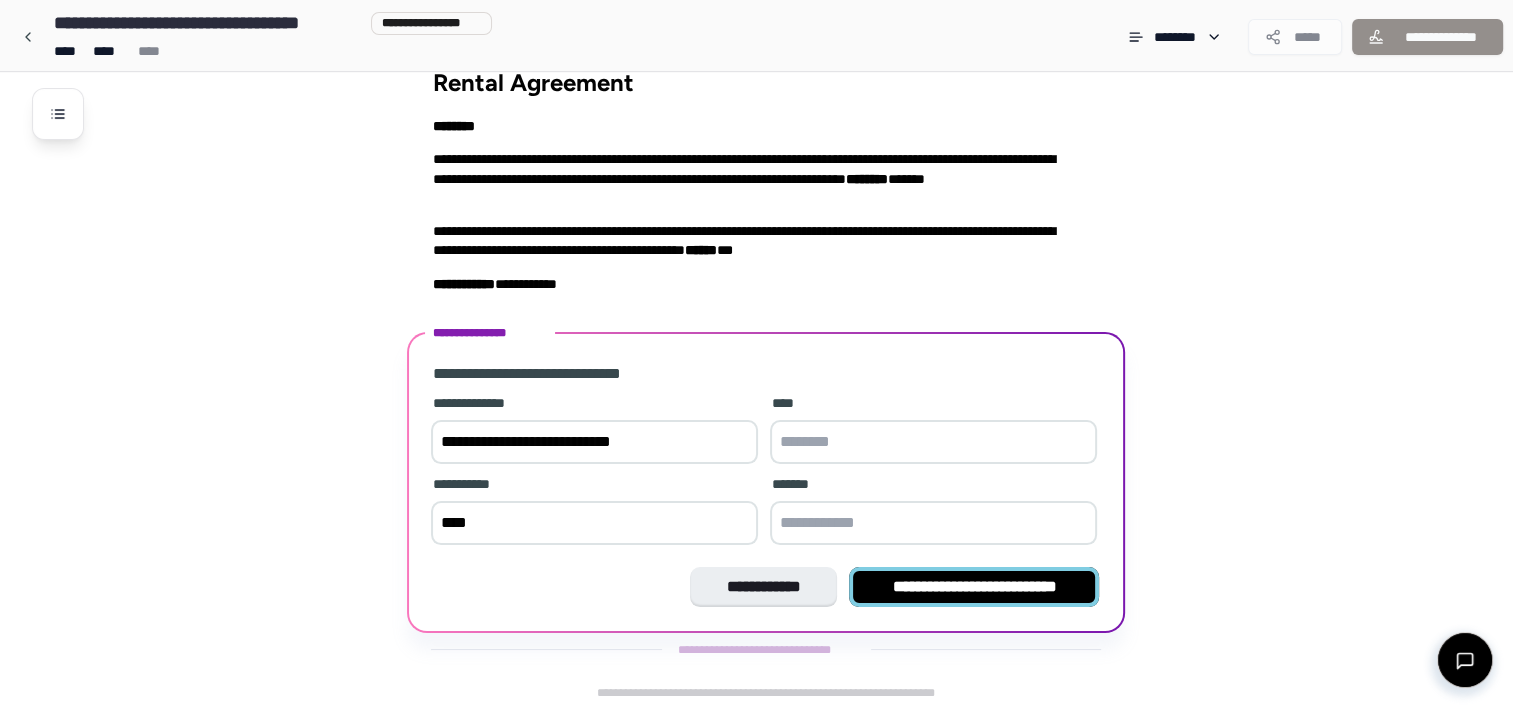 click on "**********" at bounding box center [974, 587] 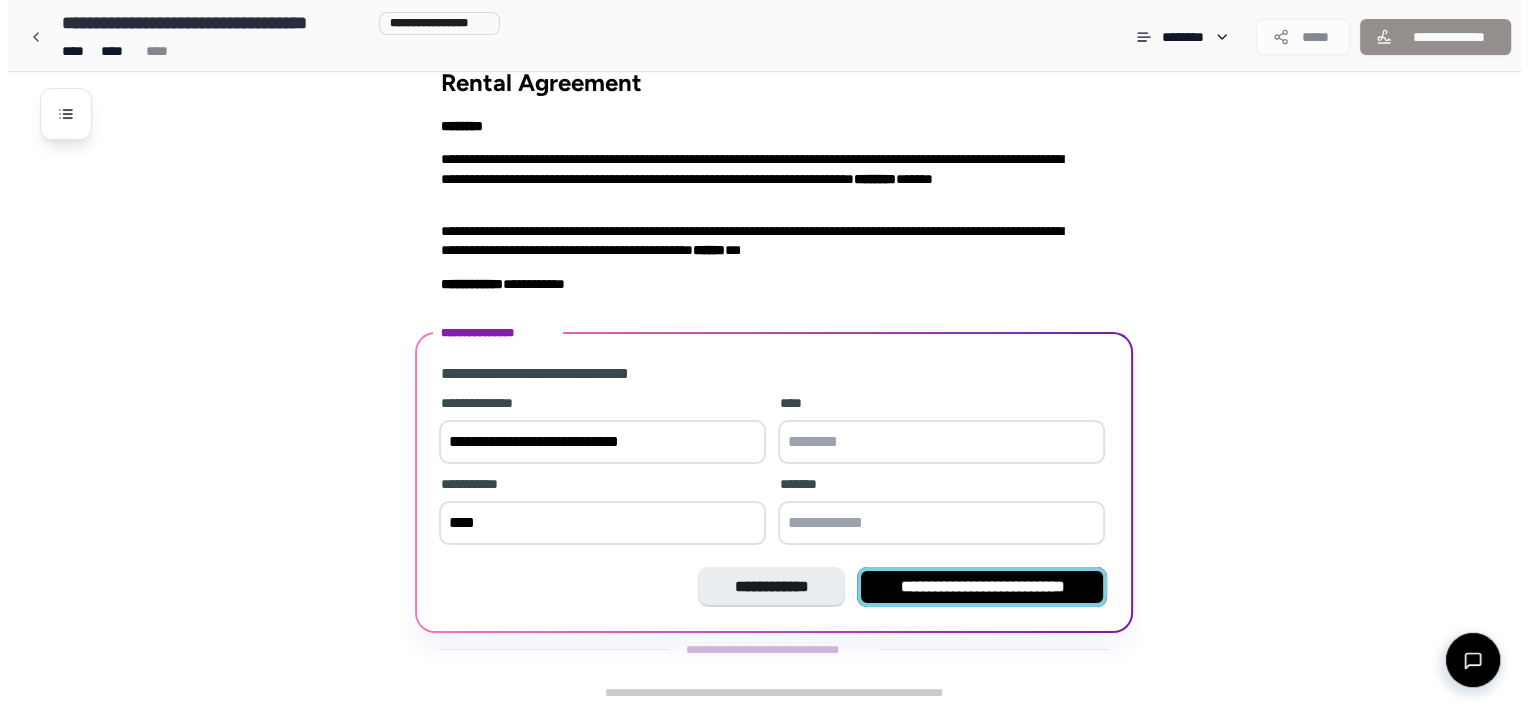 scroll, scrollTop: 0, scrollLeft: 0, axis: both 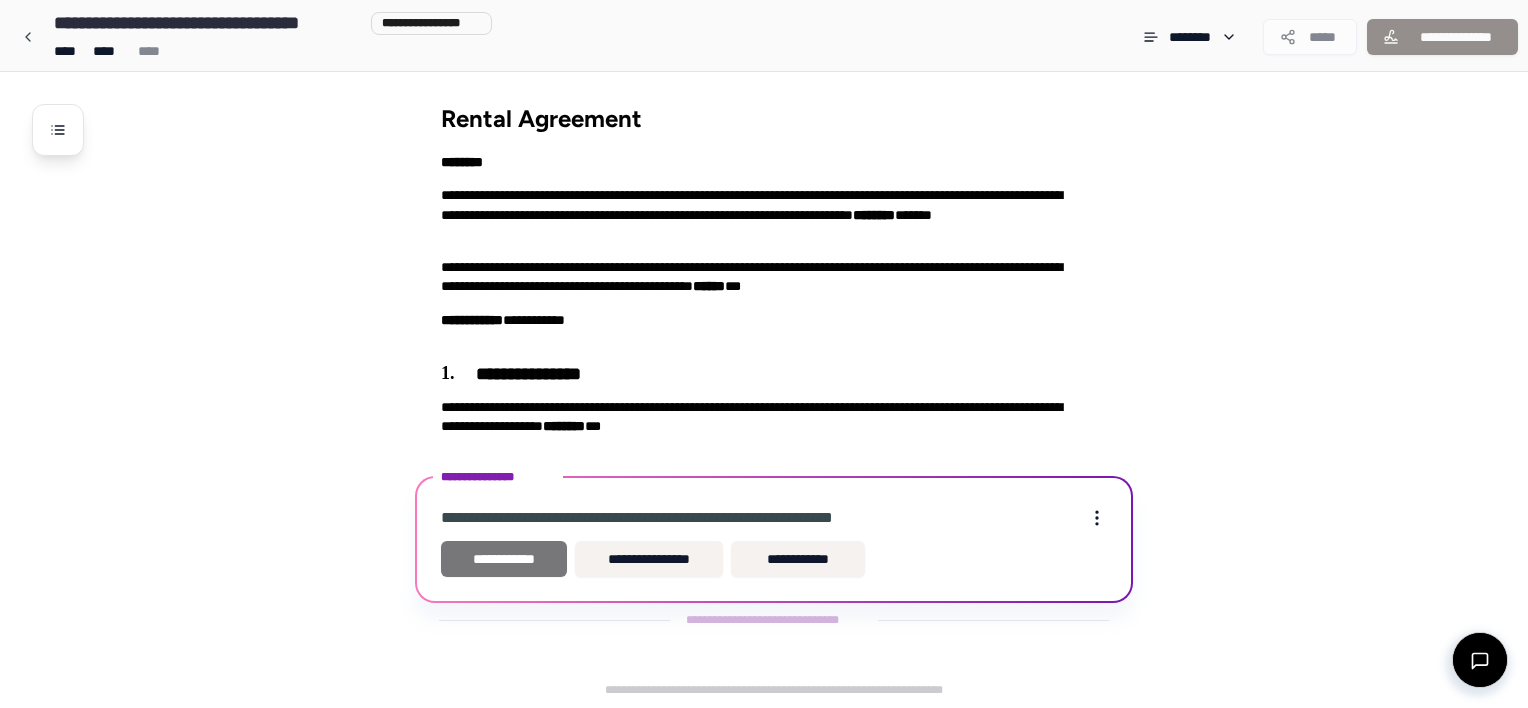 click on "**********" at bounding box center [504, 559] 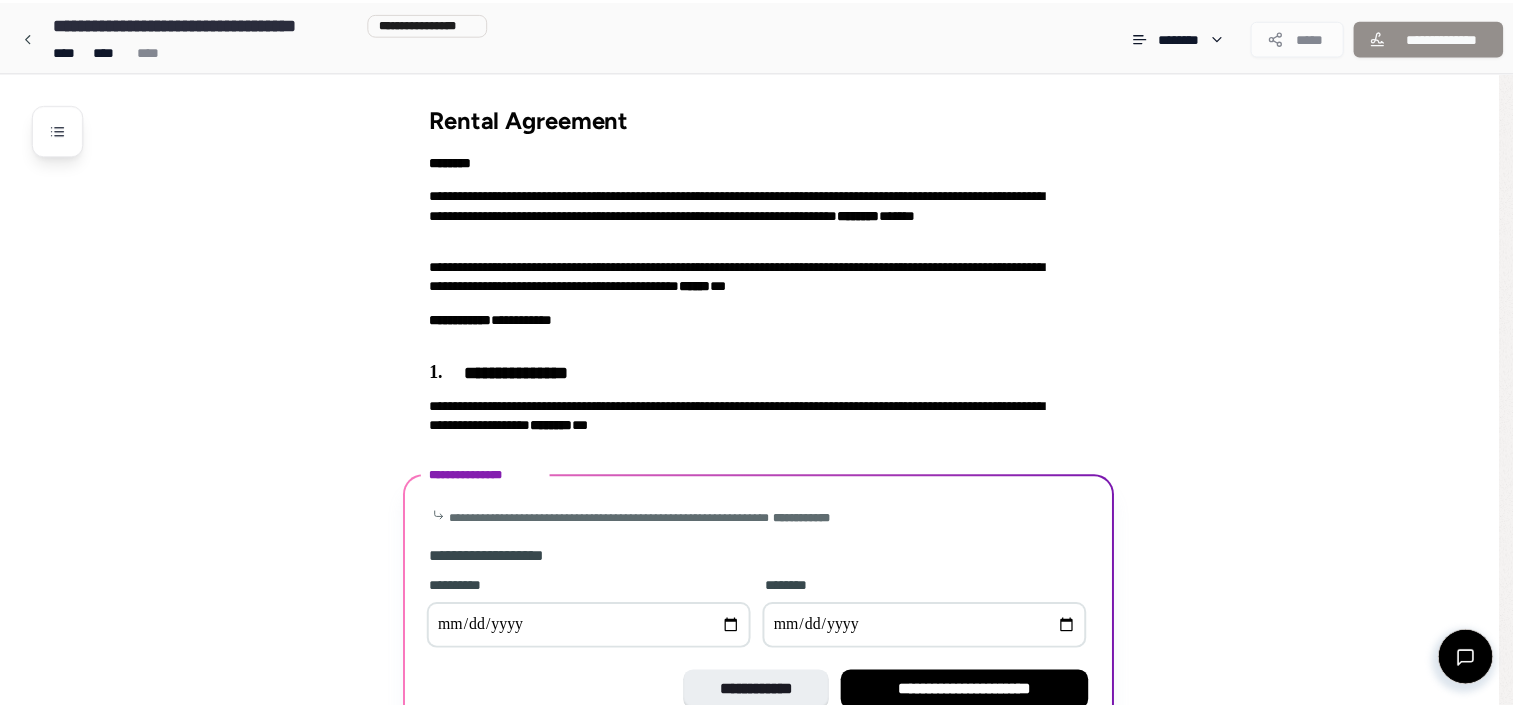scroll, scrollTop: 107, scrollLeft: 0, axis: vertical 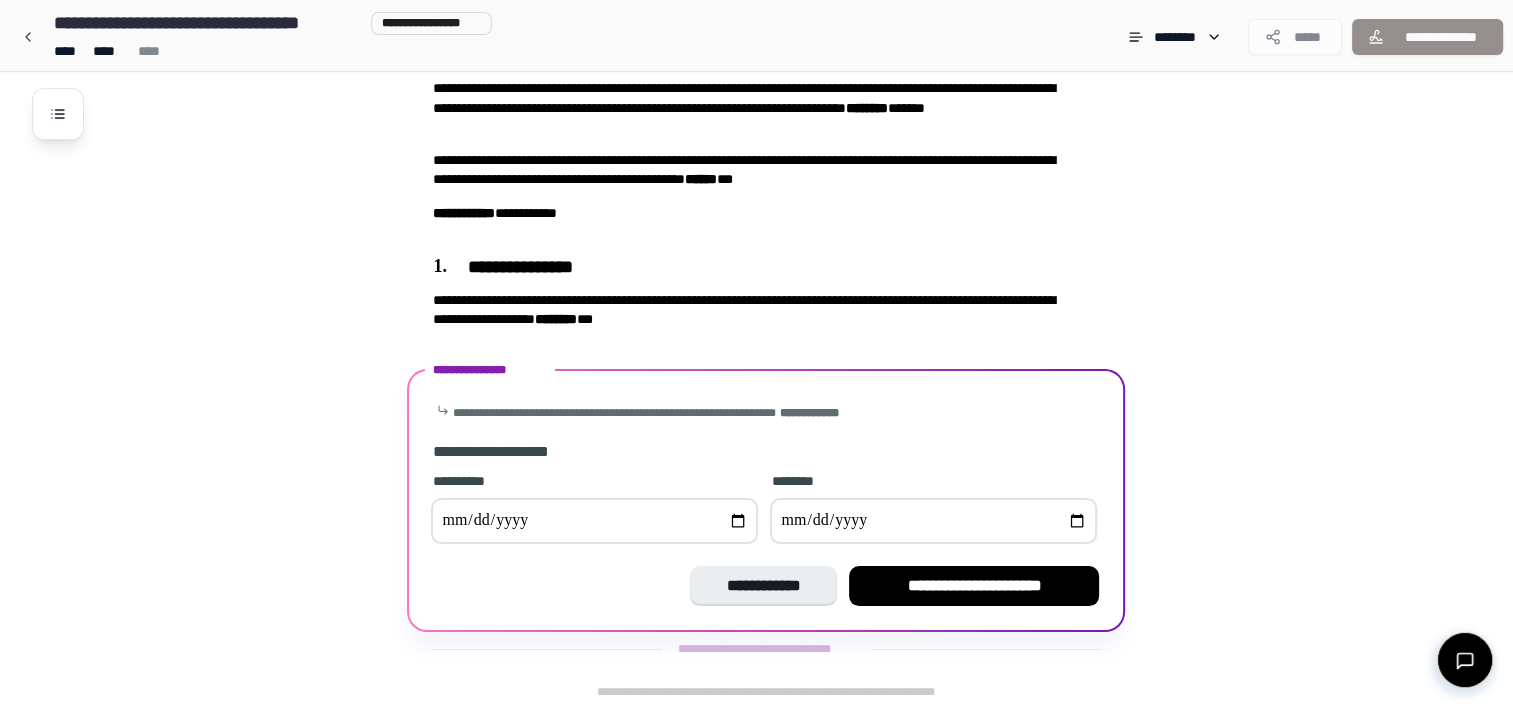 click at bounding box center (594, 521) 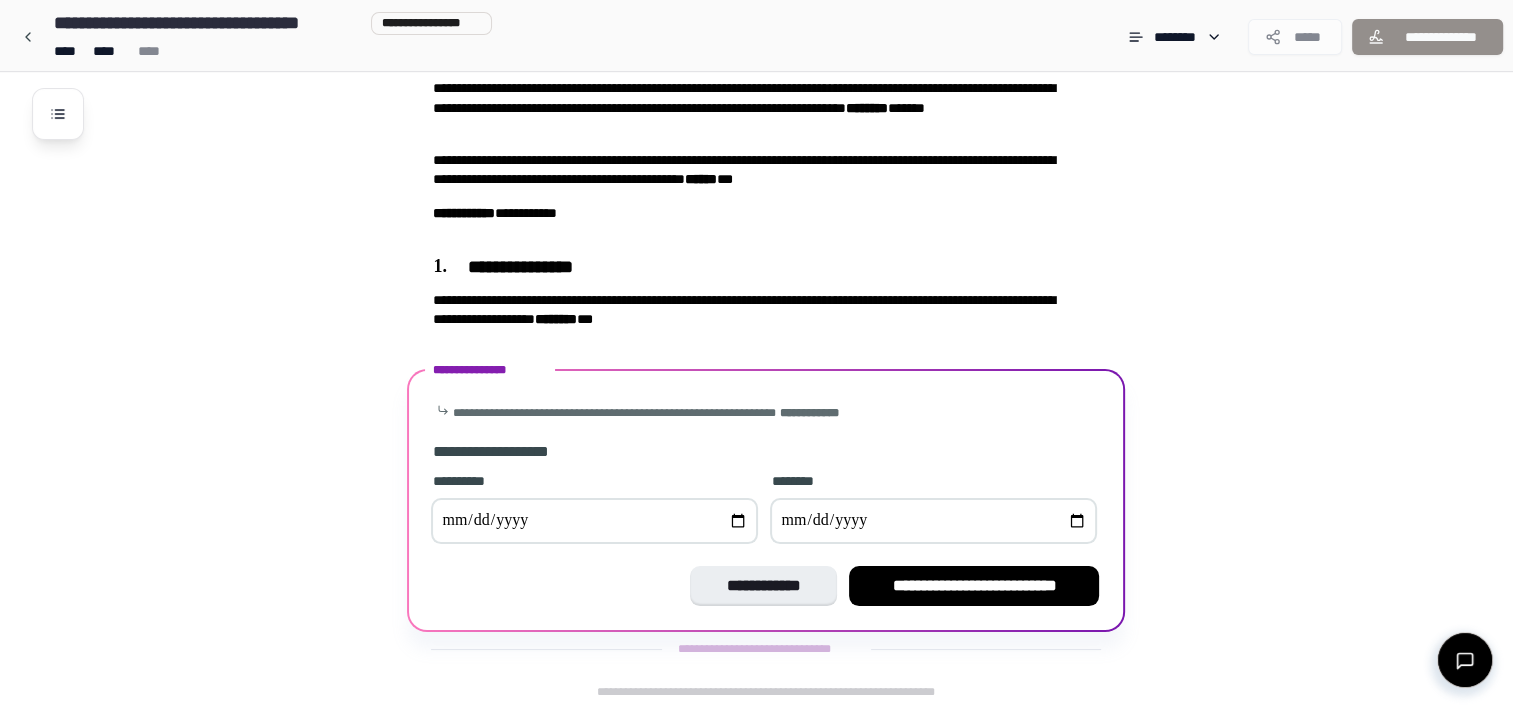 type on "**********" 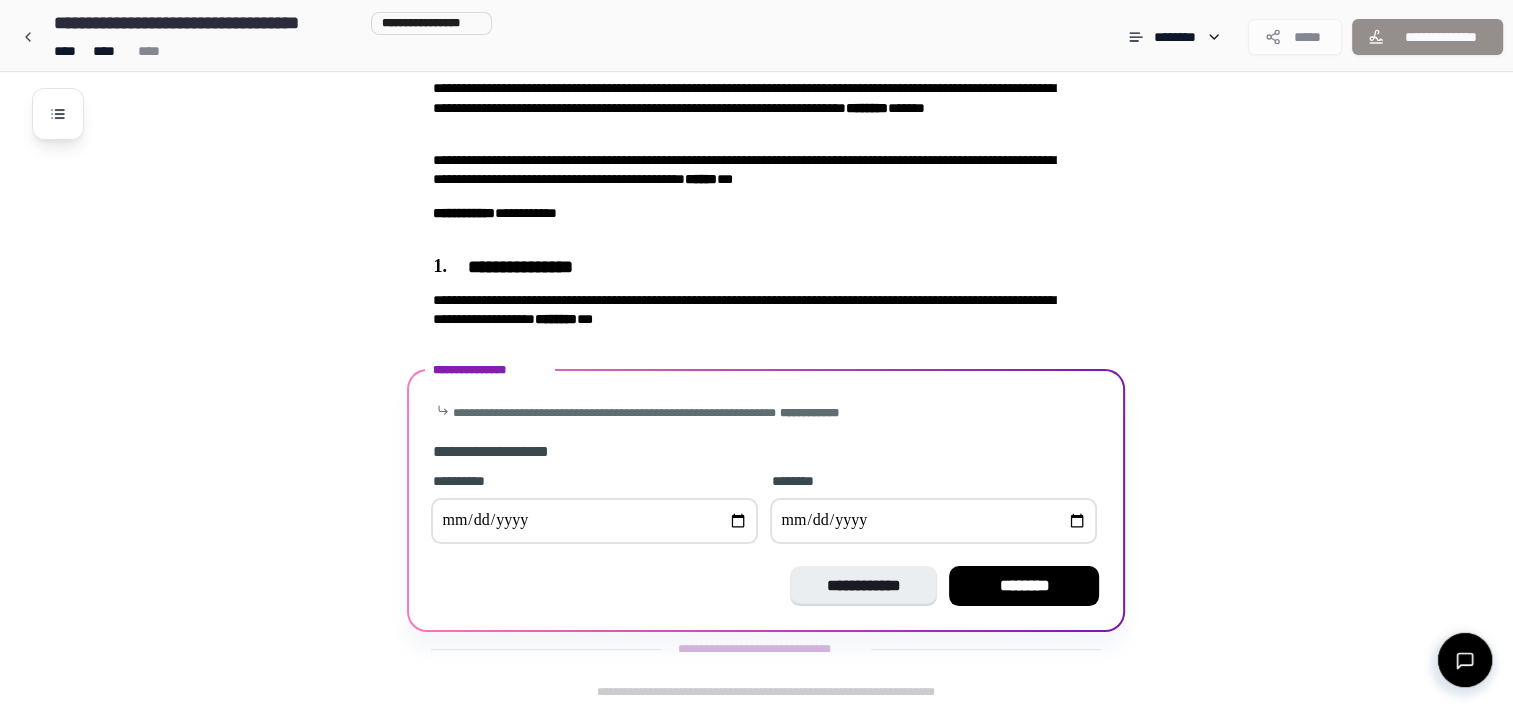 type on "**********" 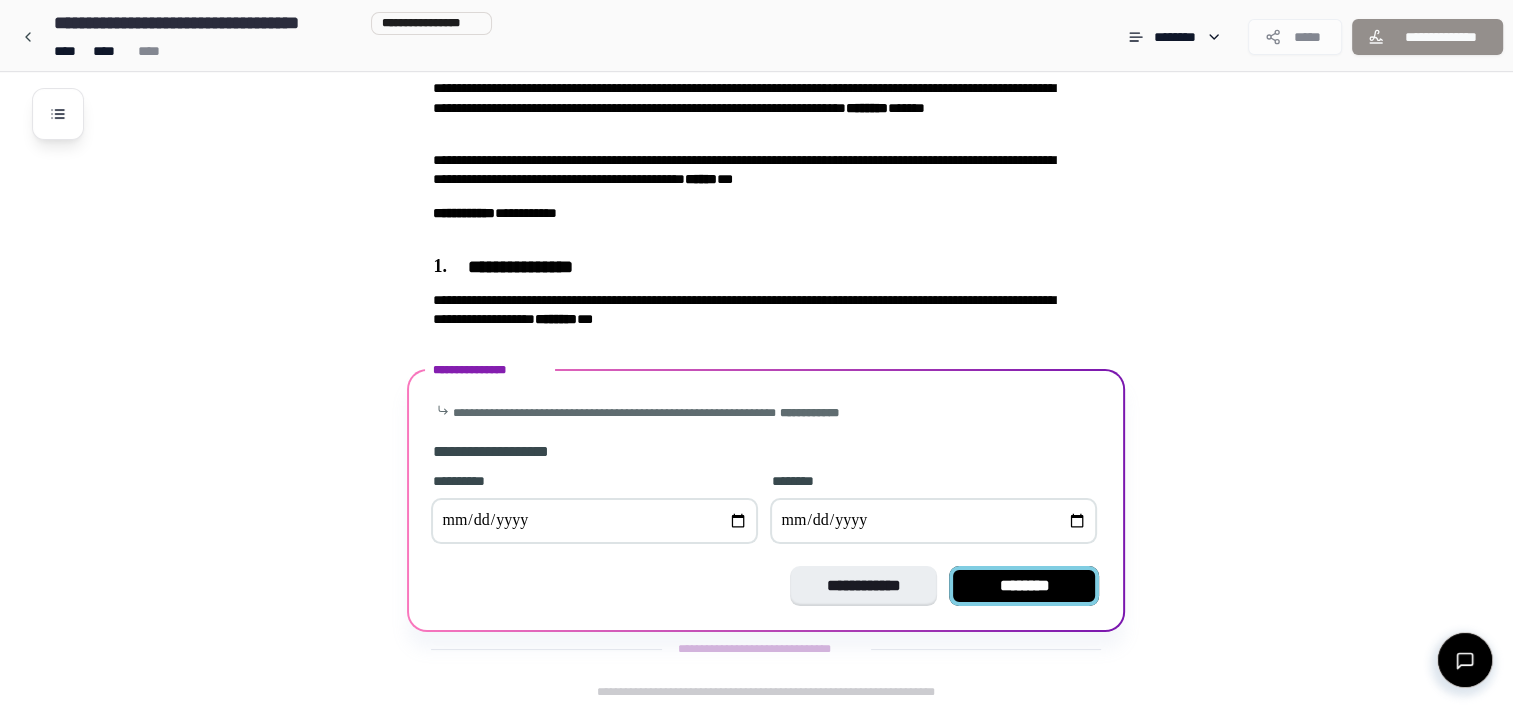 click on "********" at bounding box center [1024, 586] 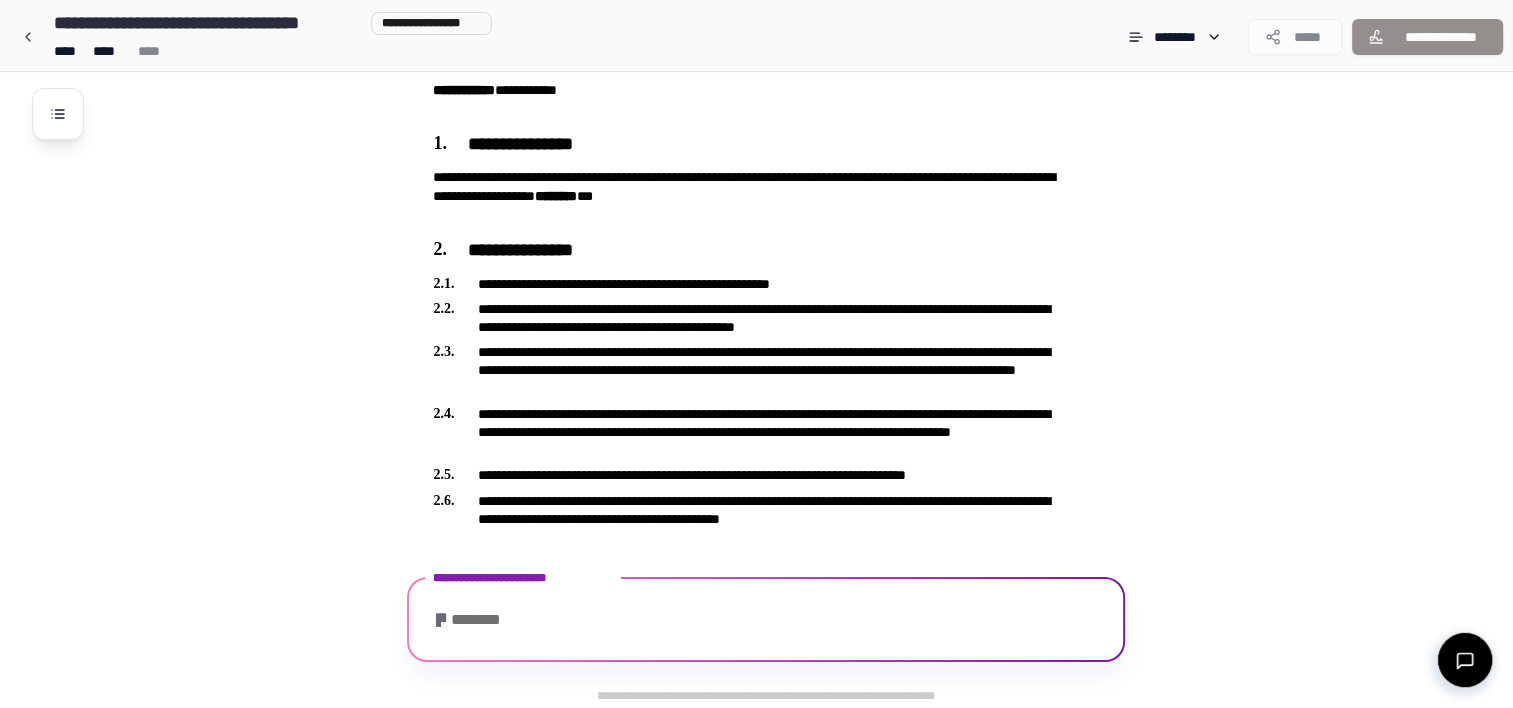 scroll, scrollTop: 885, scrollLeft: 0, axis: vertical 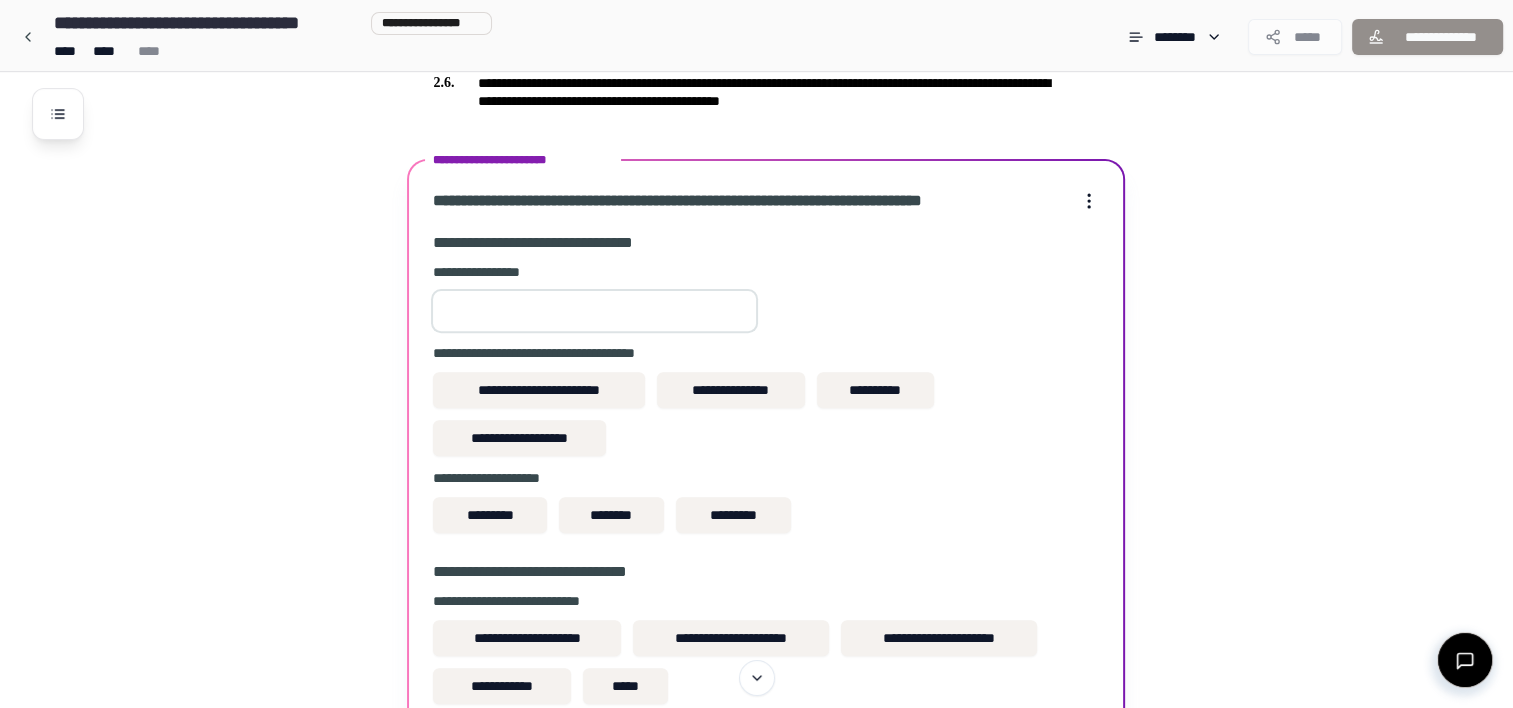 click on "**" at bounding box center [594, 311] 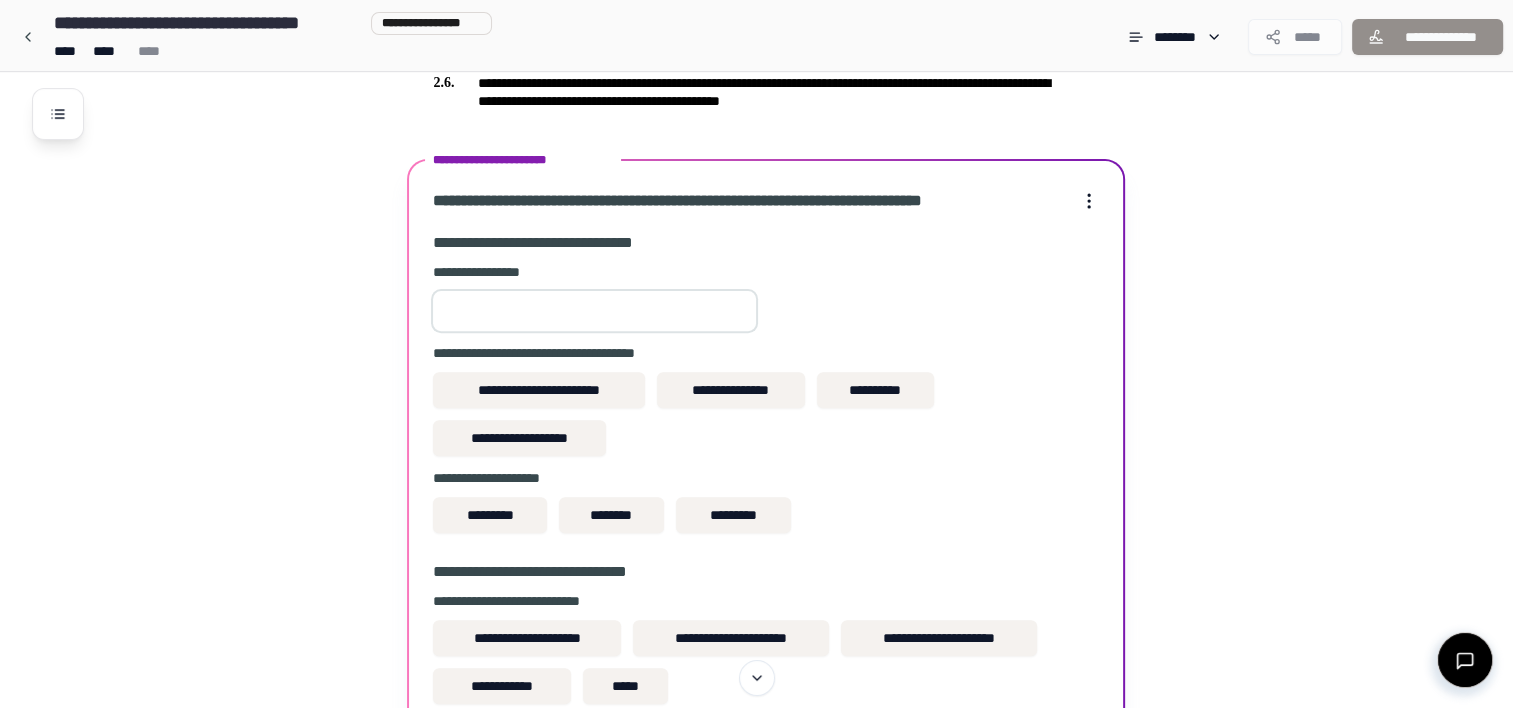 click on "**" at bounding box center (594, 311) 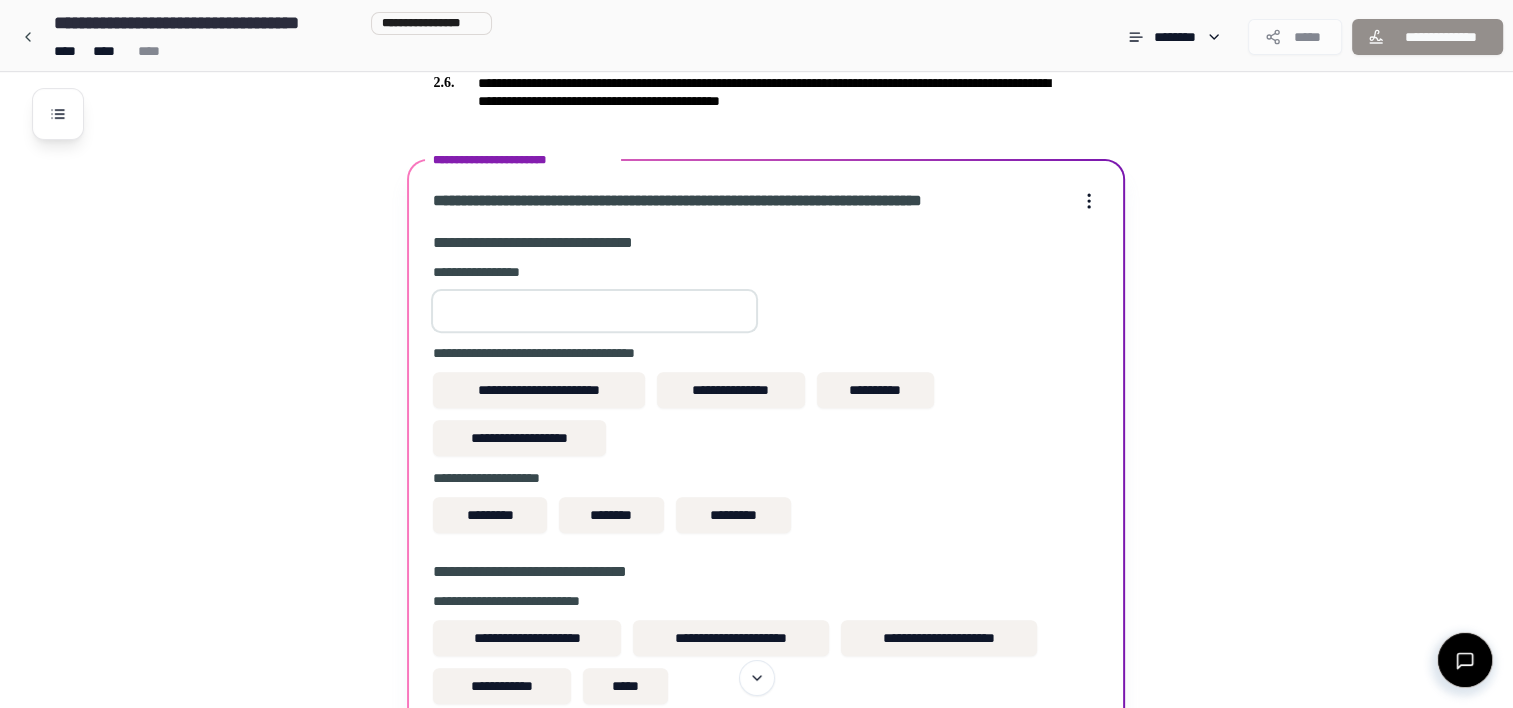 click on "**" at bounding box center [594, 311] 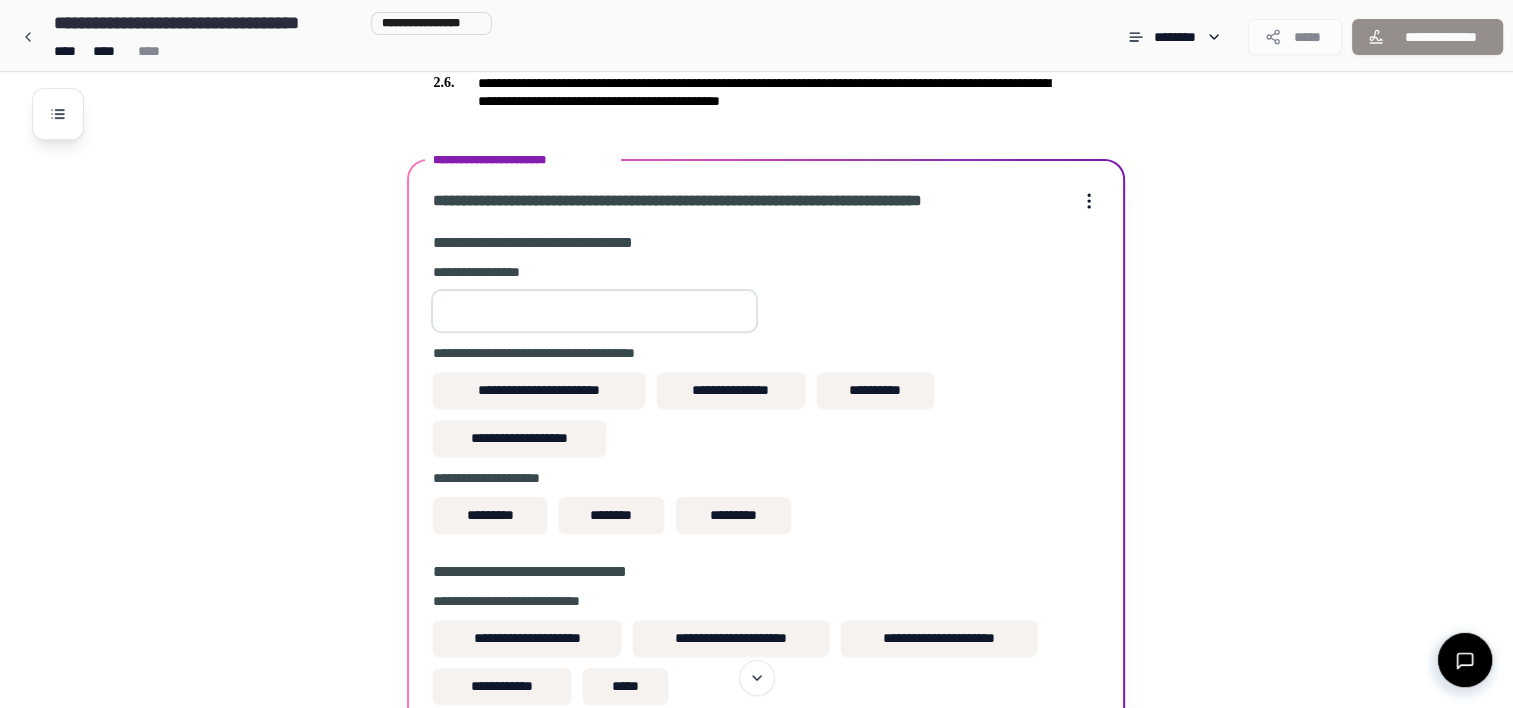 click on "*" at bounding box center [594, 311] 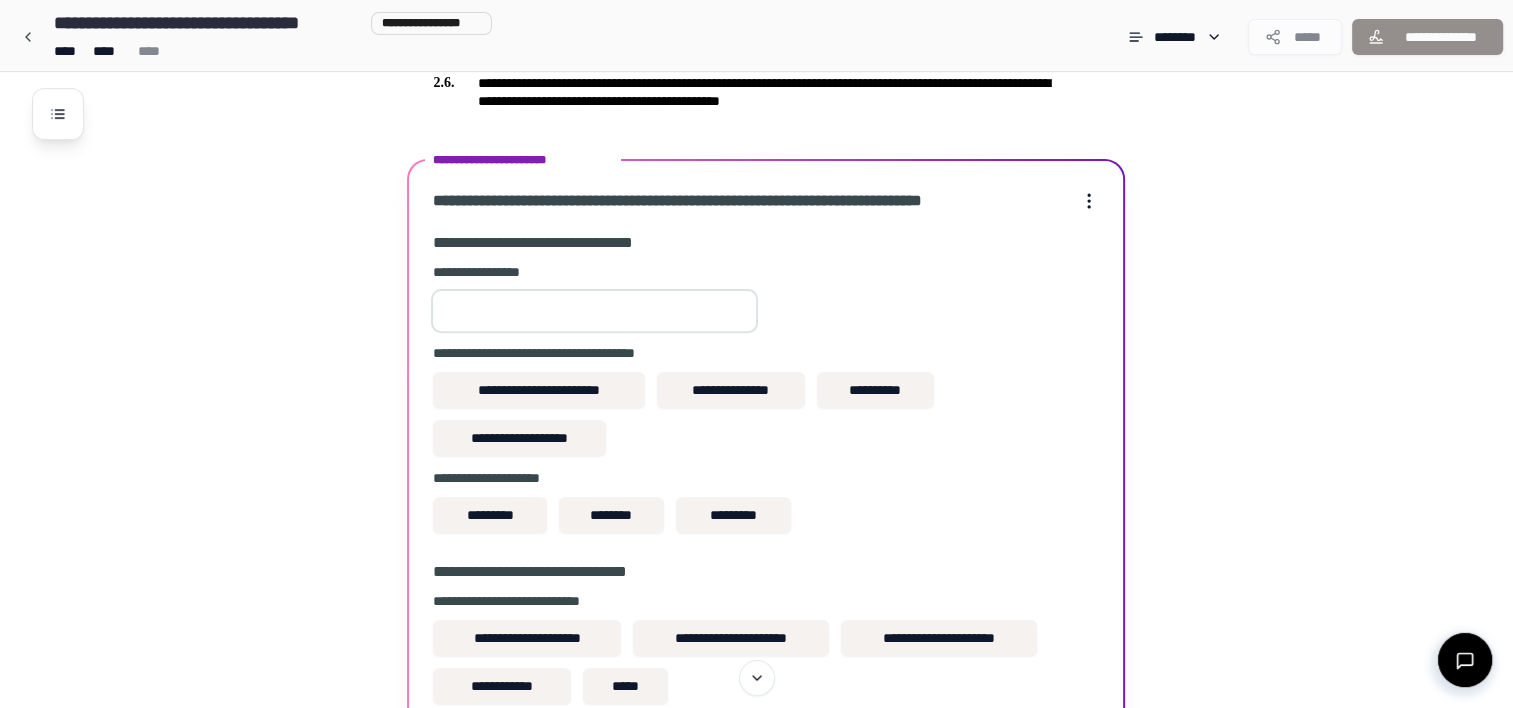 click on "*" at bounding box center (594, 311) 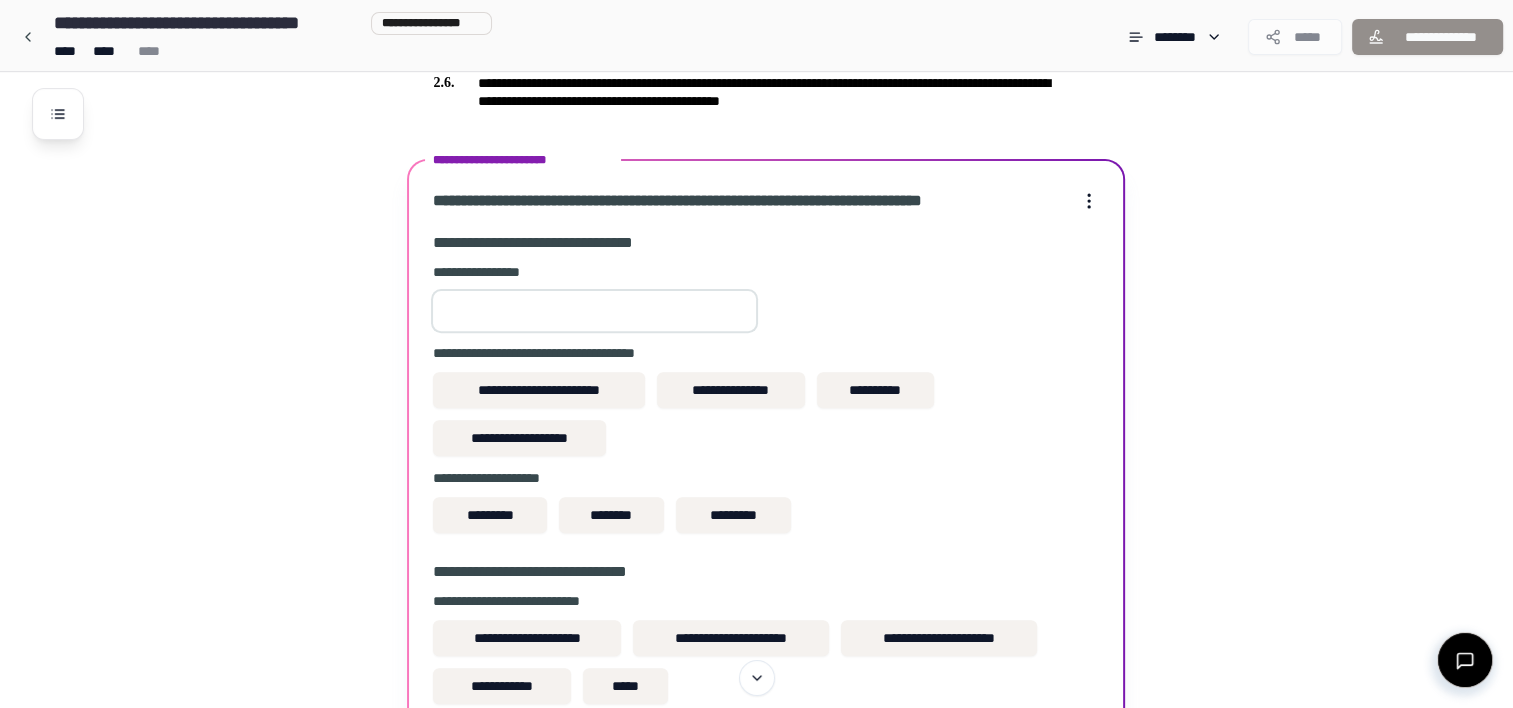 click on "**" at bounding box center [594, 311] 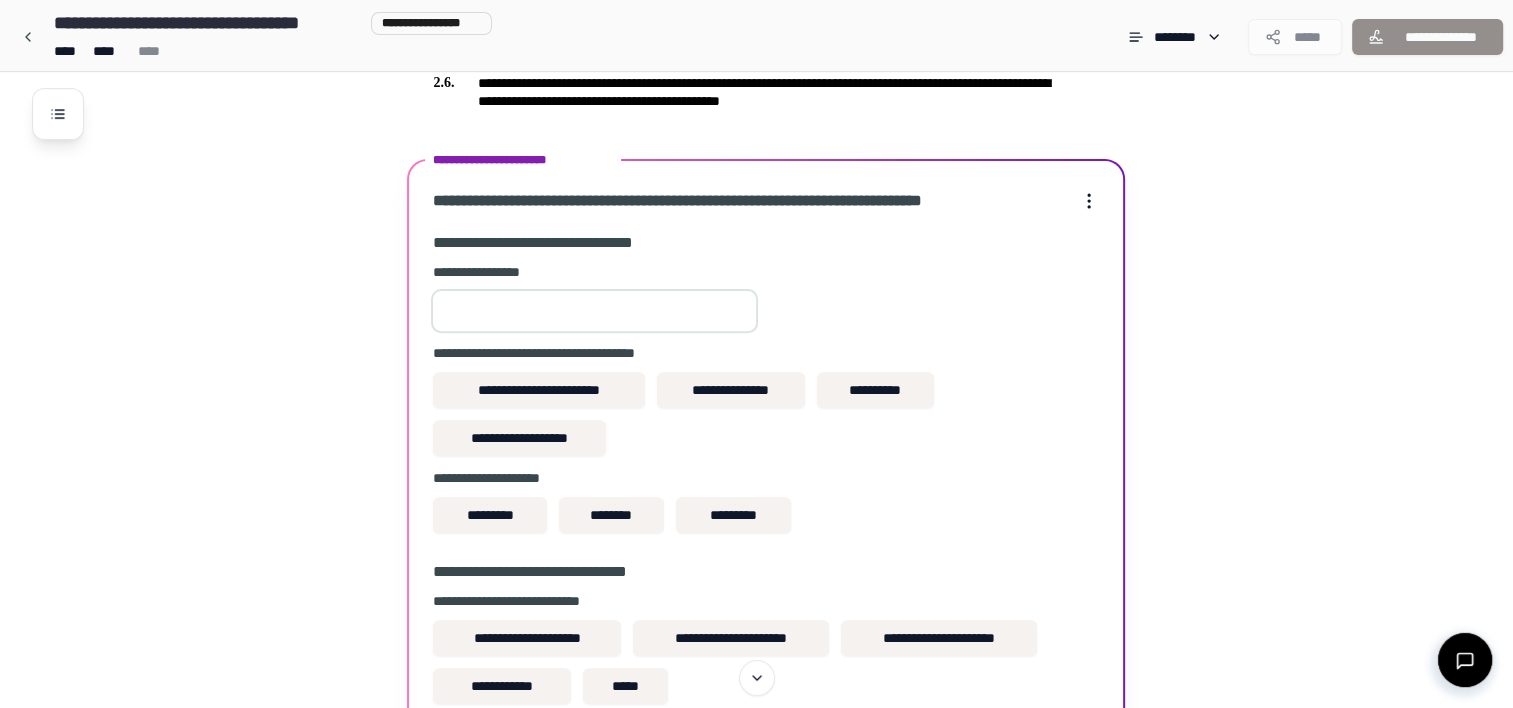 type on "*" 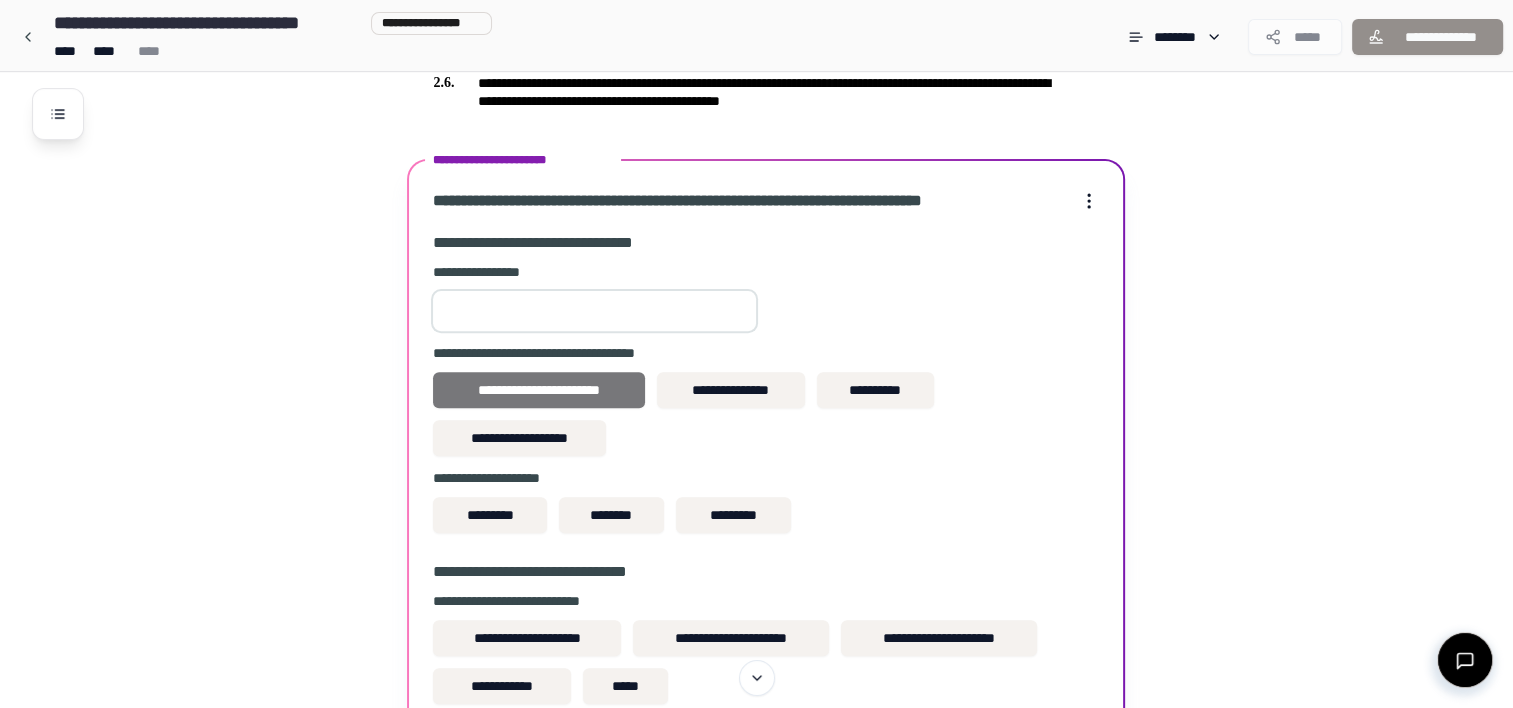 type on "****" 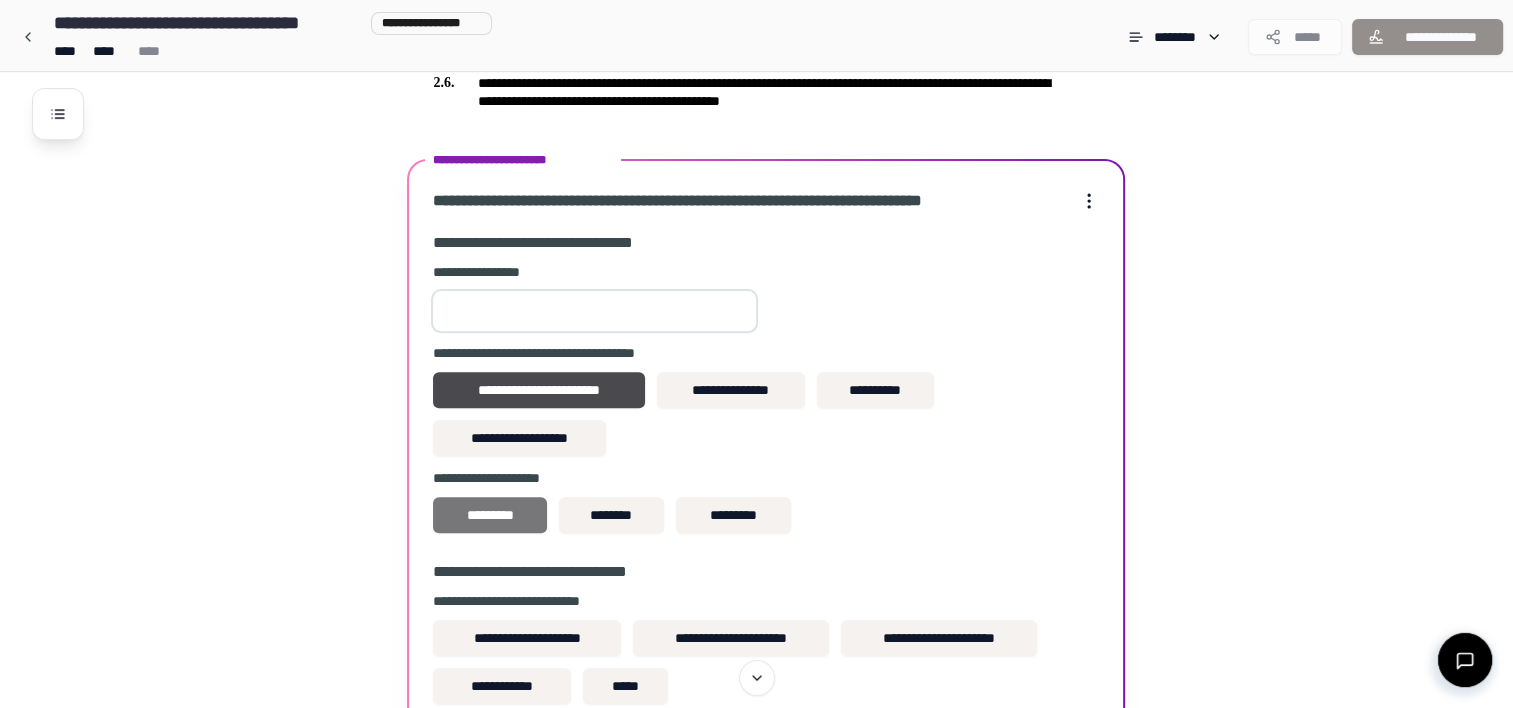 click on "*********" at bounding box center [489, 515] 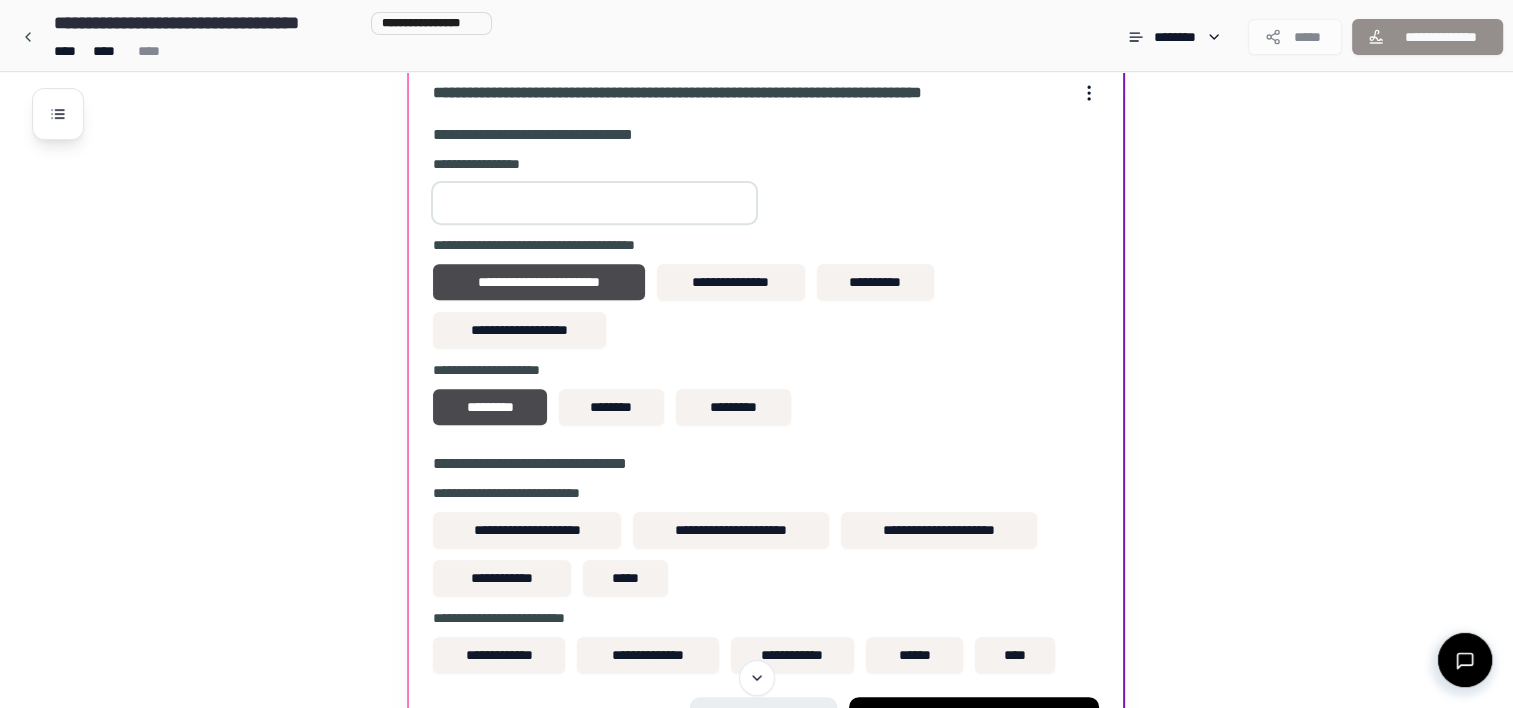 scroll, scrollTop: 768, scrollLeft: 0, axis: vertical 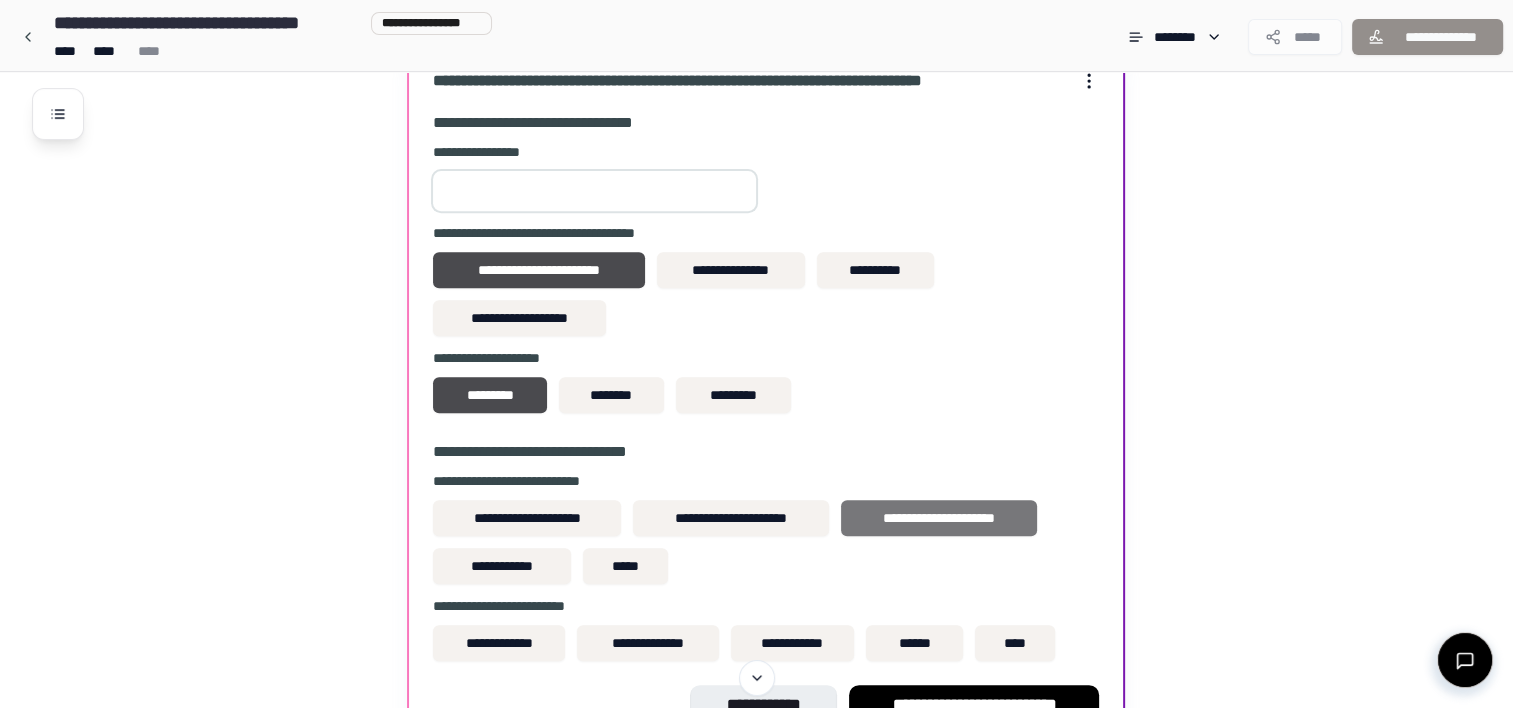 click on "**********" at bounding box center [939, 518] 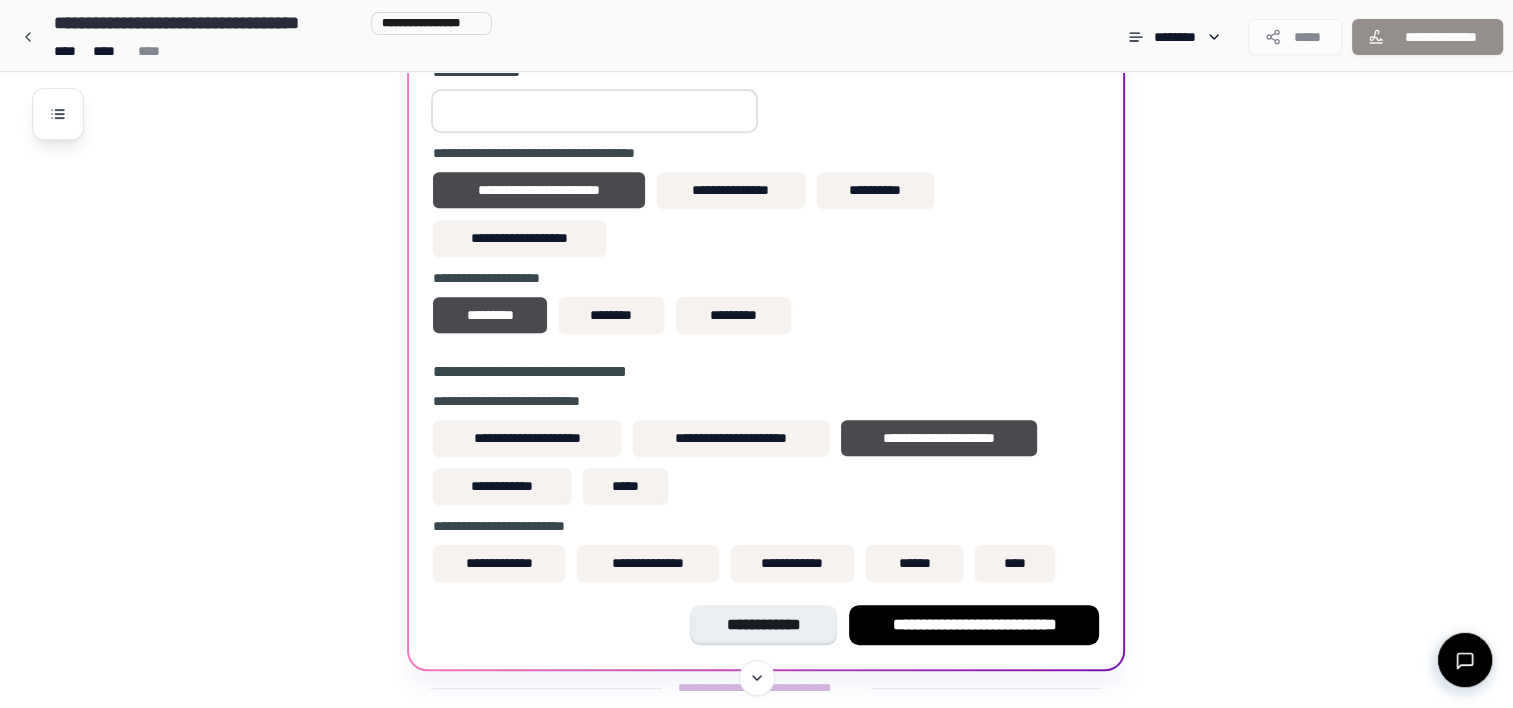 scroll, scrollTop: 885, scrollLeft: 0, axis: vertical 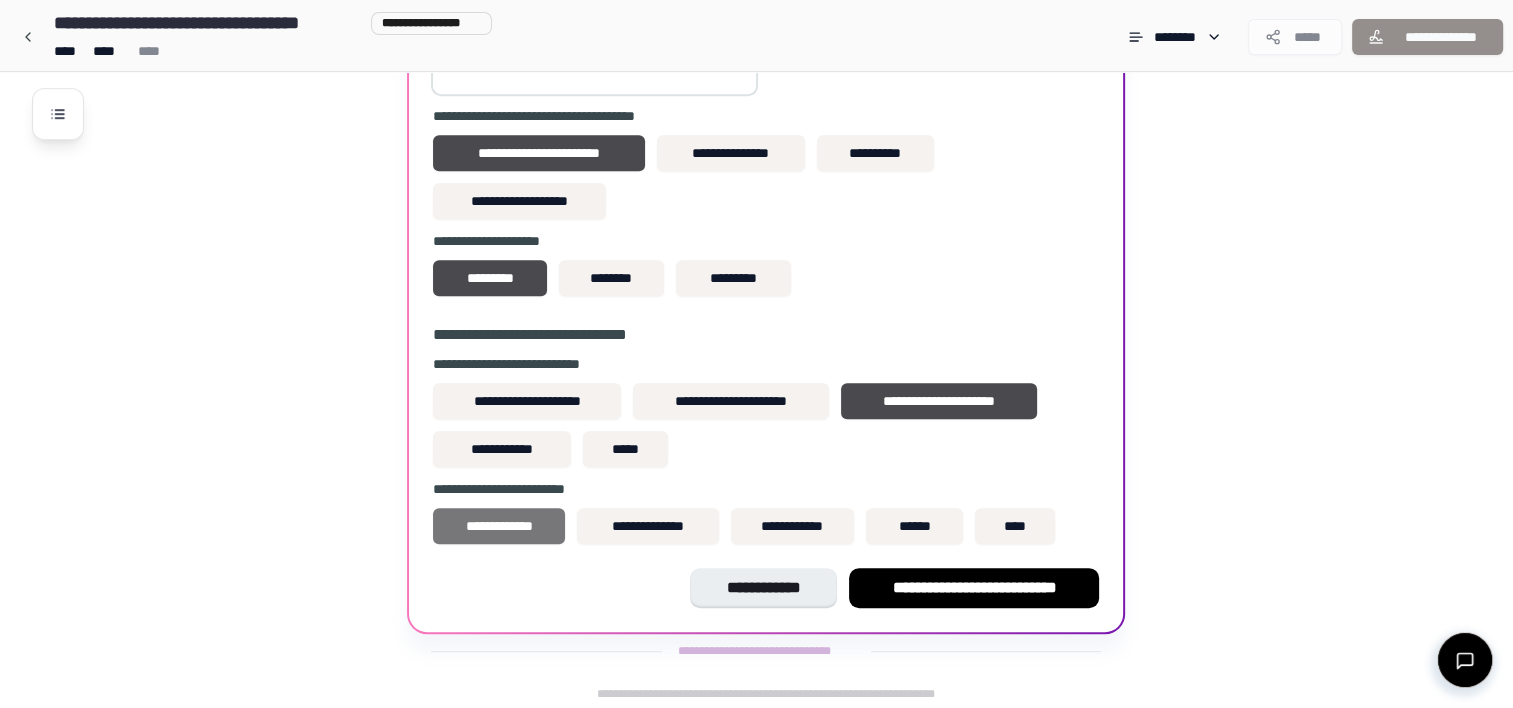 click on "**********" at bounding box center [499, 526] 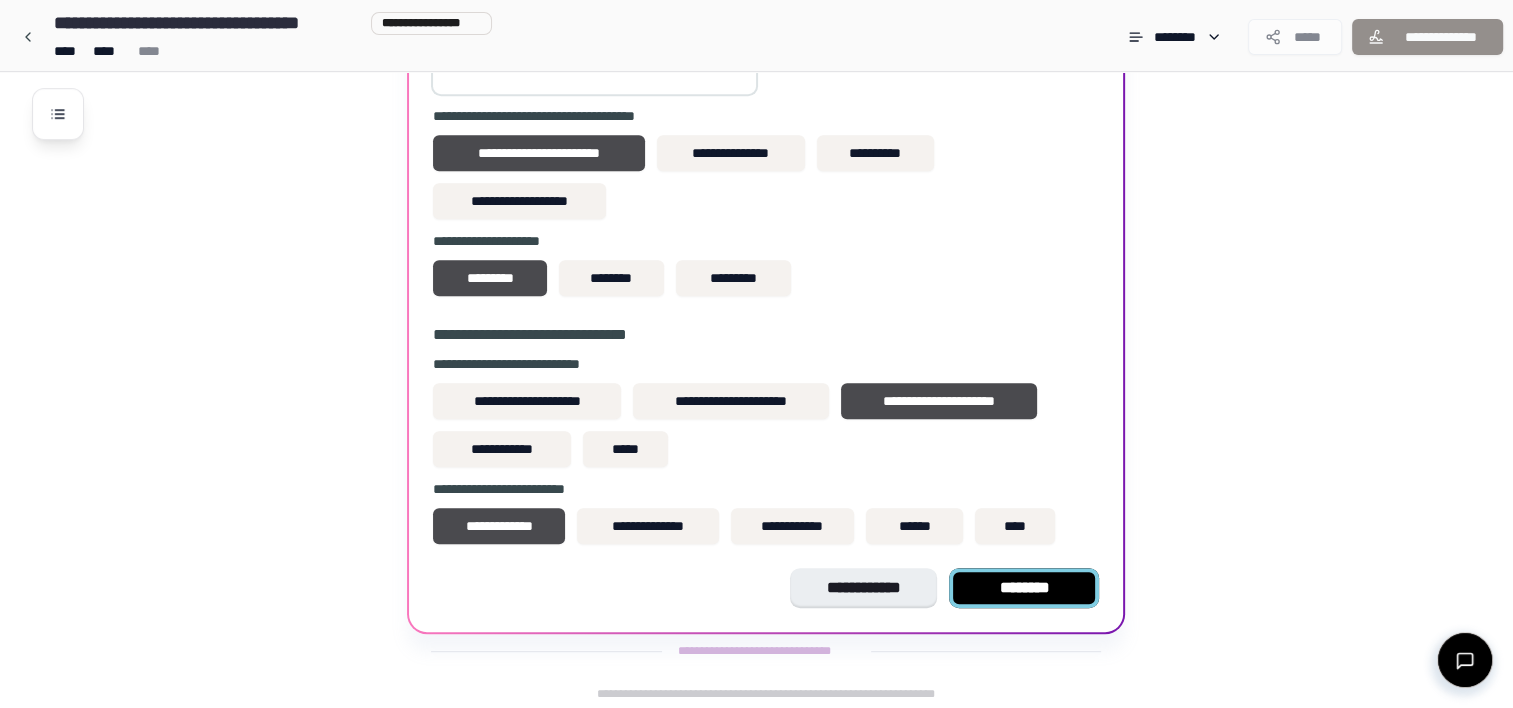 click on "********" at bounding box center [1024, 588] 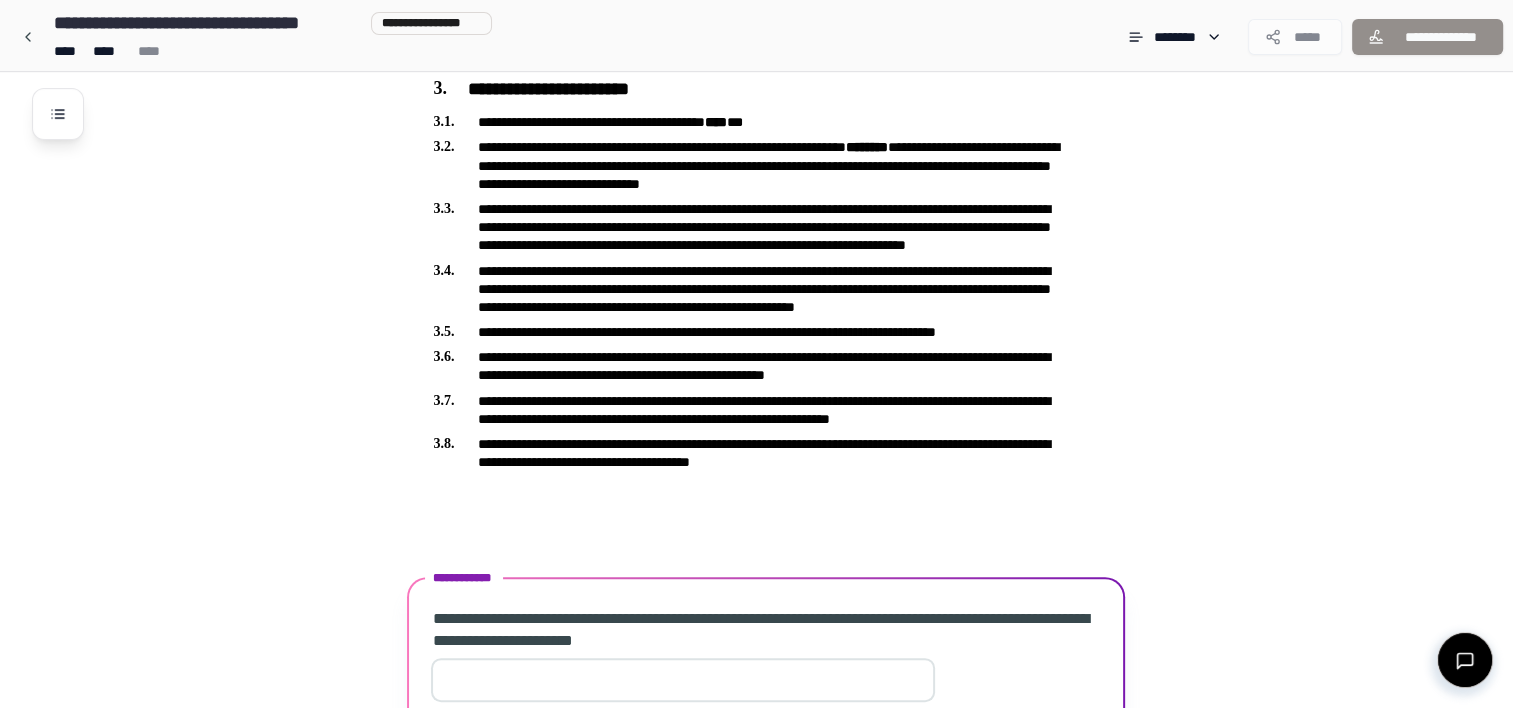 scroll, scrollTop: 876, scrollLeft: 0, axis: vertical 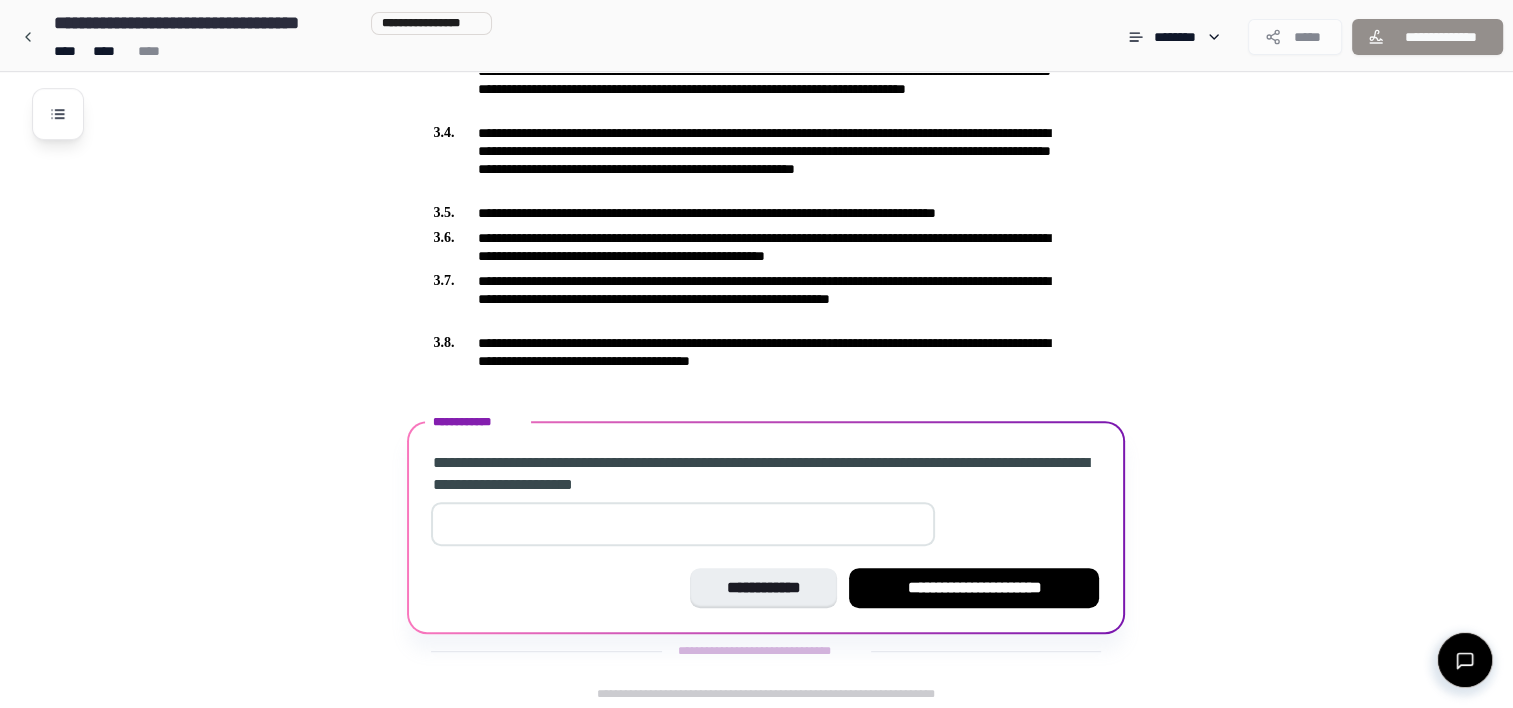 click at bounding box center (683, 524) 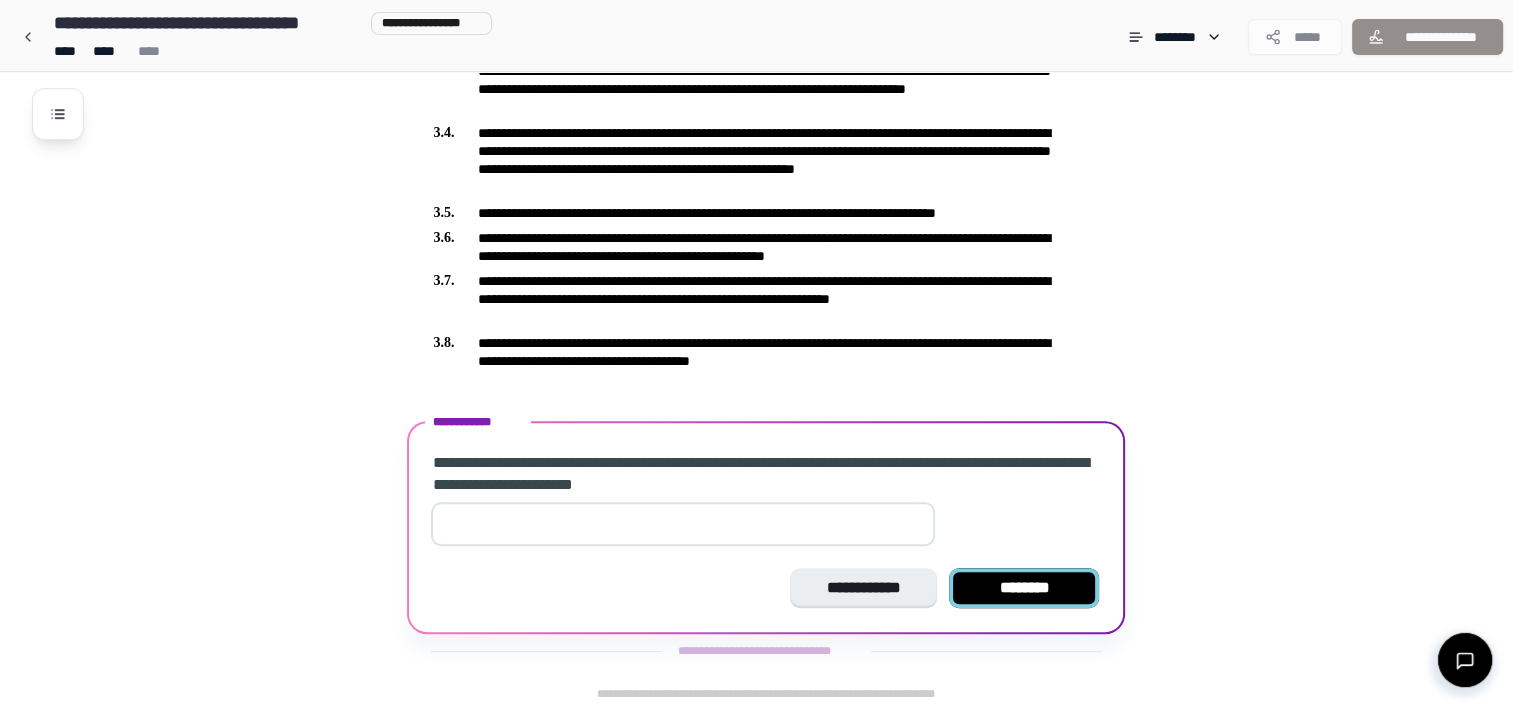 type on "*" 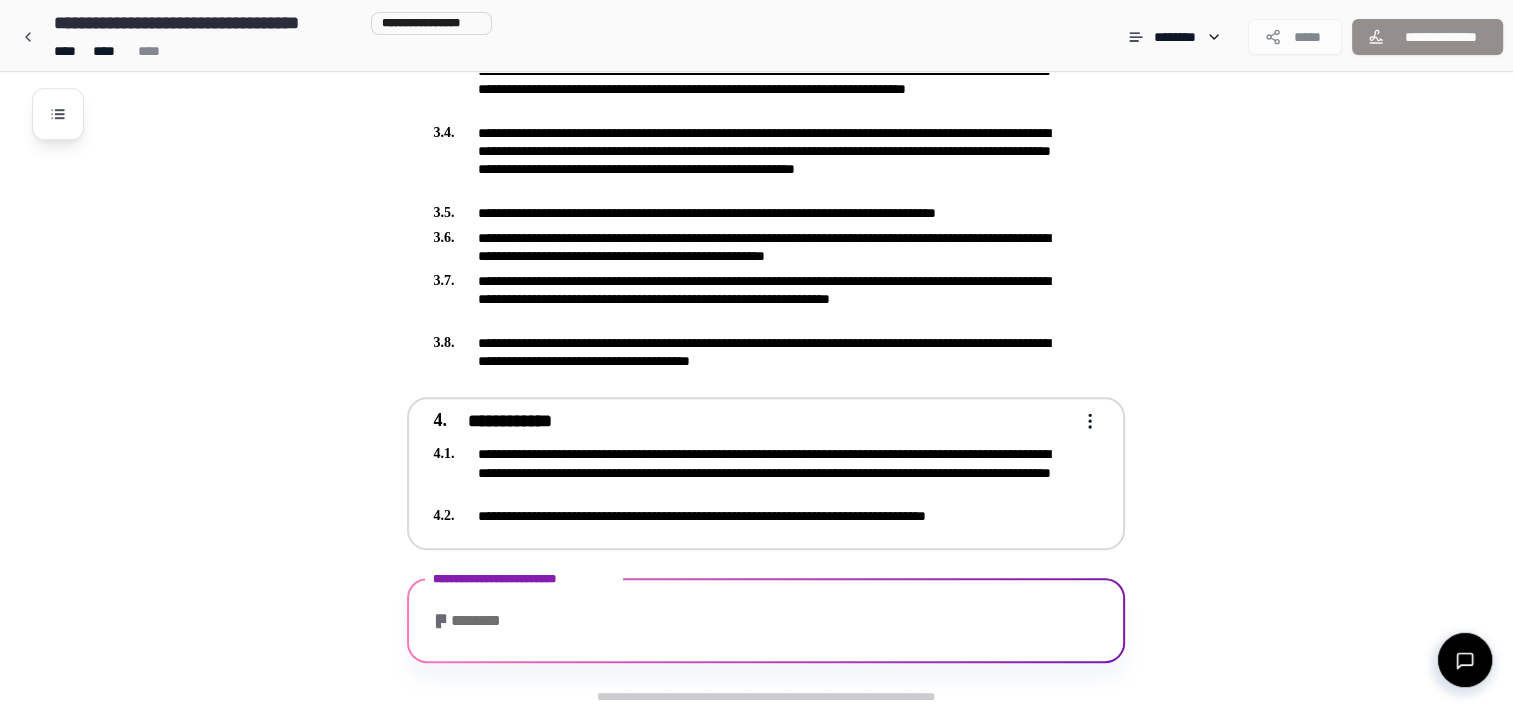 scroll, scrollTop: 1012, scrollLeft: 0, axis: vertical 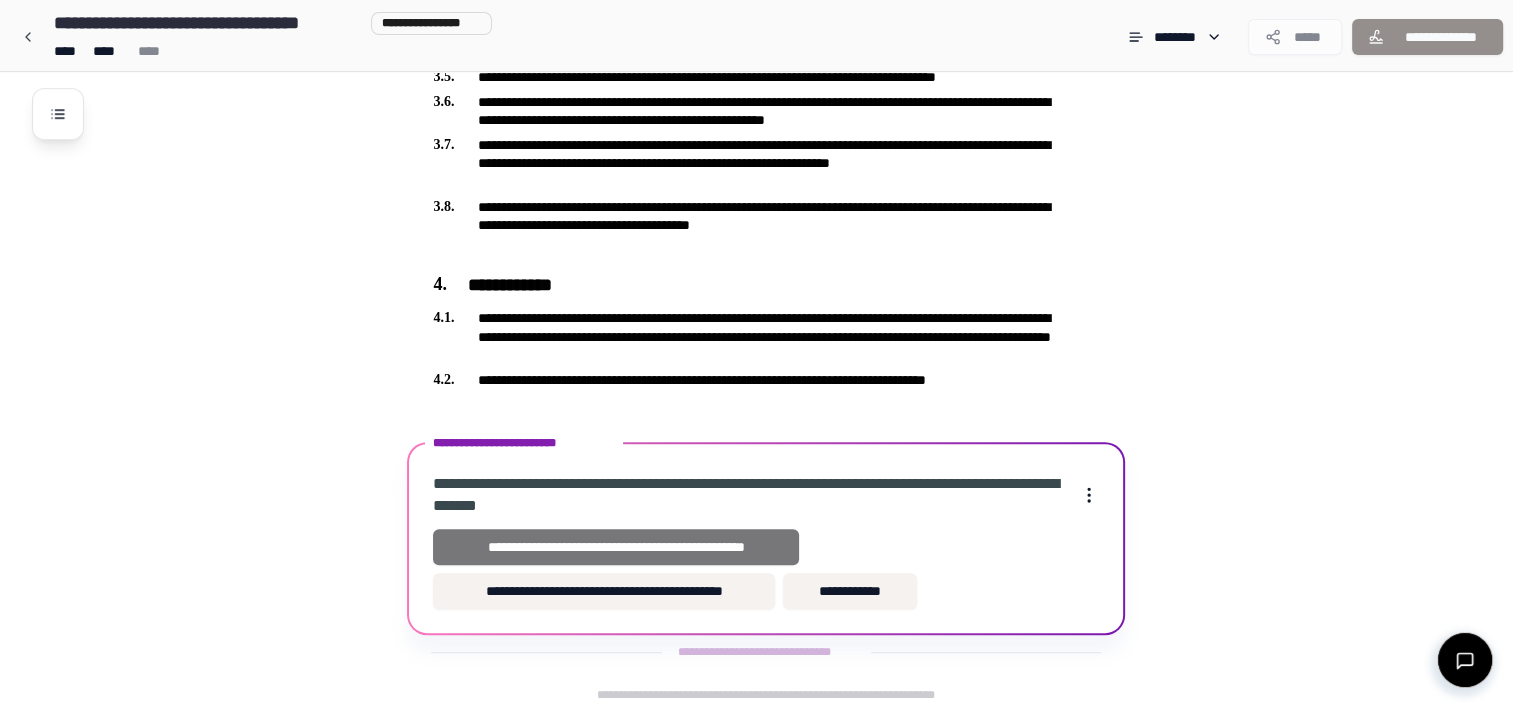 click on "**********" at bounding box center (616, 547) 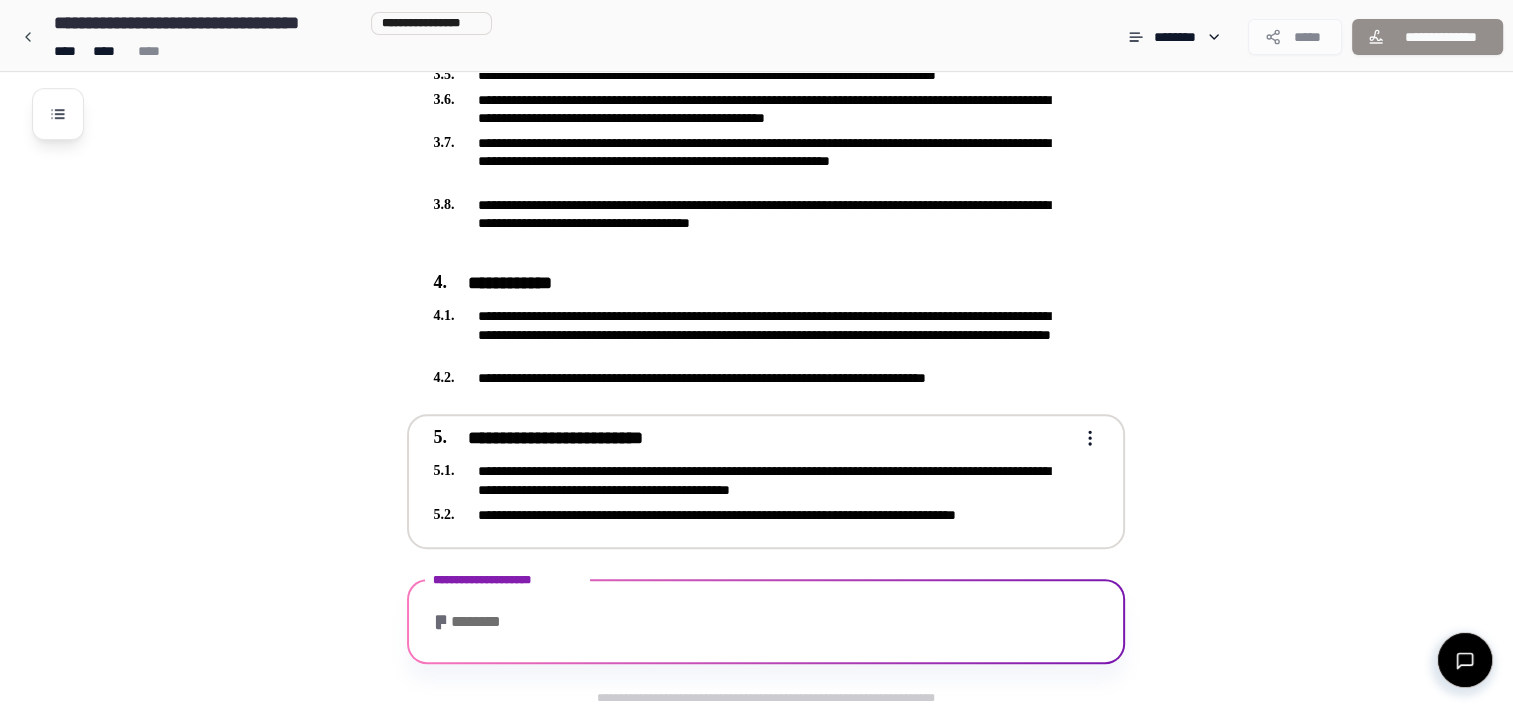 scroll, scrollTop: 1084, scrollLeft: 0, axis: vertical 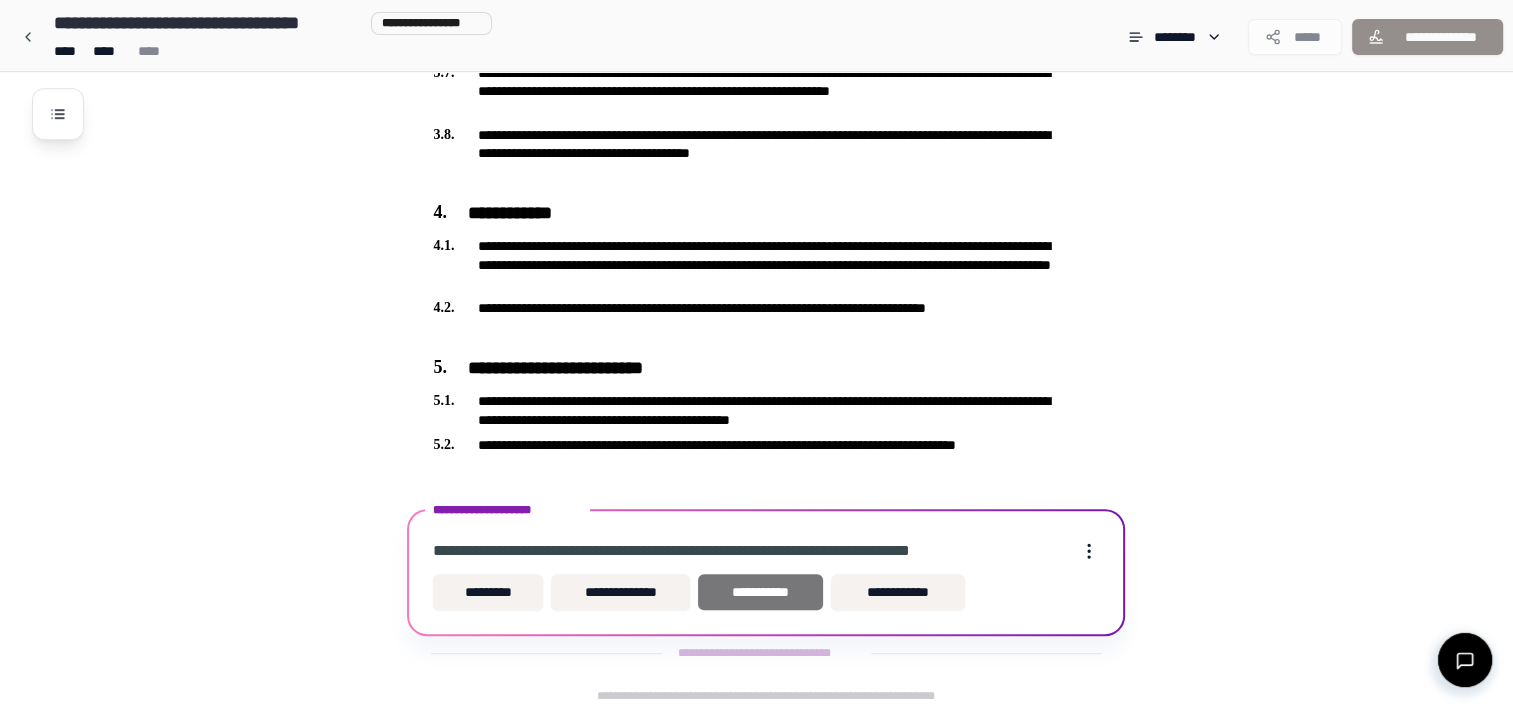 click on "**********" at bounding box center (760, 592) 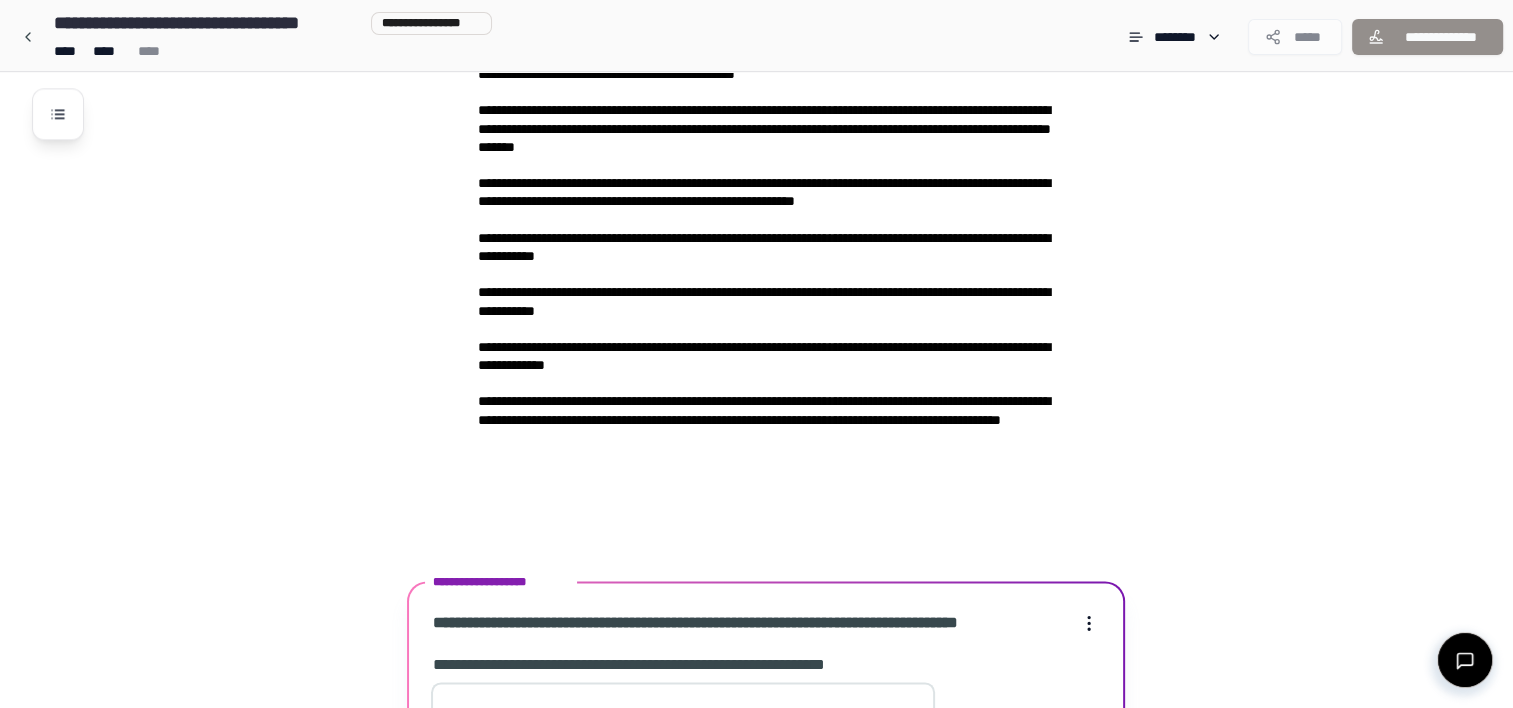 scroll, scrollTop: 2909, scrollLeft: 0, axis: vertical 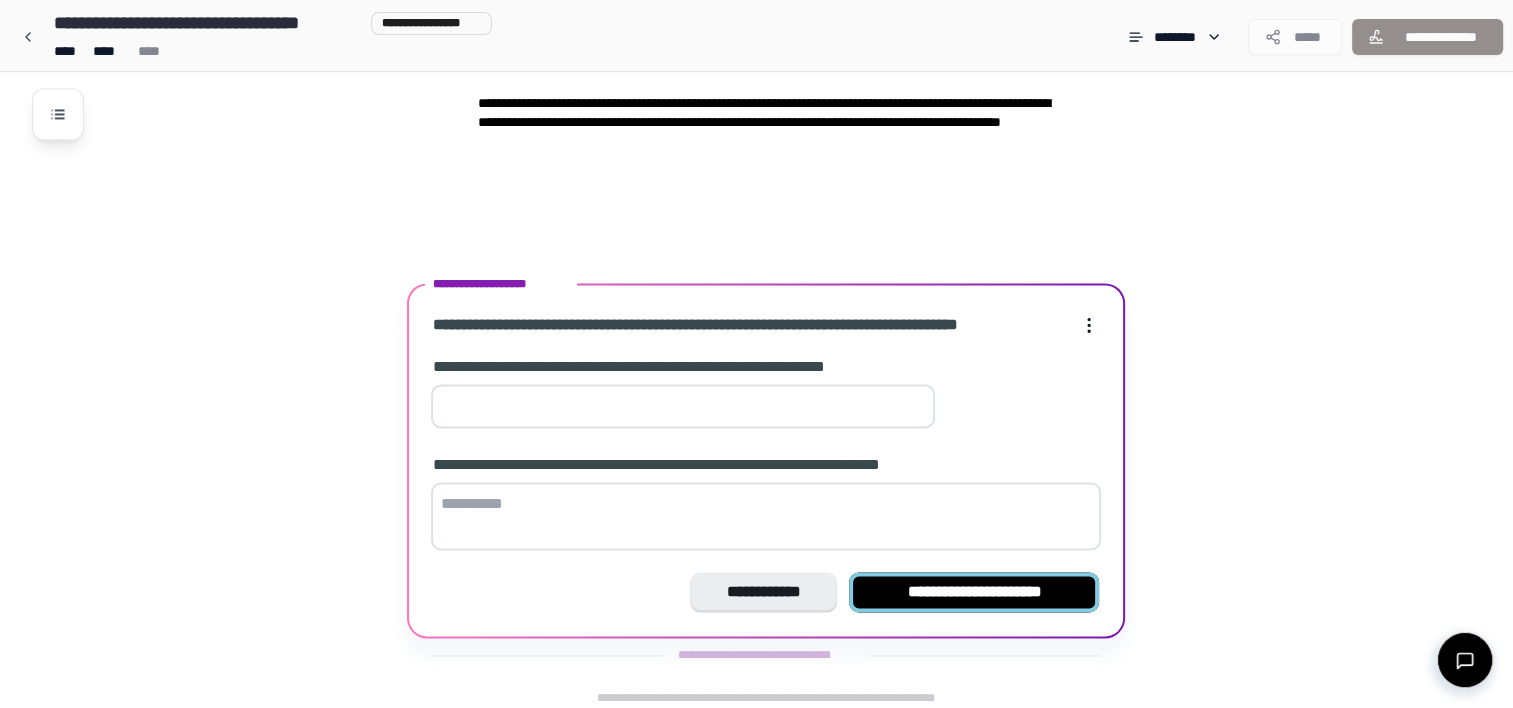 click on "**********" at bounding box center (974, 592) 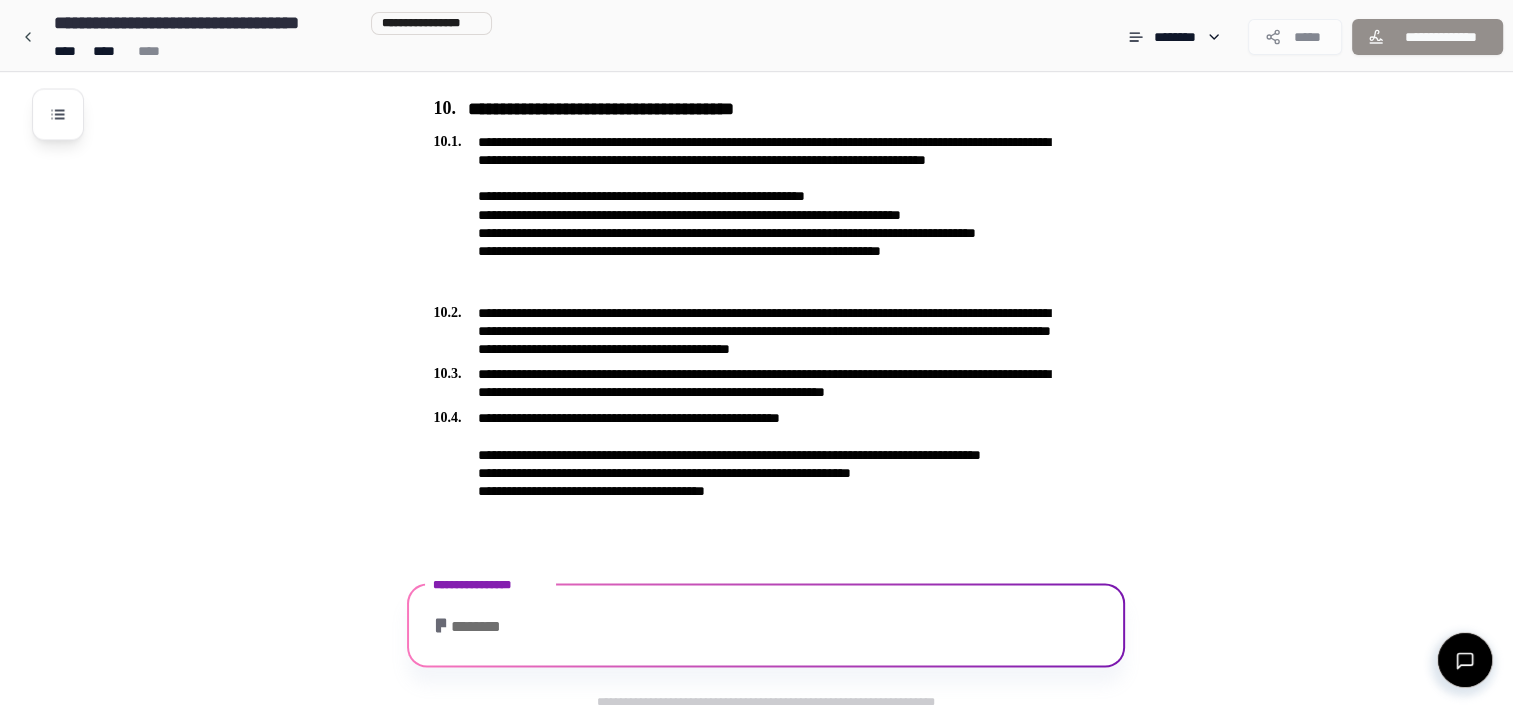 scroll, scrollTop: 3470, scrollLeft: 0, axis: vertical 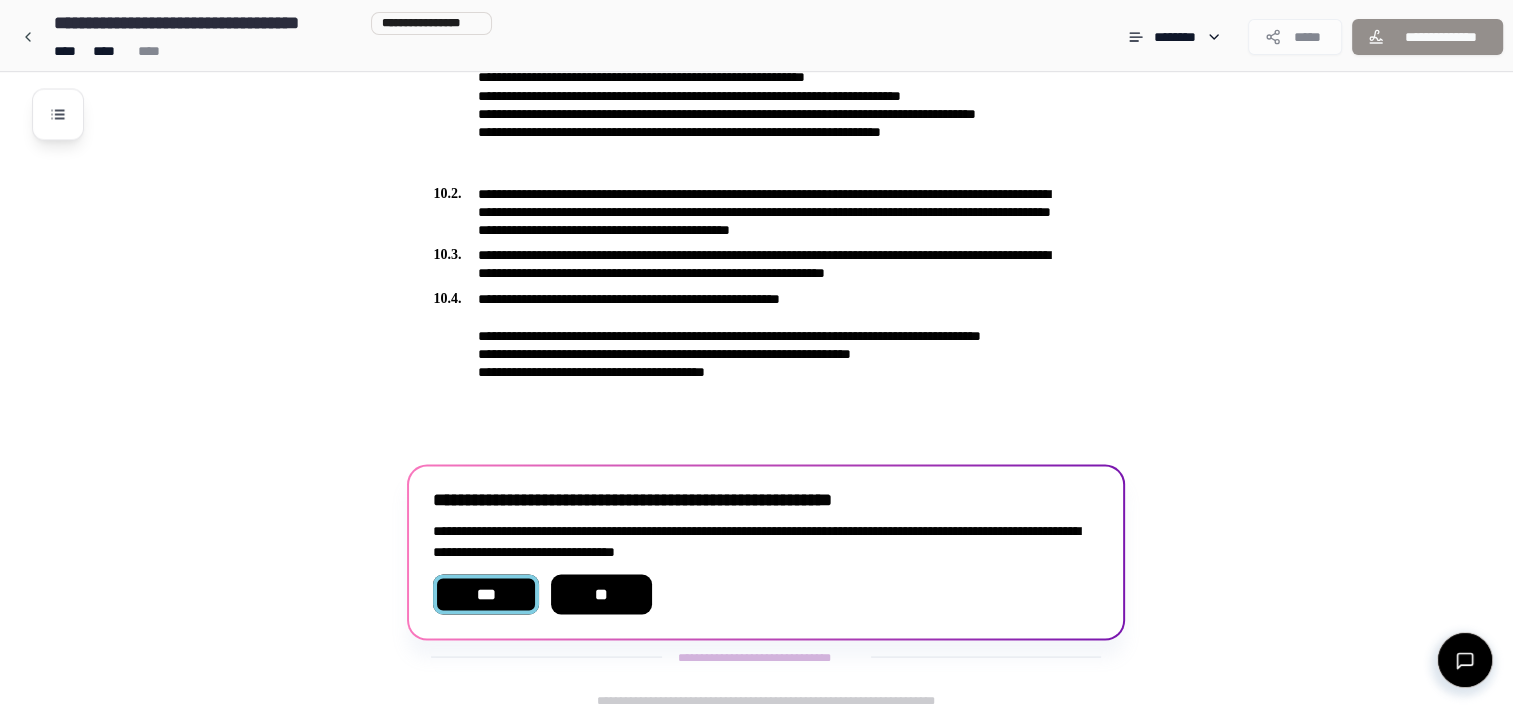 click on "***" at bounding box center [485, 594] 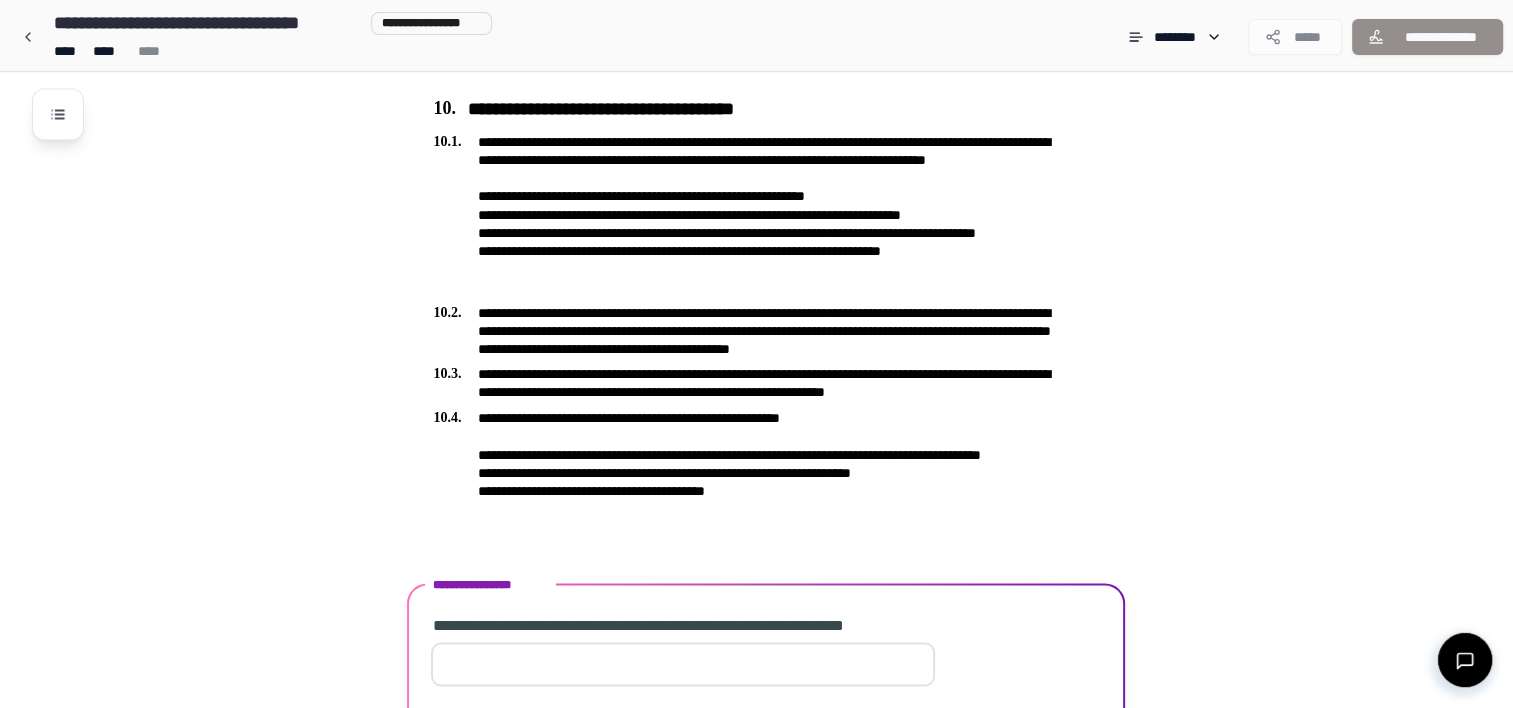 scroll, scrollTop: 3485, scrollLeft: 0, axis: vertical 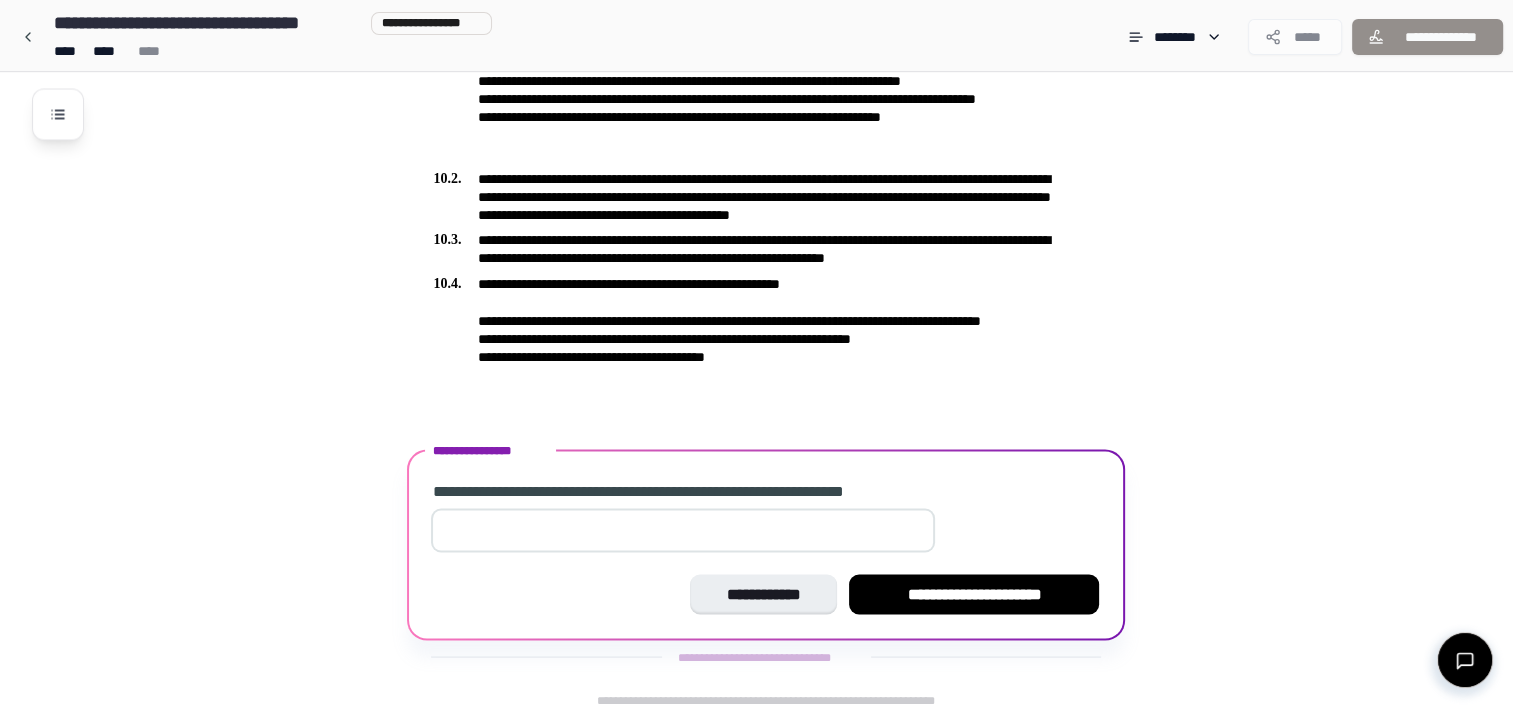 click at bounding box center (683, 530) 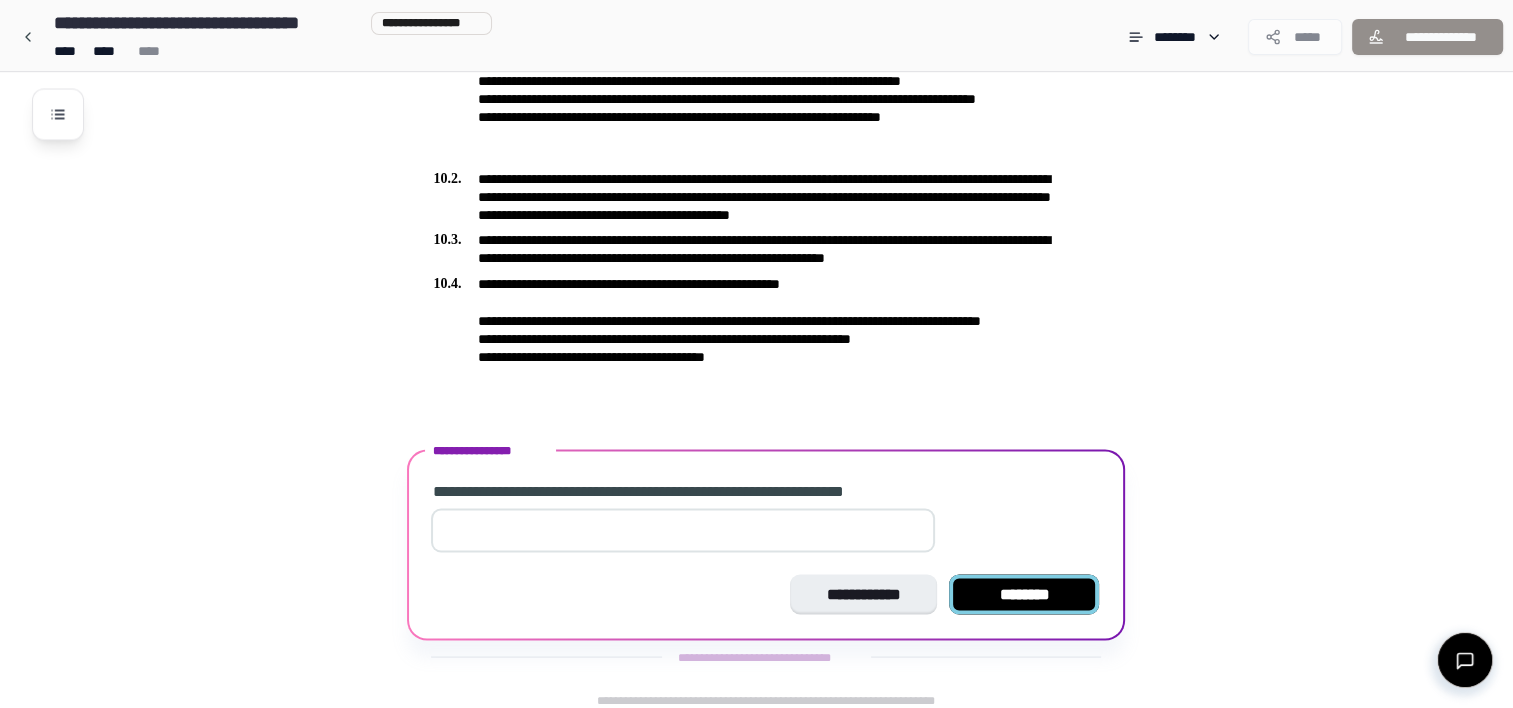 type on "****" 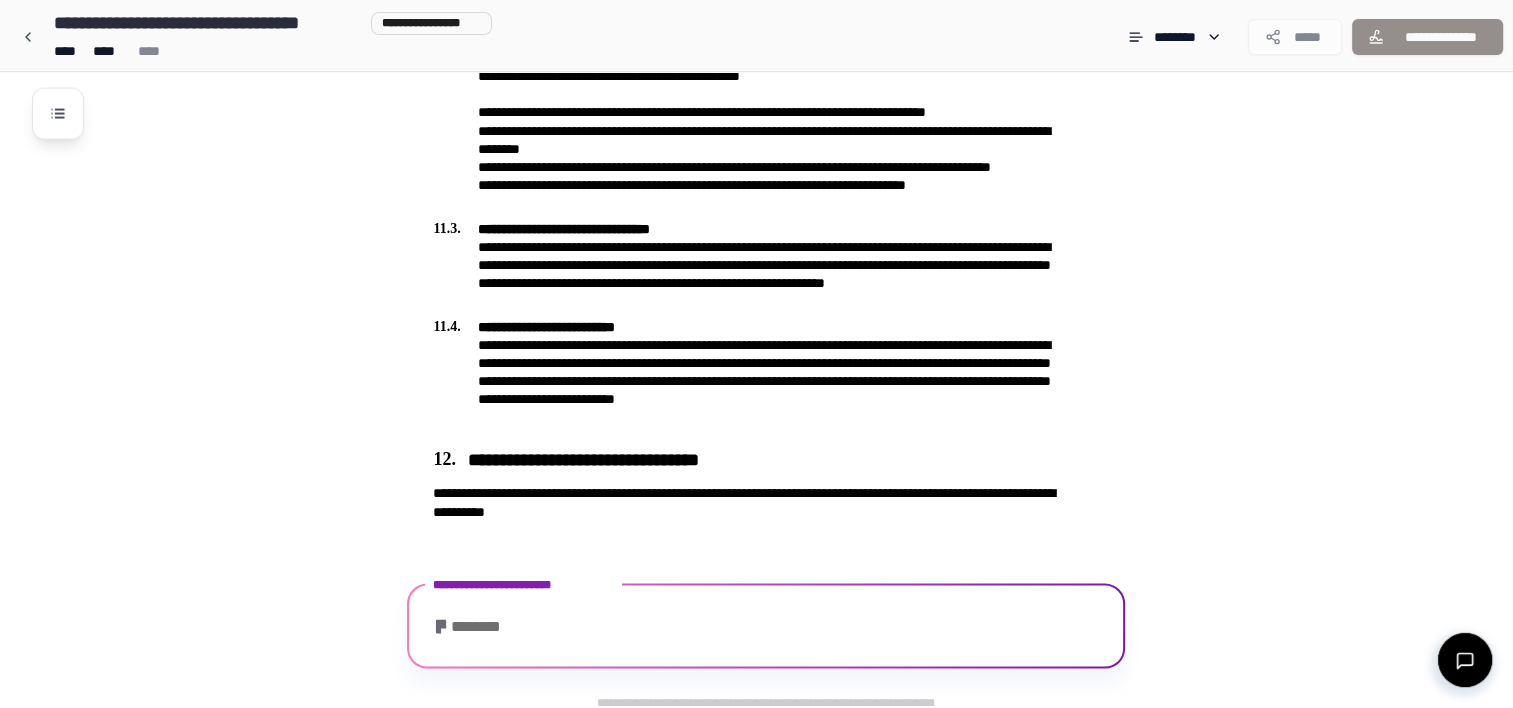 scroll, scrollTop: 4067, scrollLeft: 0, axis: vertical 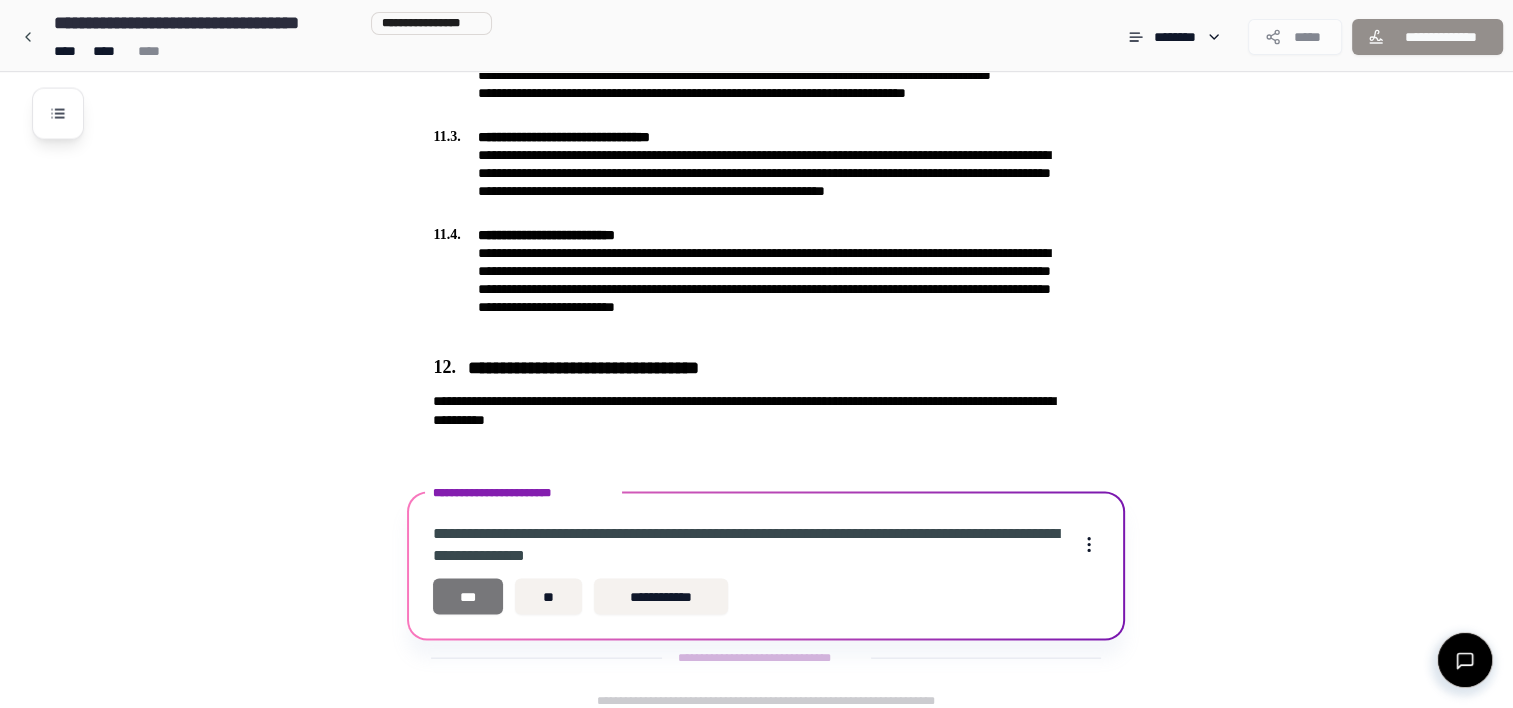 click on "***" at bounding box center [468, 597] 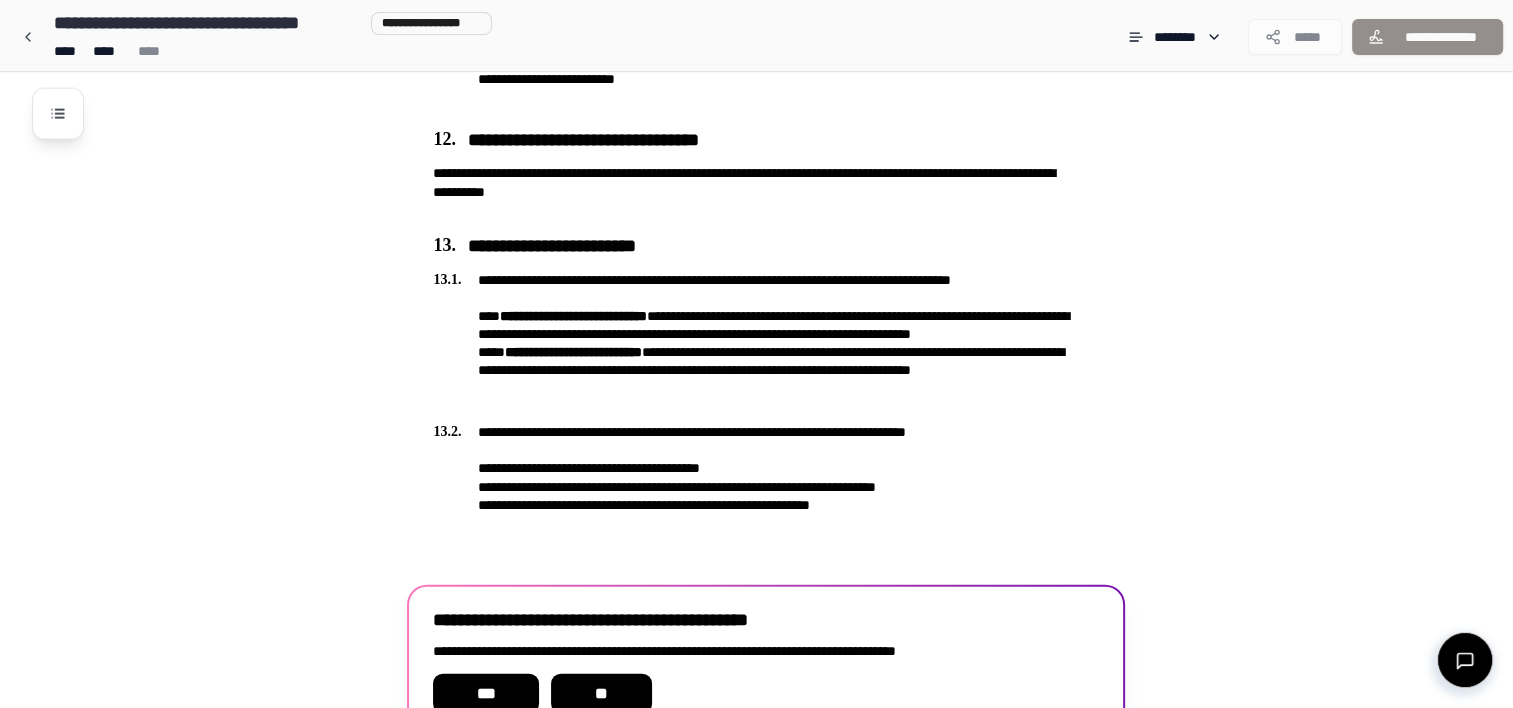 scroll, scrollTop: 4392, scrollLeft: 0, axis: vertical 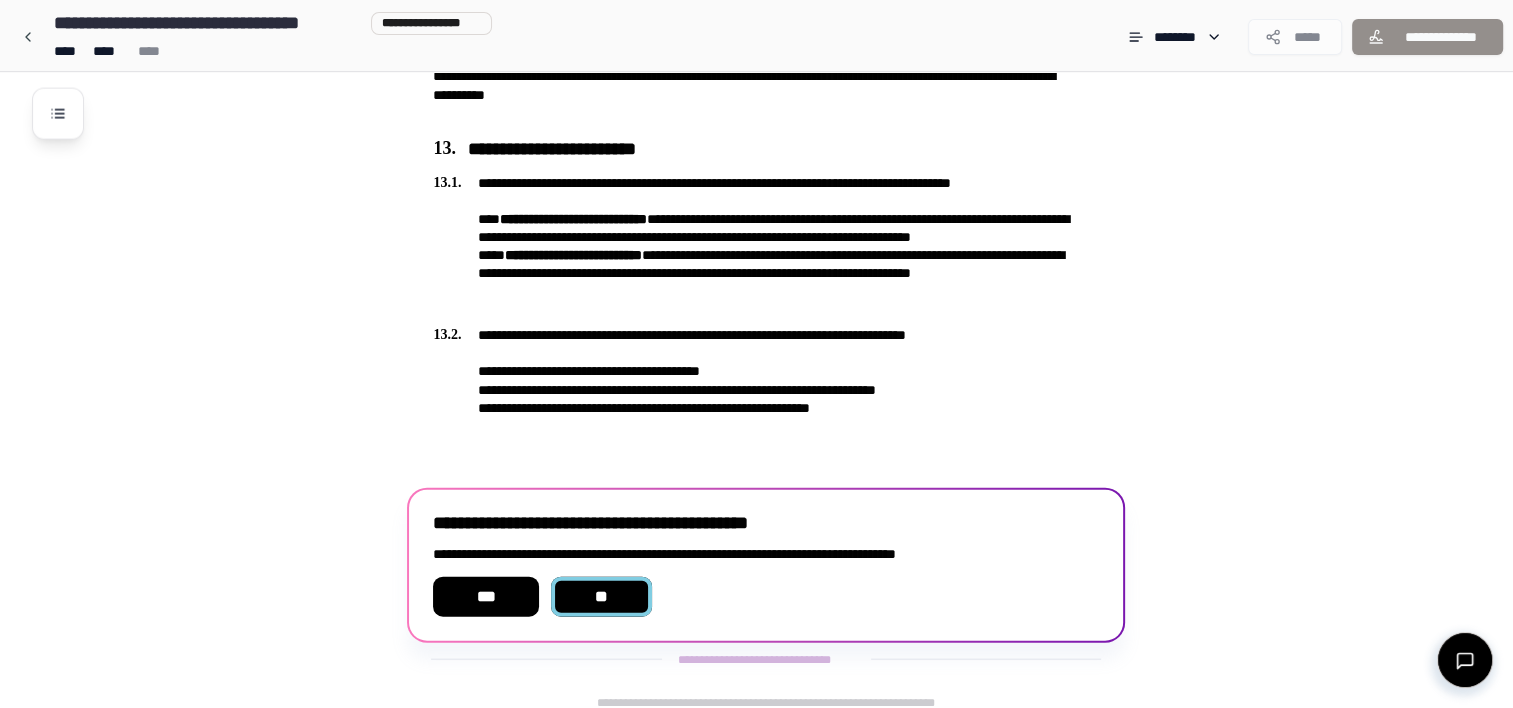 click on "**" at bounding box center [602, 597] 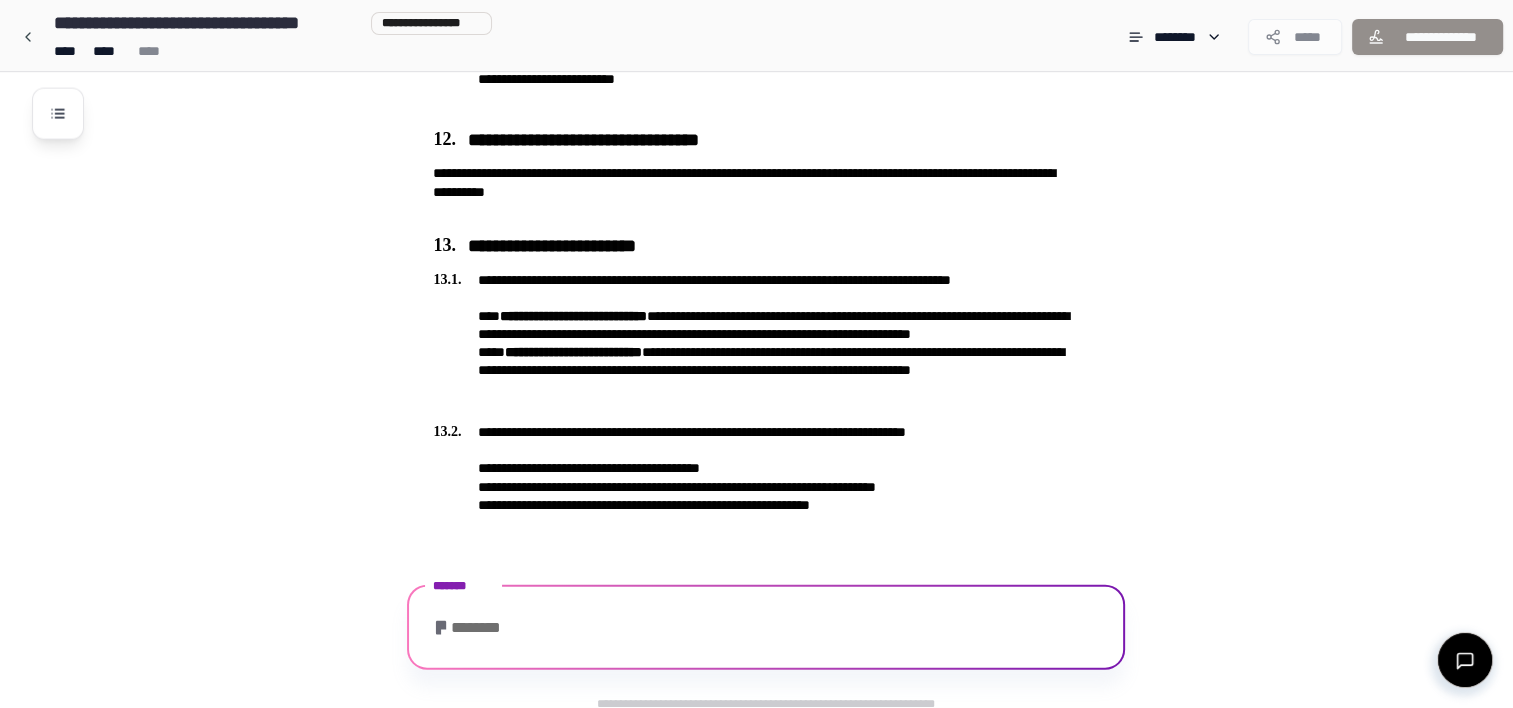 scroll, scrollTop: 4392, scrollLeft: 0, axis: vertical 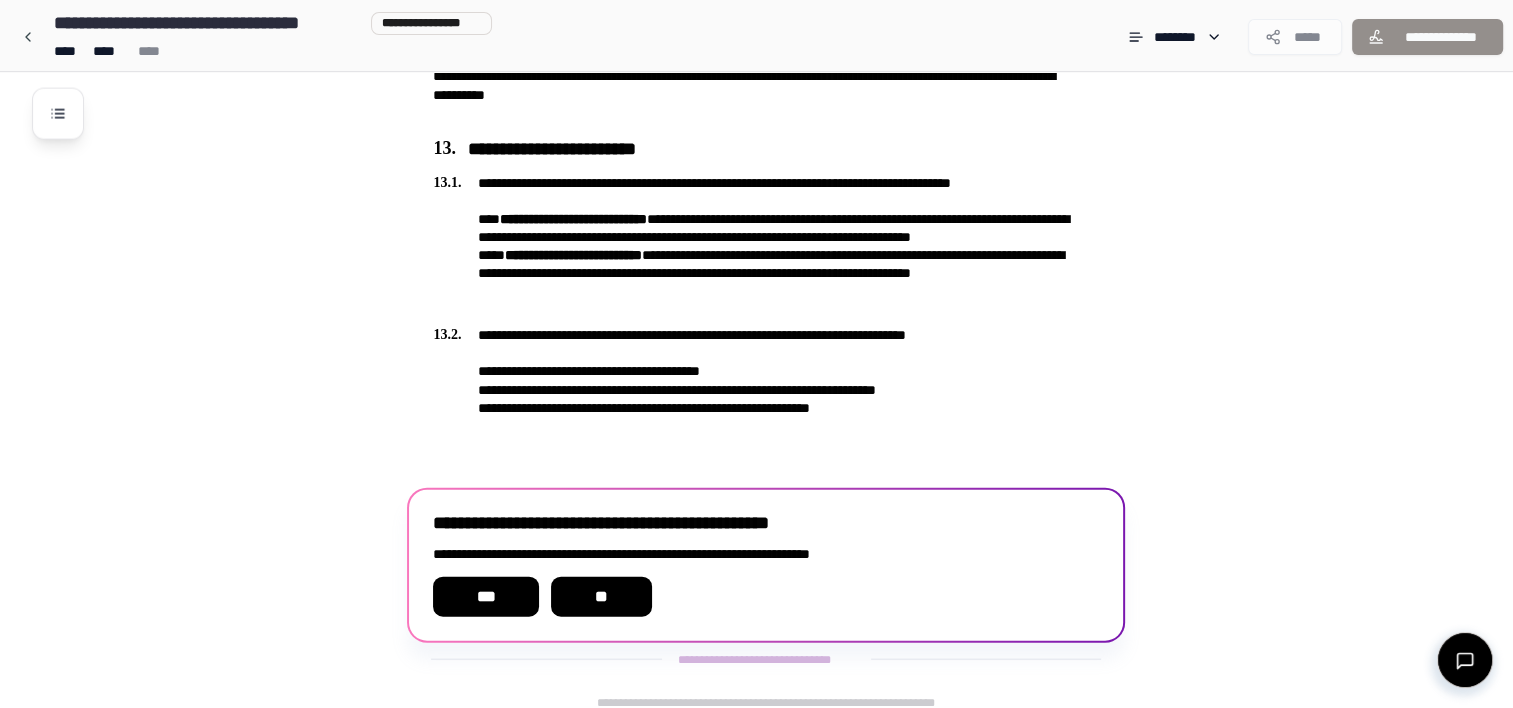 click on "**" at bounding box center [602, 597] 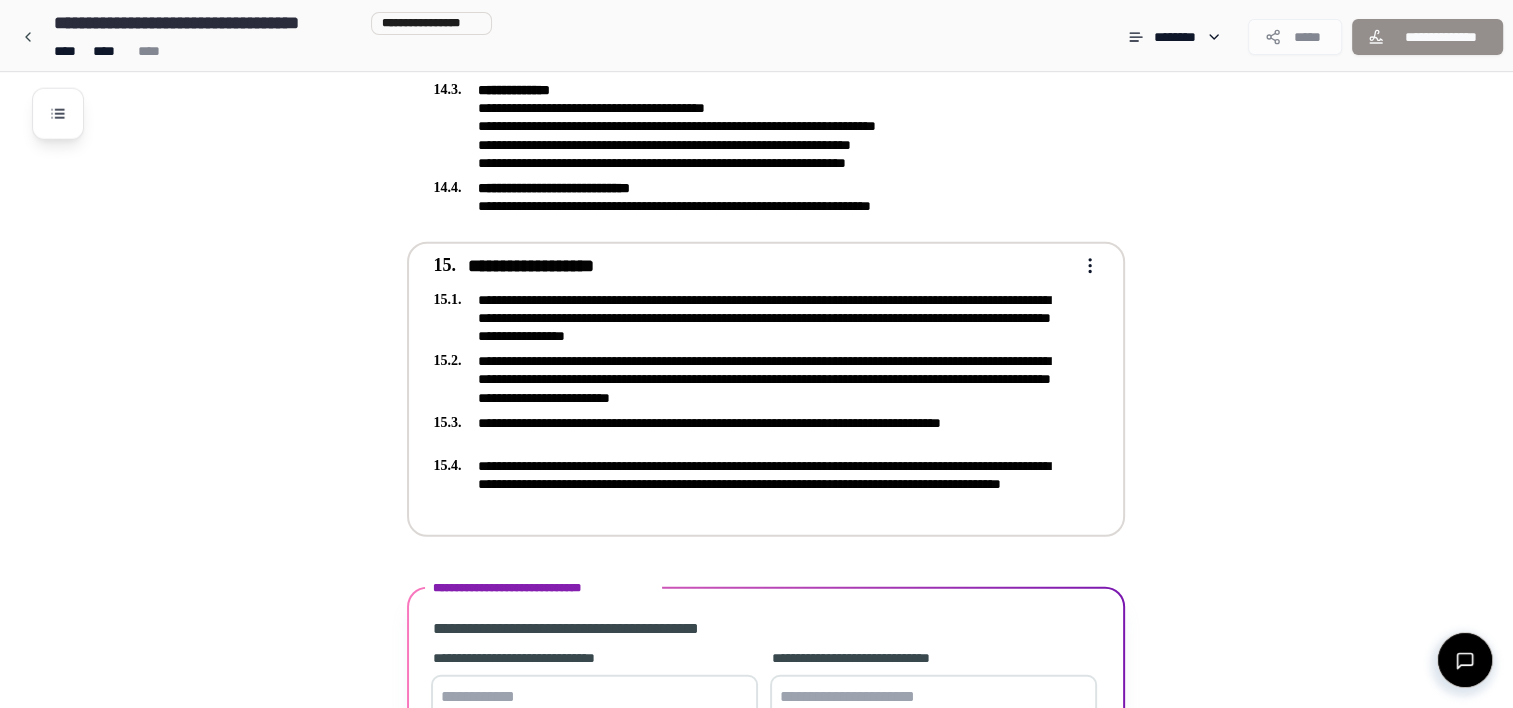 scroll, scrollTop: 5235, scrollLeft: 0, axis: vertical 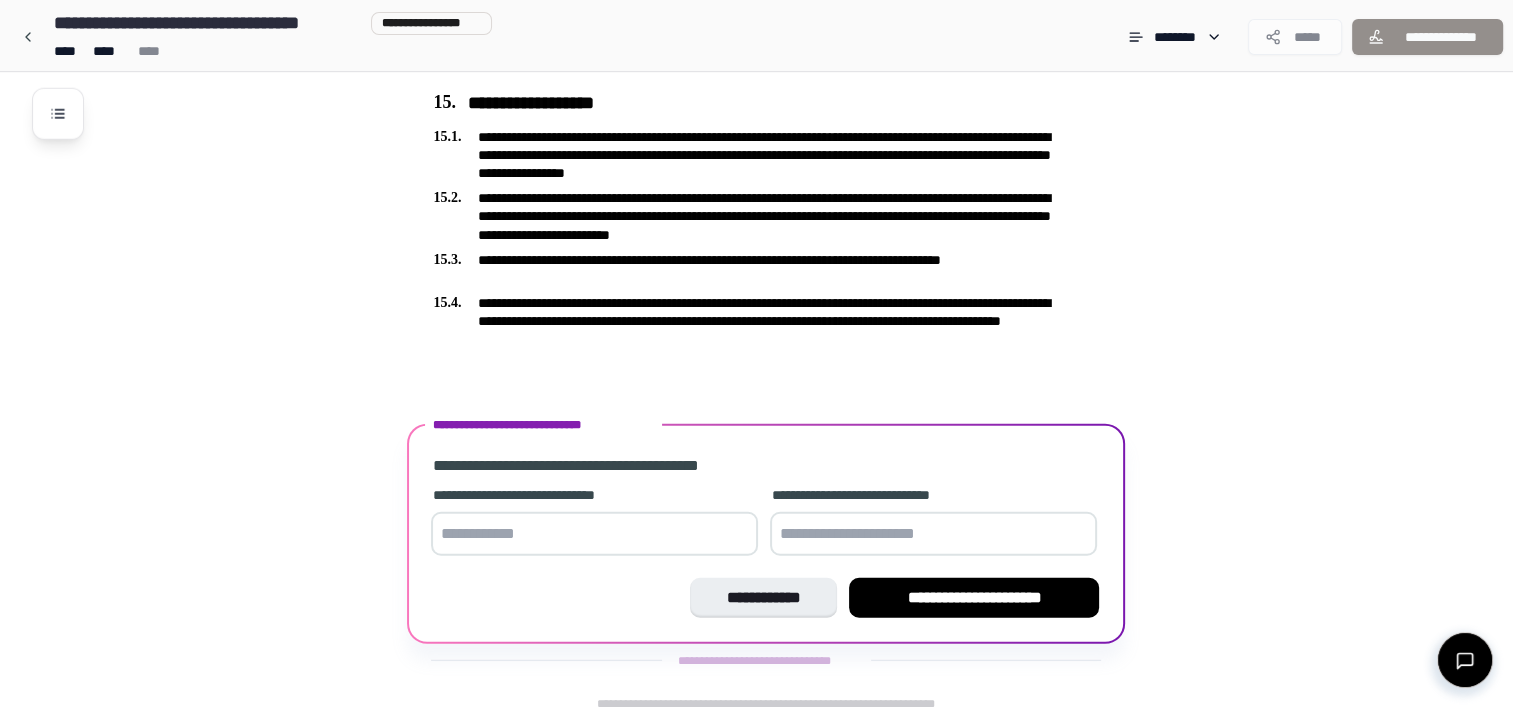 click at bounding box center [594, 534] 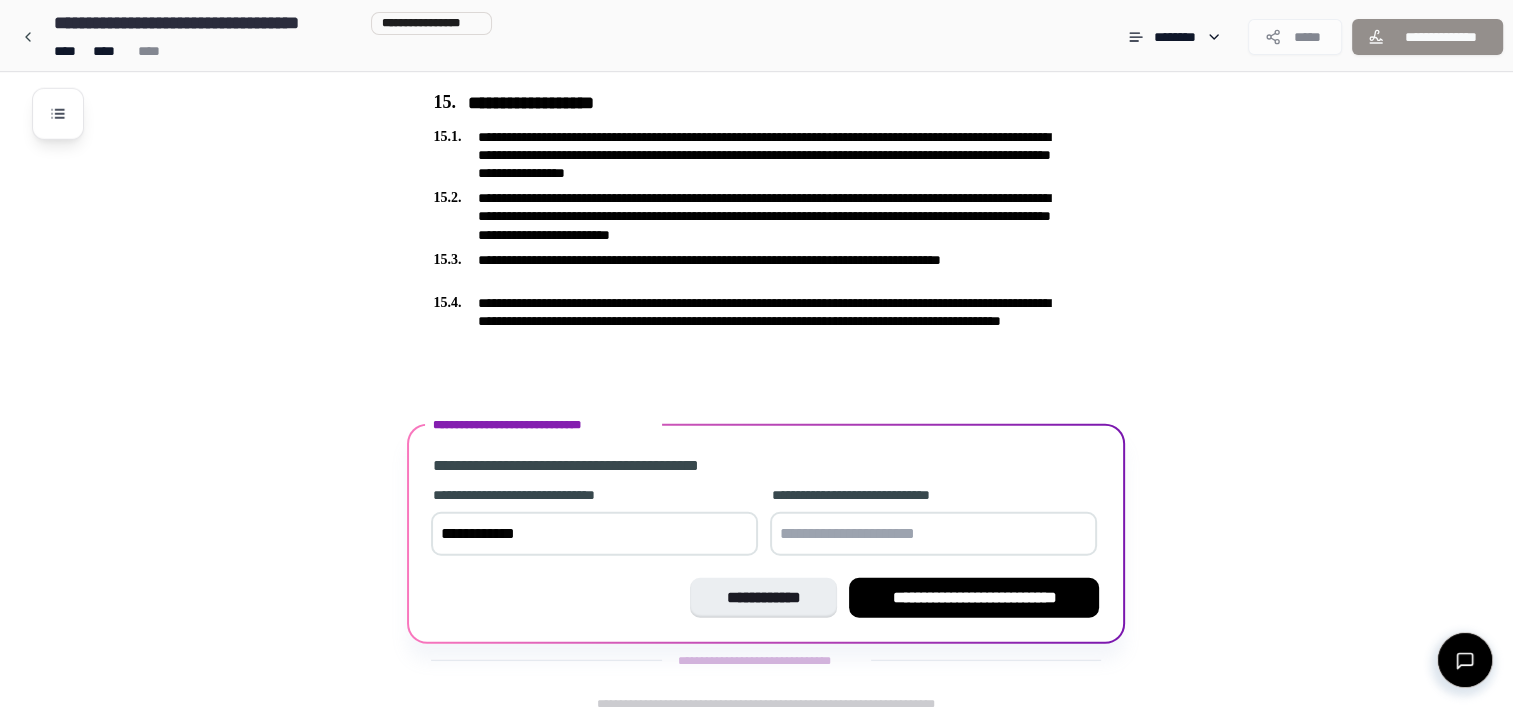 type on "**********" 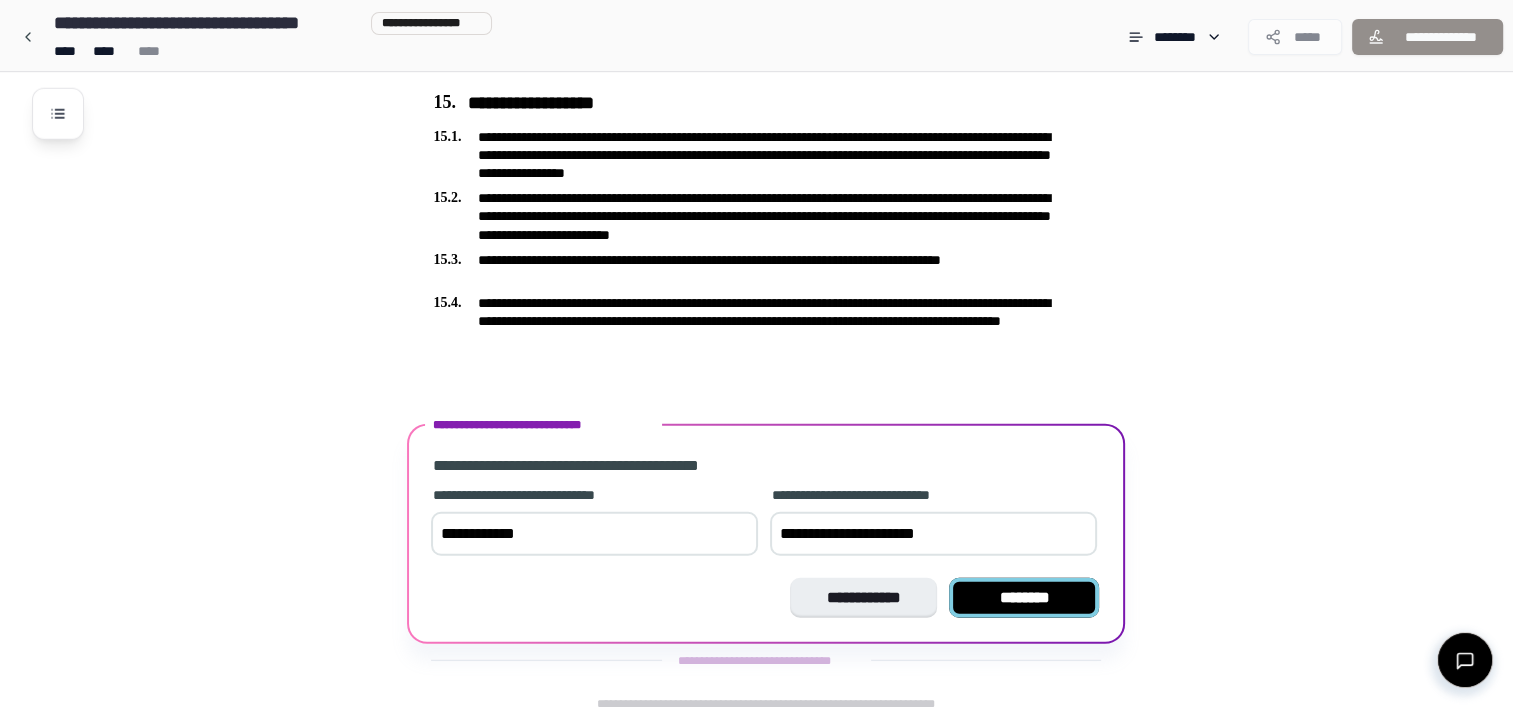 type on "**********" 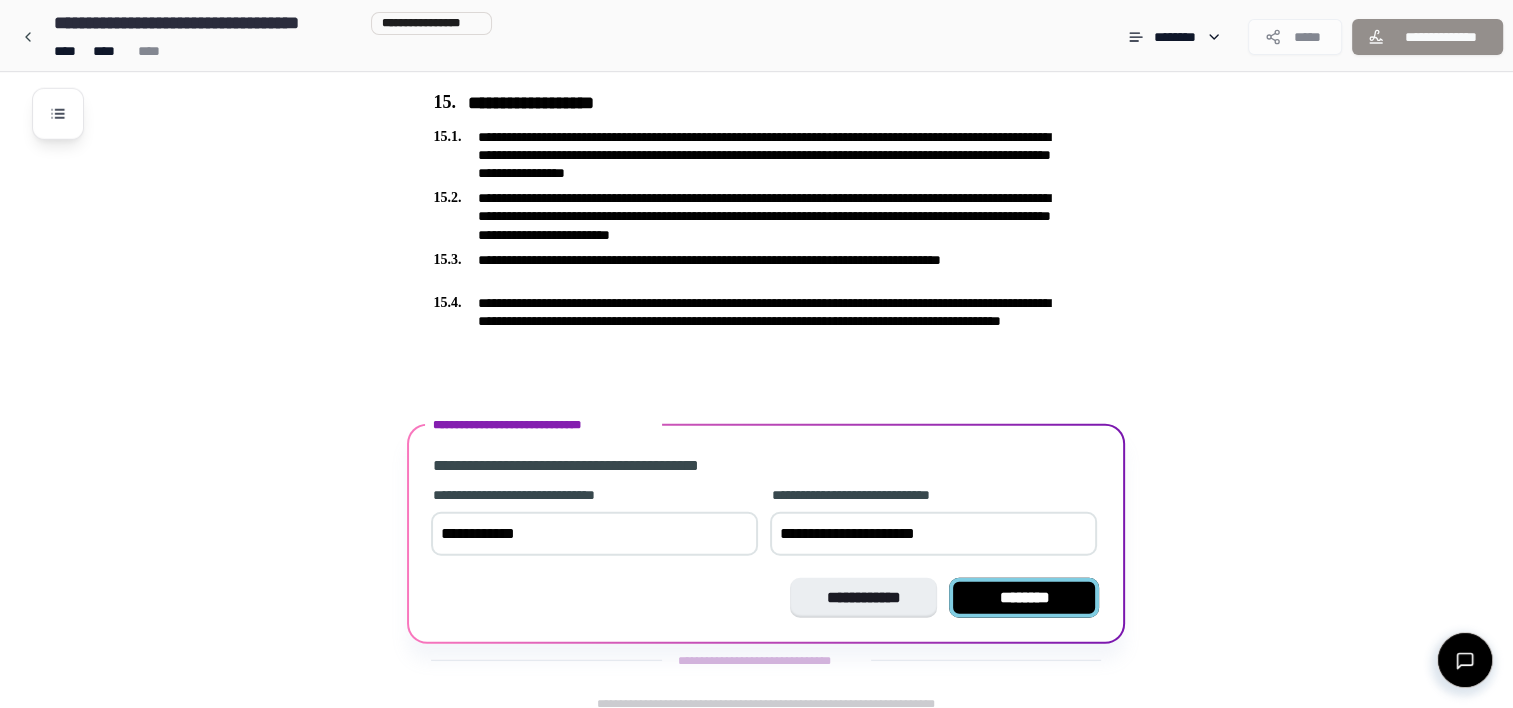 click on "********" at bounding box center (1024, 598) 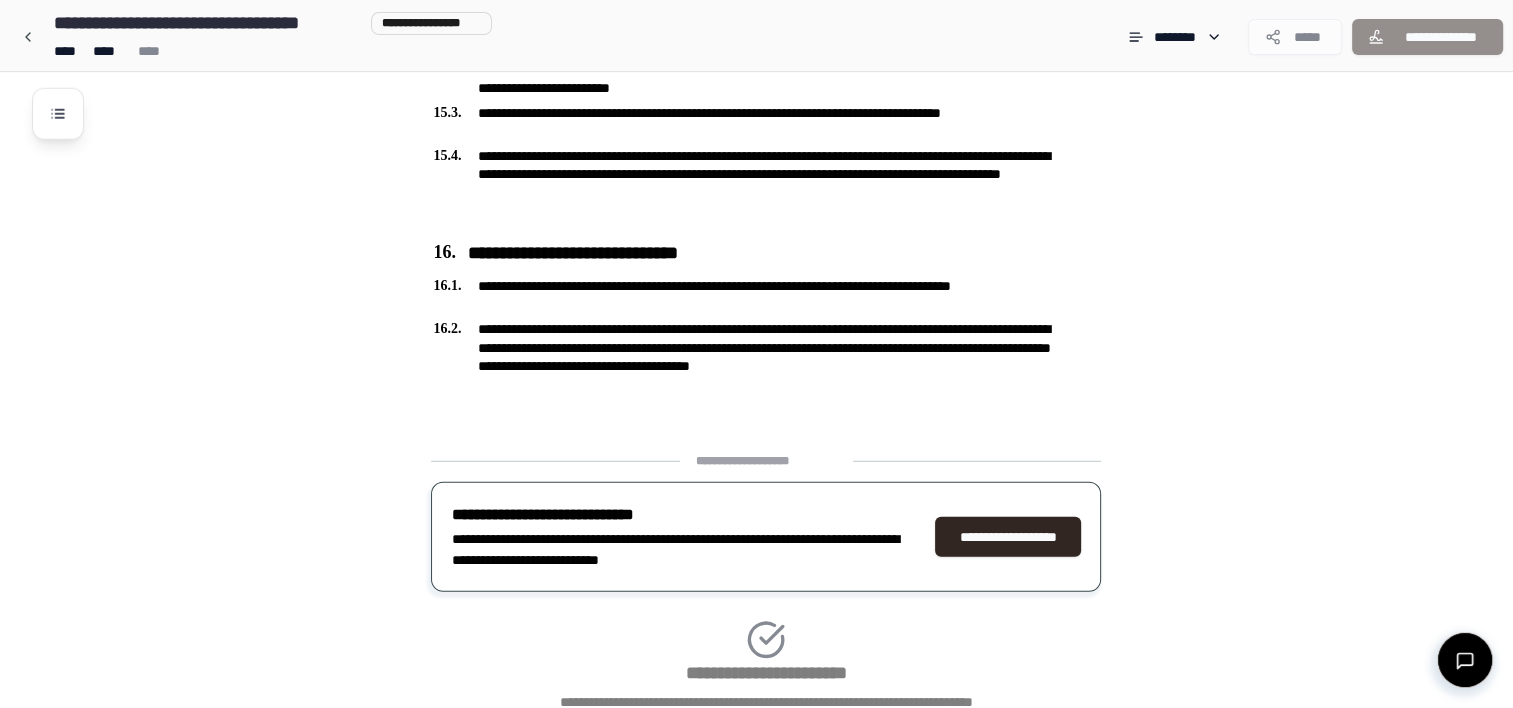 scroll, scrollTop: 5516, scrollLeft: 0, axis: vertical 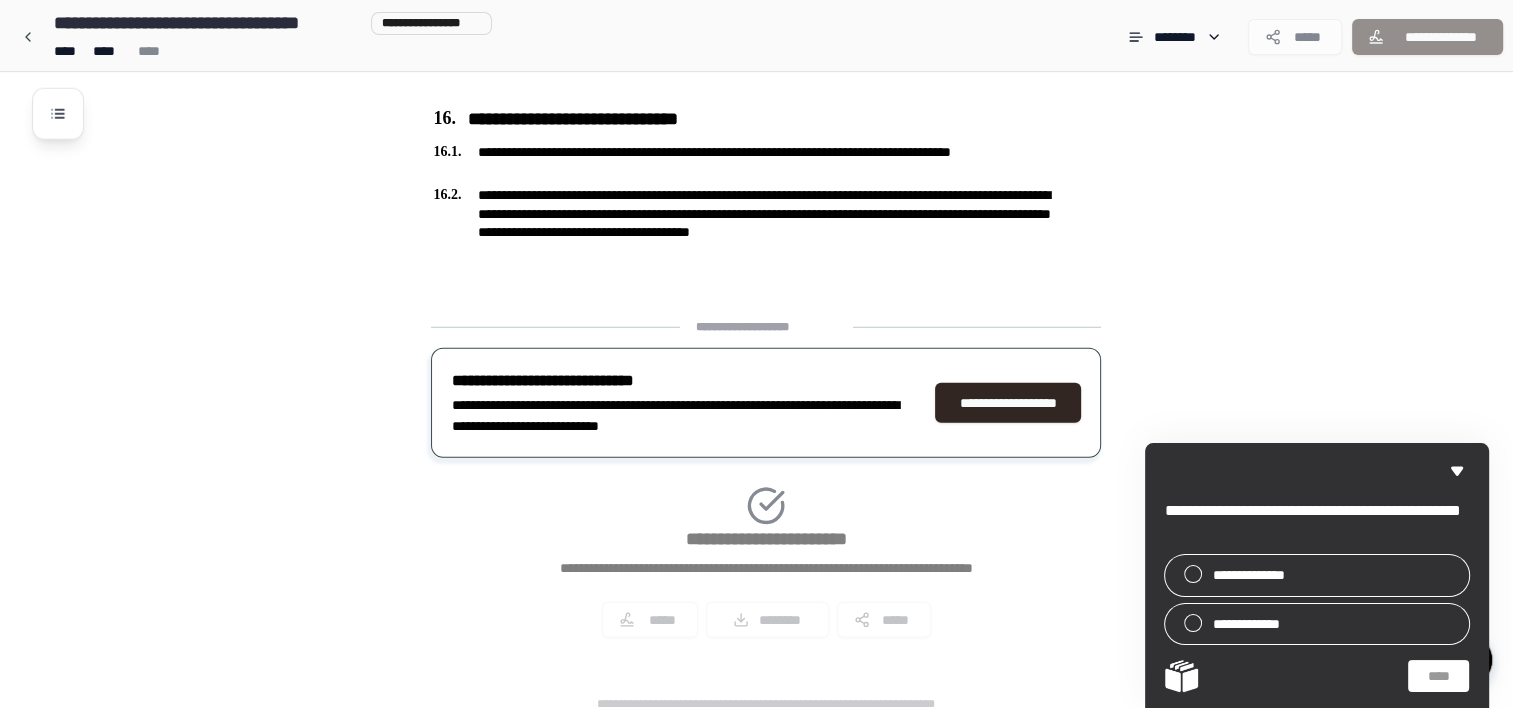 click on "**********" at bounding box center [782, -2361] 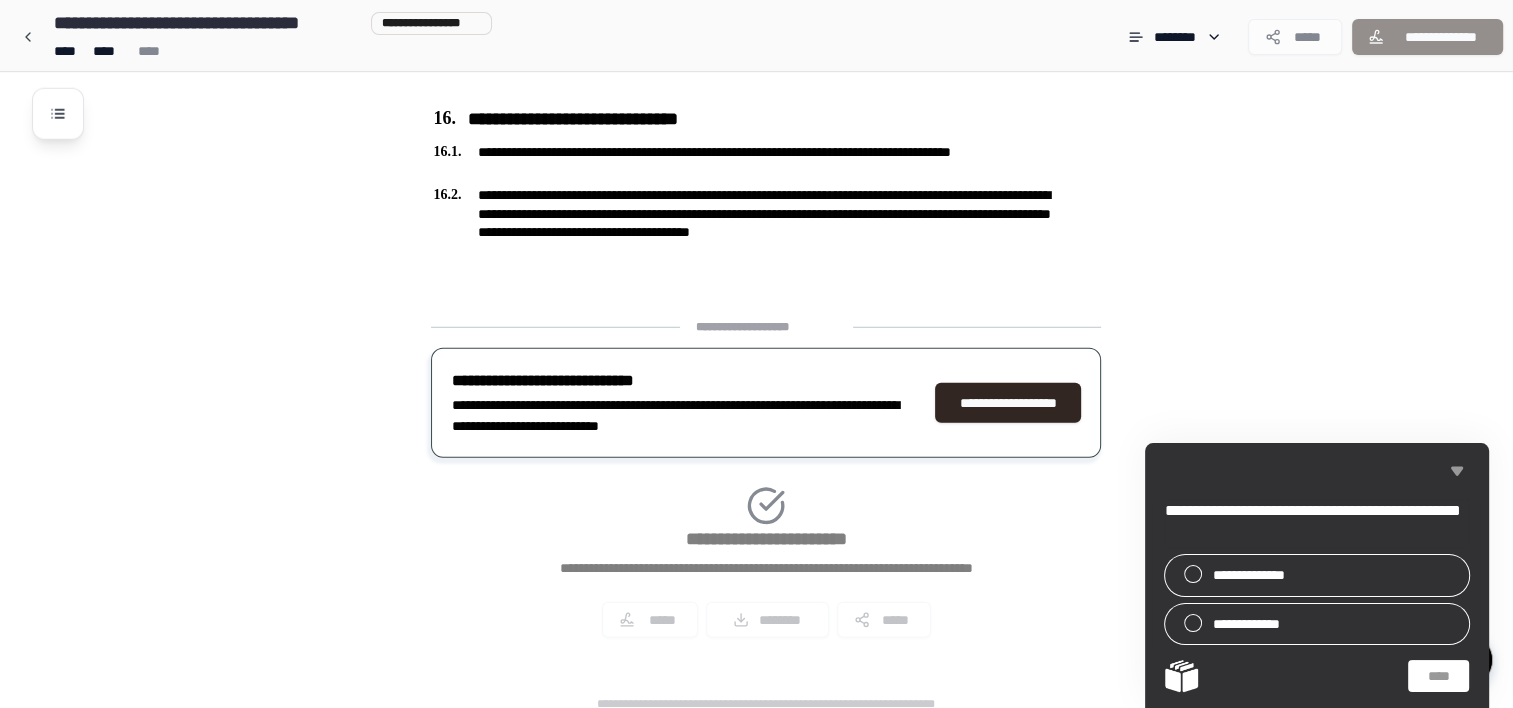 click 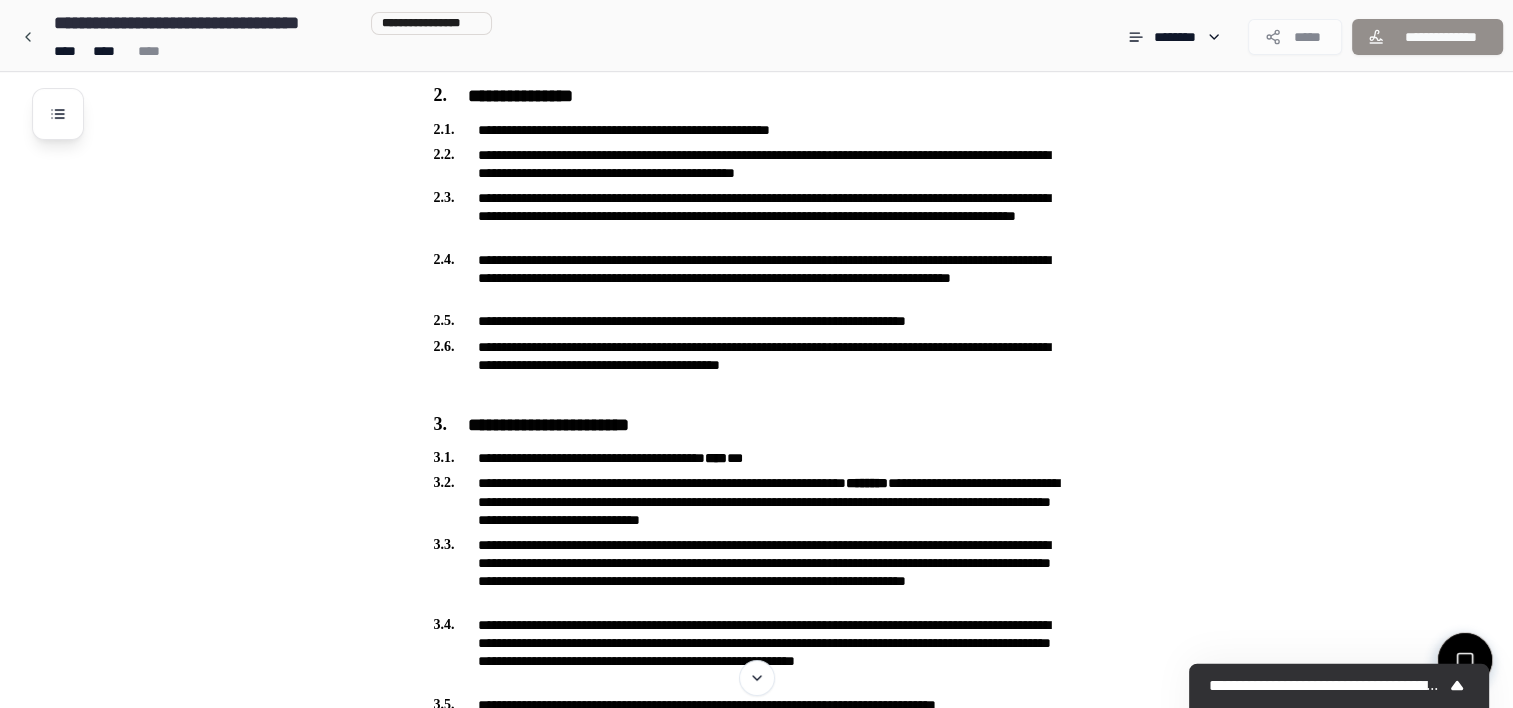 scroll, scrollTop: 263, scrollLeft: 0, axis: vertical 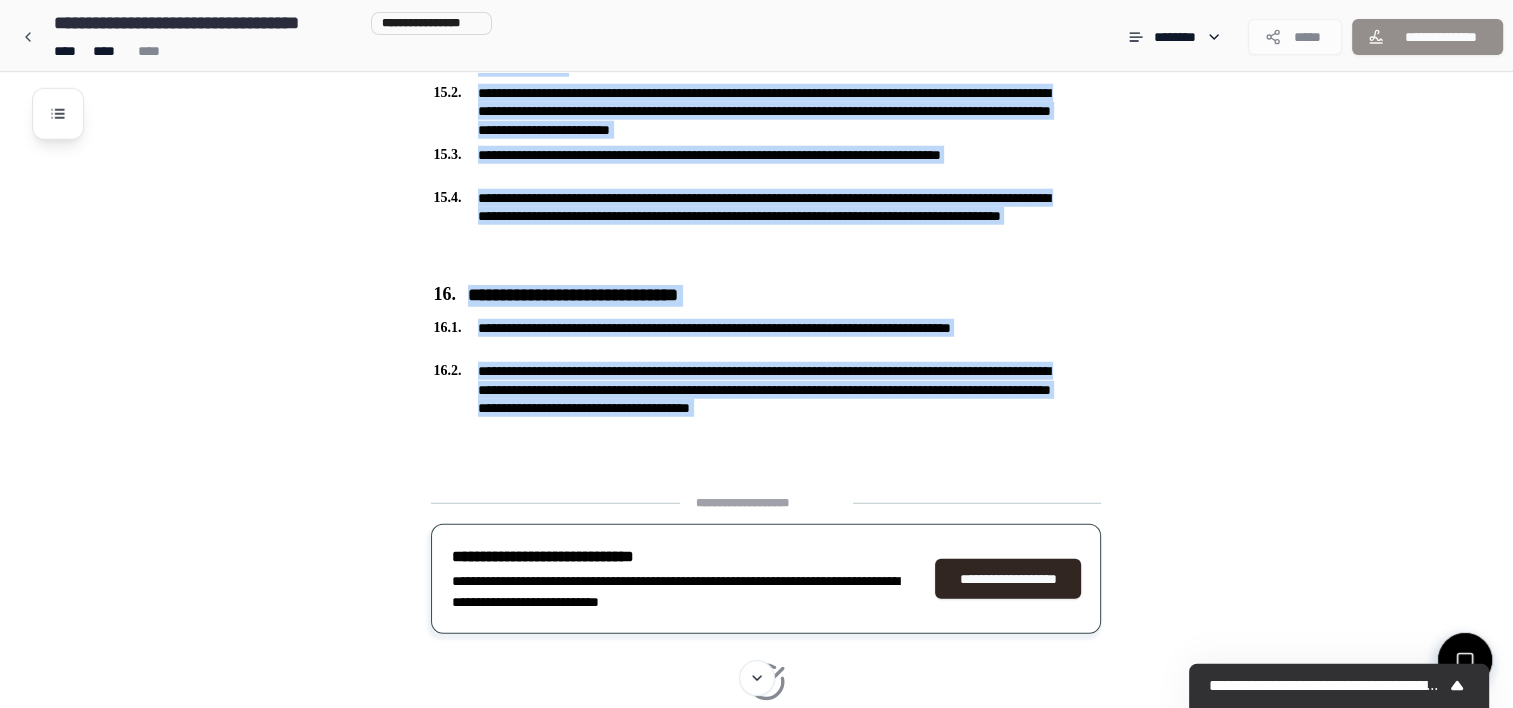 drag, startPoint x: 386, startPoint y: 139, endPoint x: 678, endPoint y: 460, distance: 433.94125 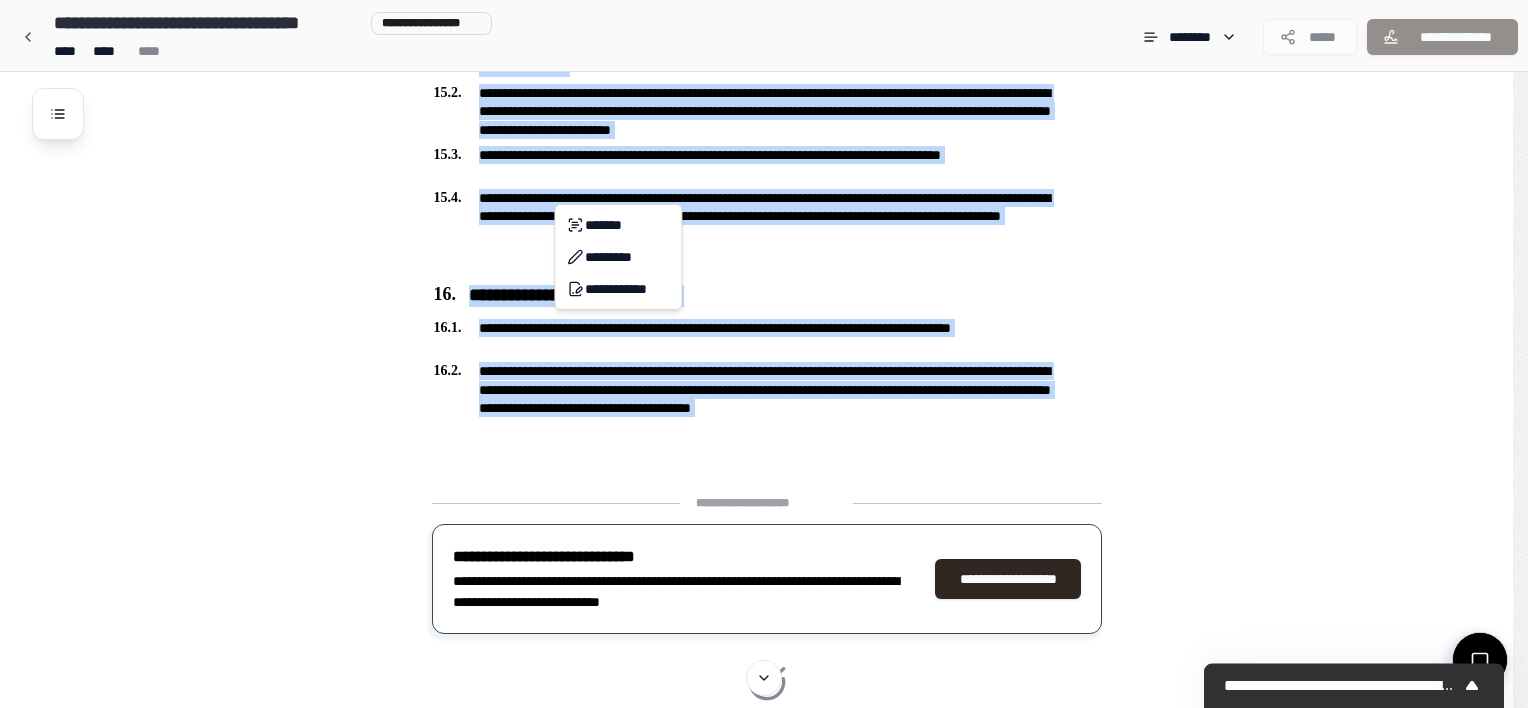 click on "**********" at bounding box center [783, -2185] 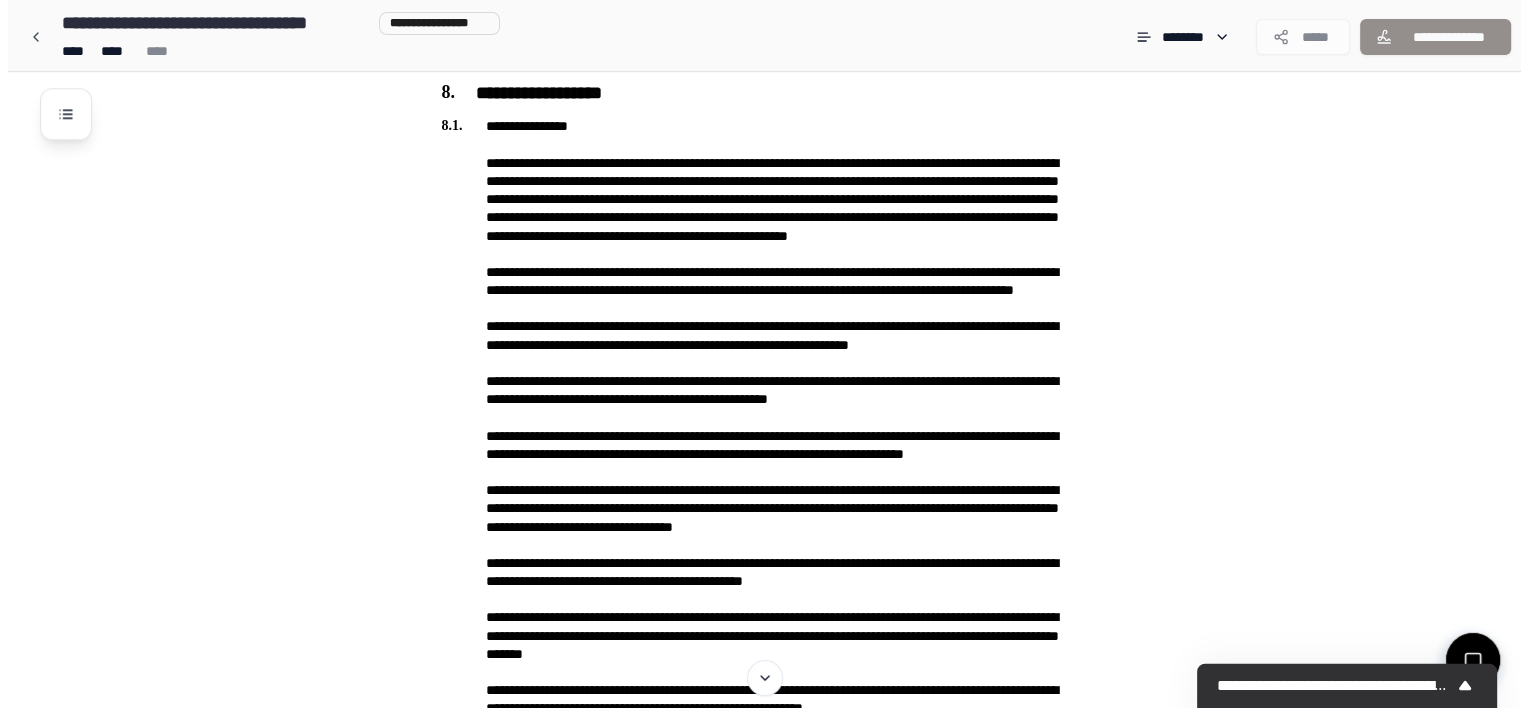 scroll, scrollTop: 2089, scrollLeft: 0, axis: vertical 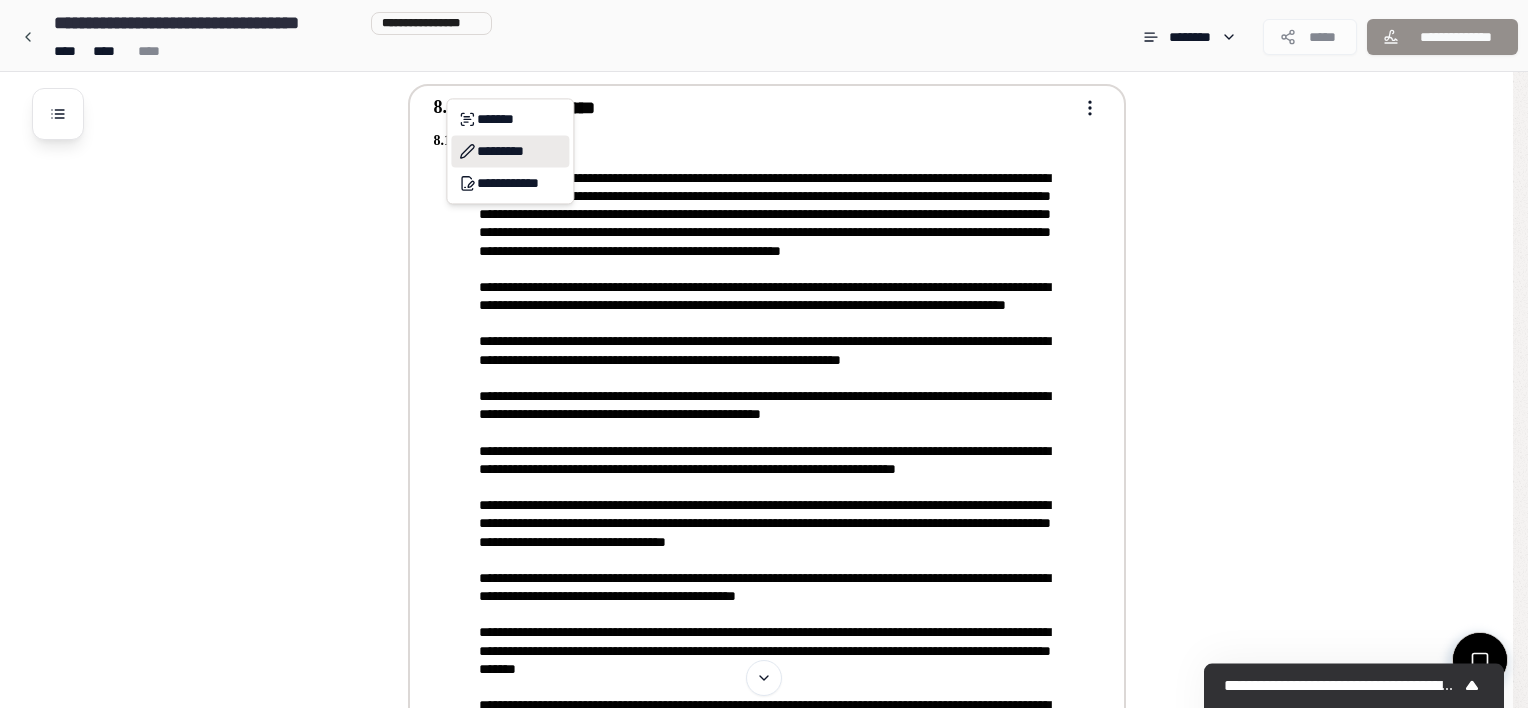 click on "*********" at bounding box center [510, 151] 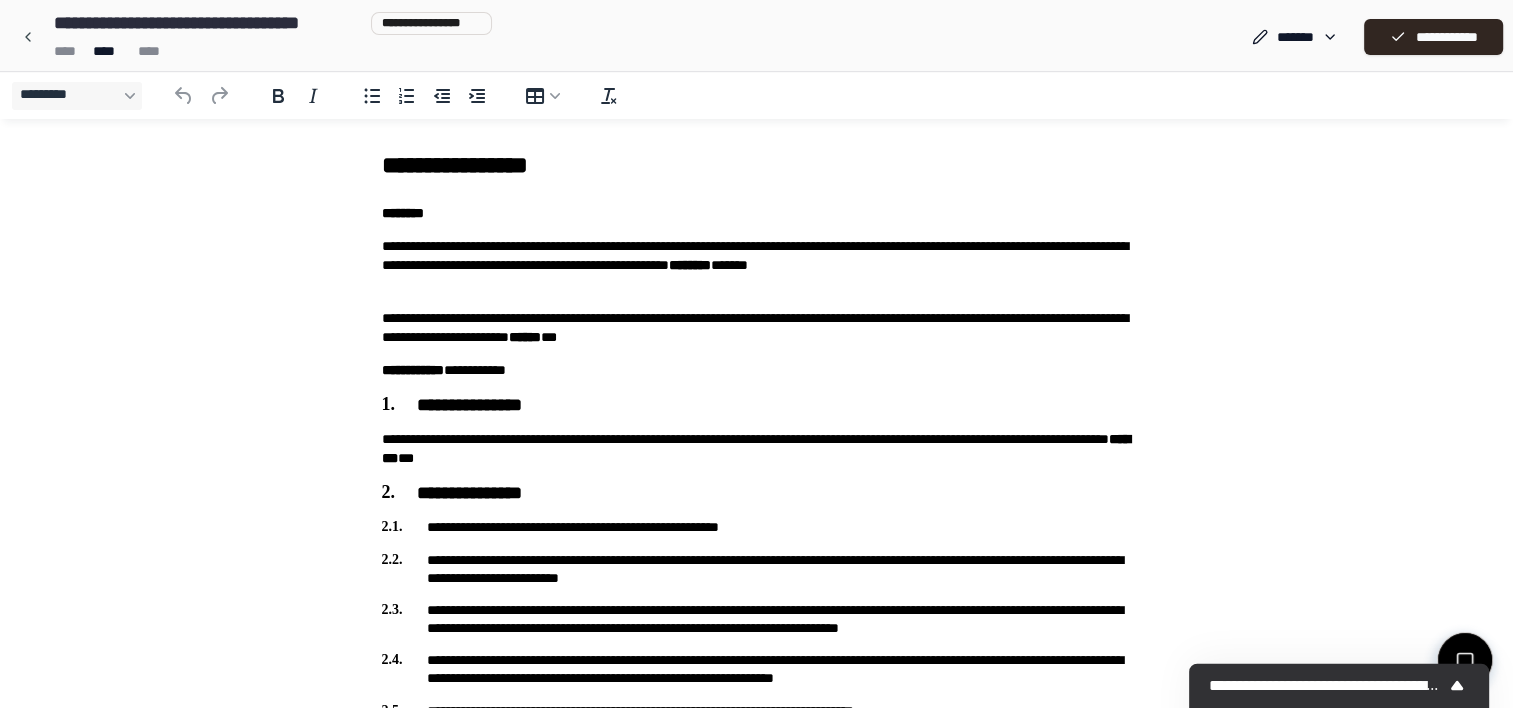scroll, scrollTop: 0, scrollLeft: 0, axis: both 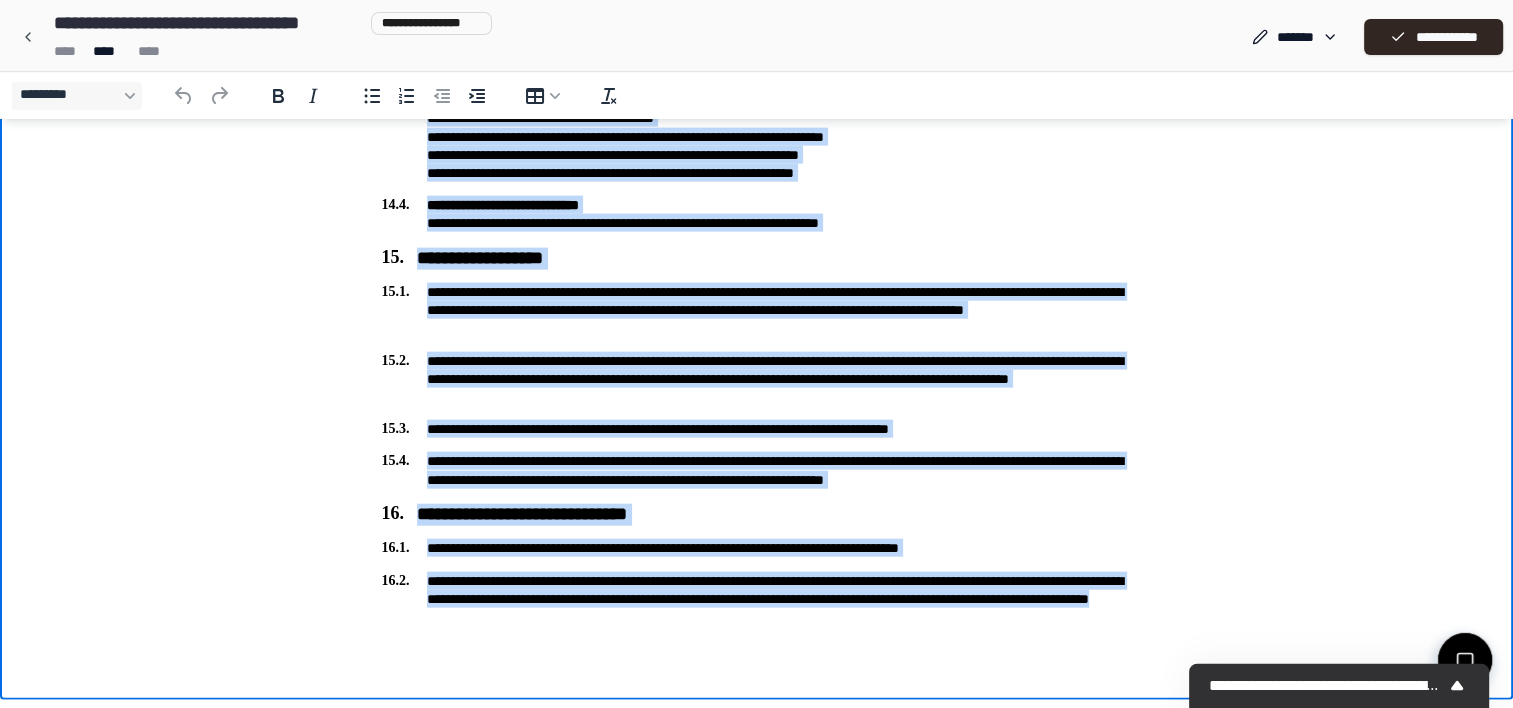 drag, startPoint x: 377, startPoint y: -4416, endPoint x: 766, endPoint y: 664, distance: 5094.872 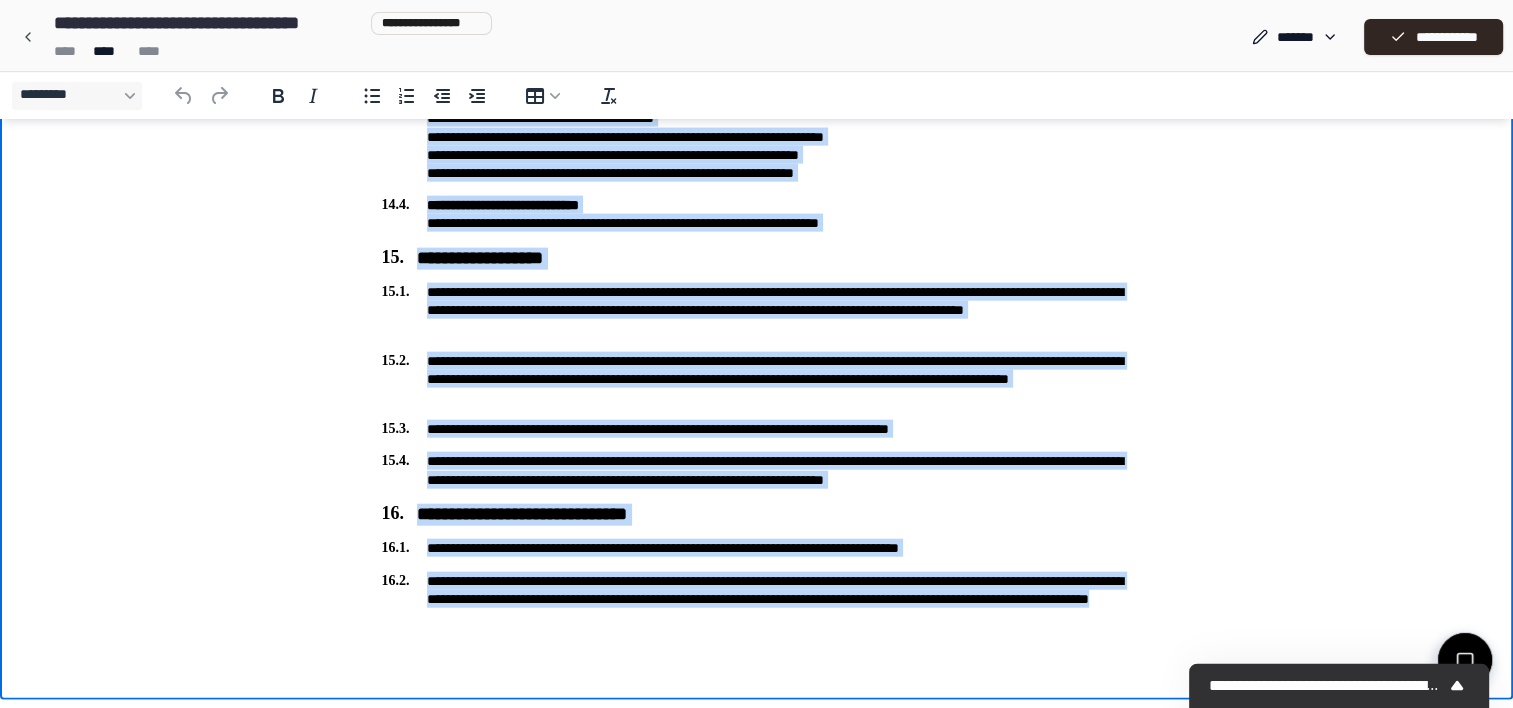 copy on "**********" 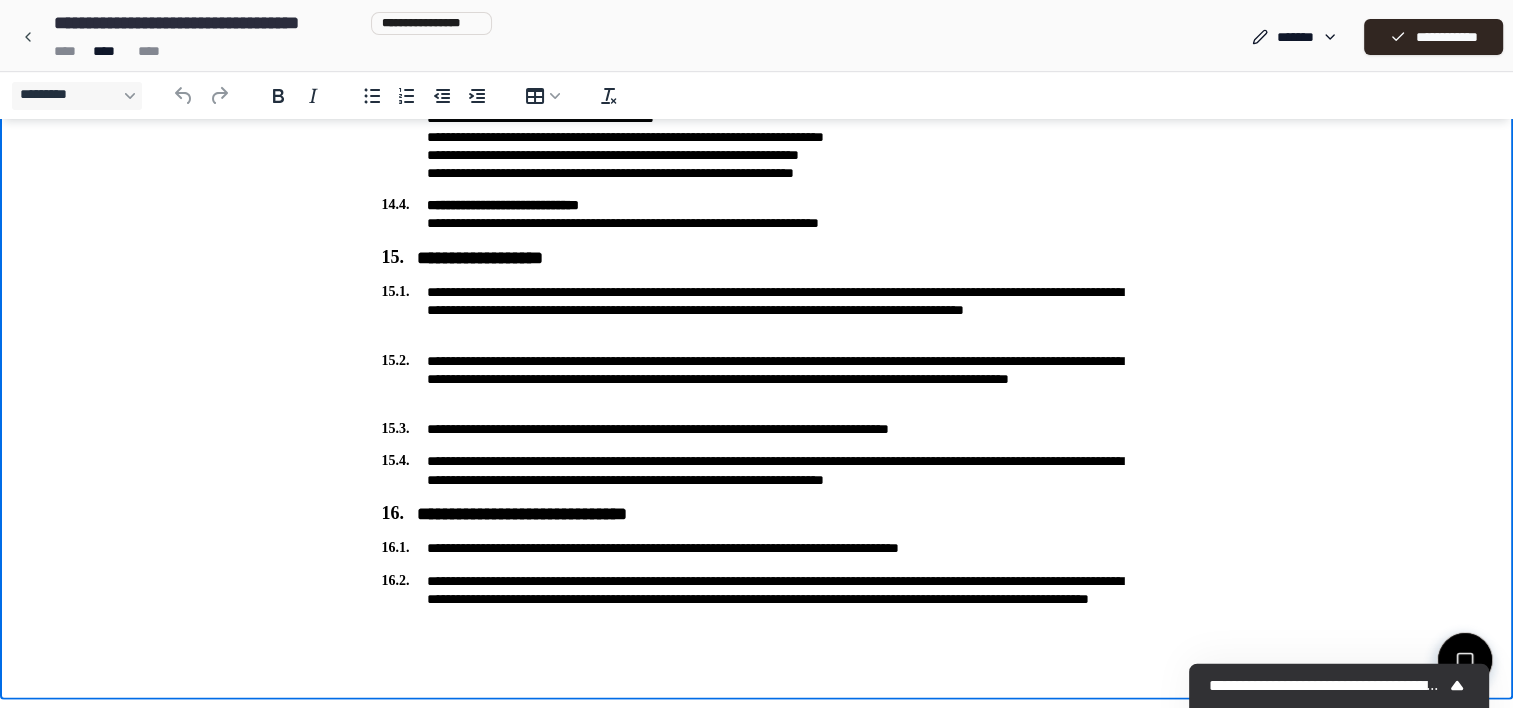 click on "**********" at bounding box center (756, -1904) 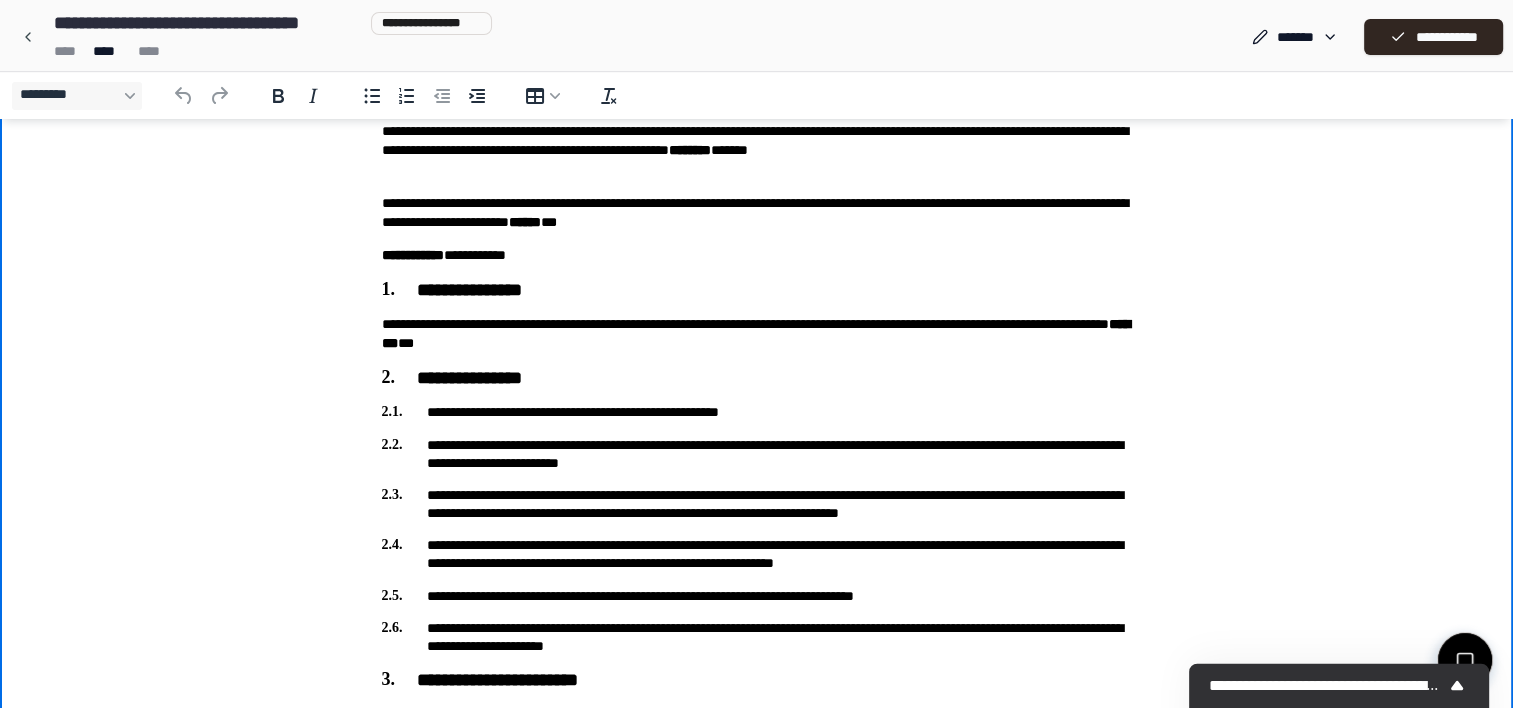 scroll, scrollTop: 0, scrollLeft: 0, axis: both 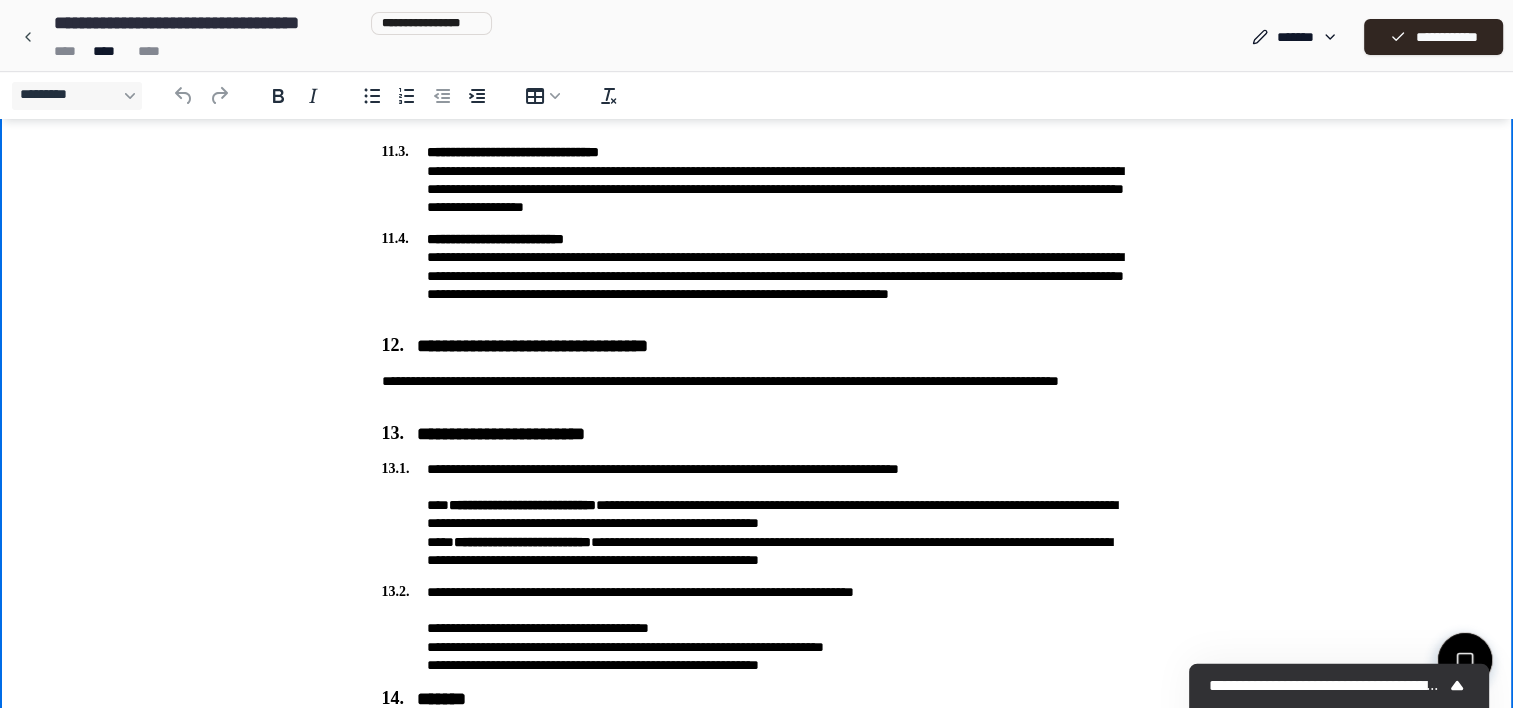 click on "**********" at bounding box center (756, -1007) 